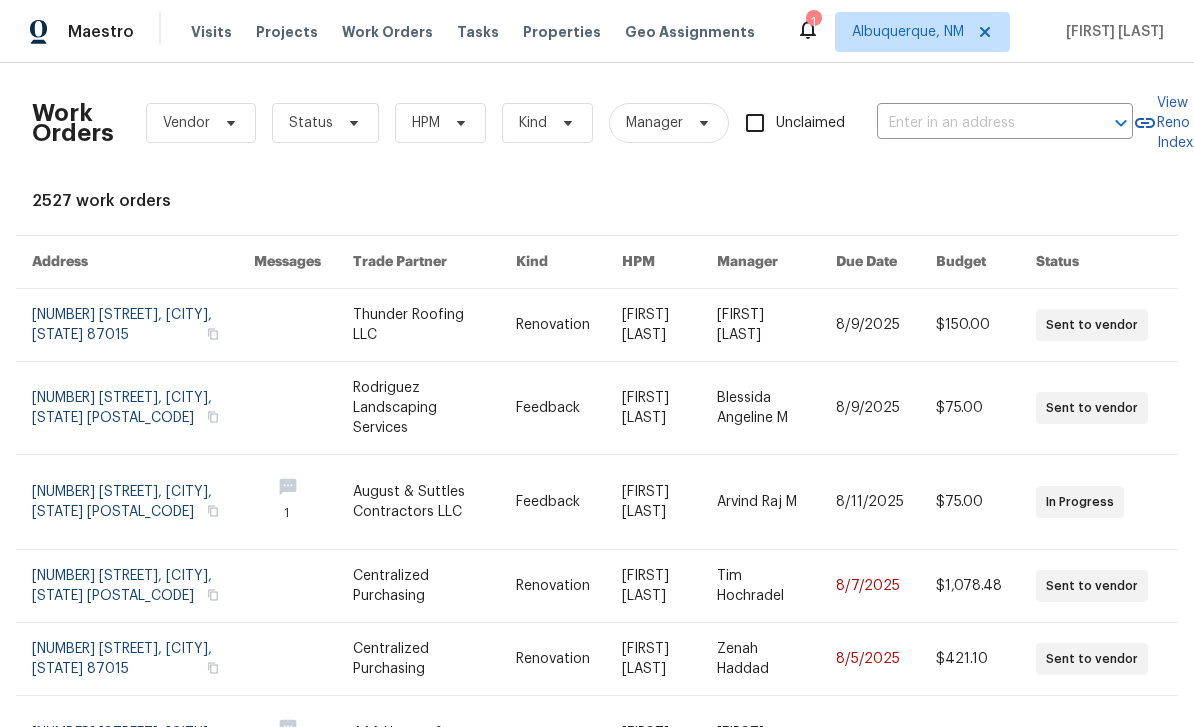 scroll, scrollTop: 0, scrollLeft: 0, axis: both 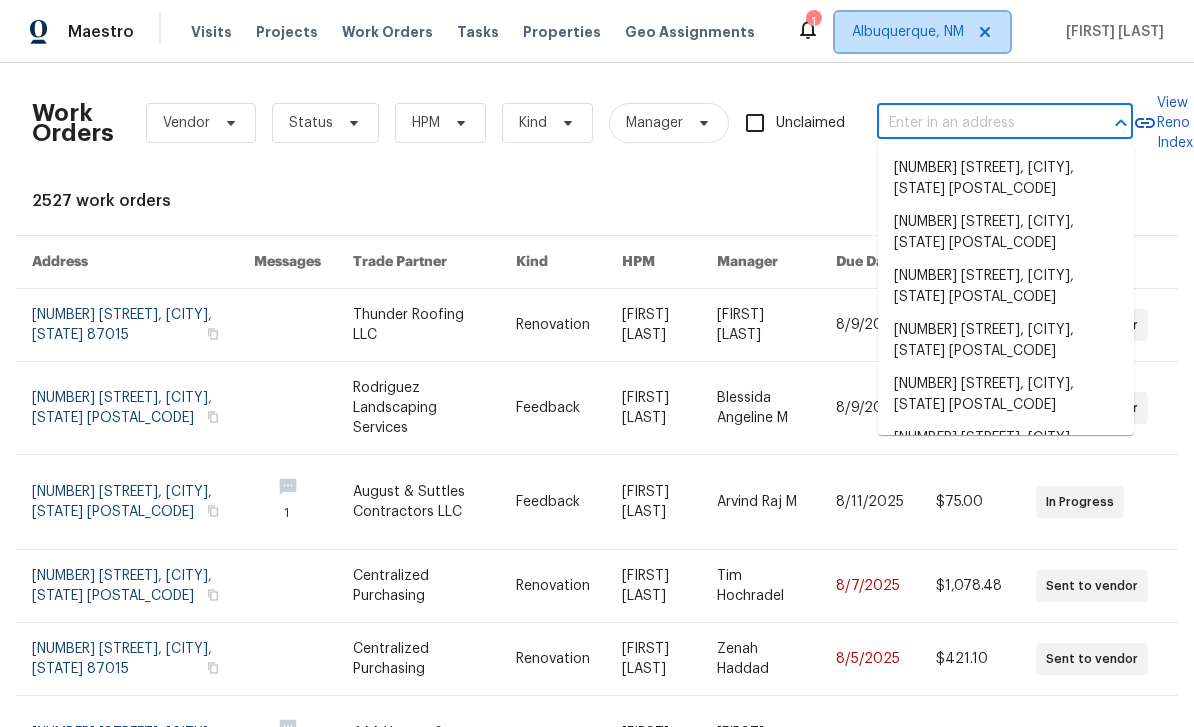 click on "Albuquerque, NM" at bounding box center (908, 32) 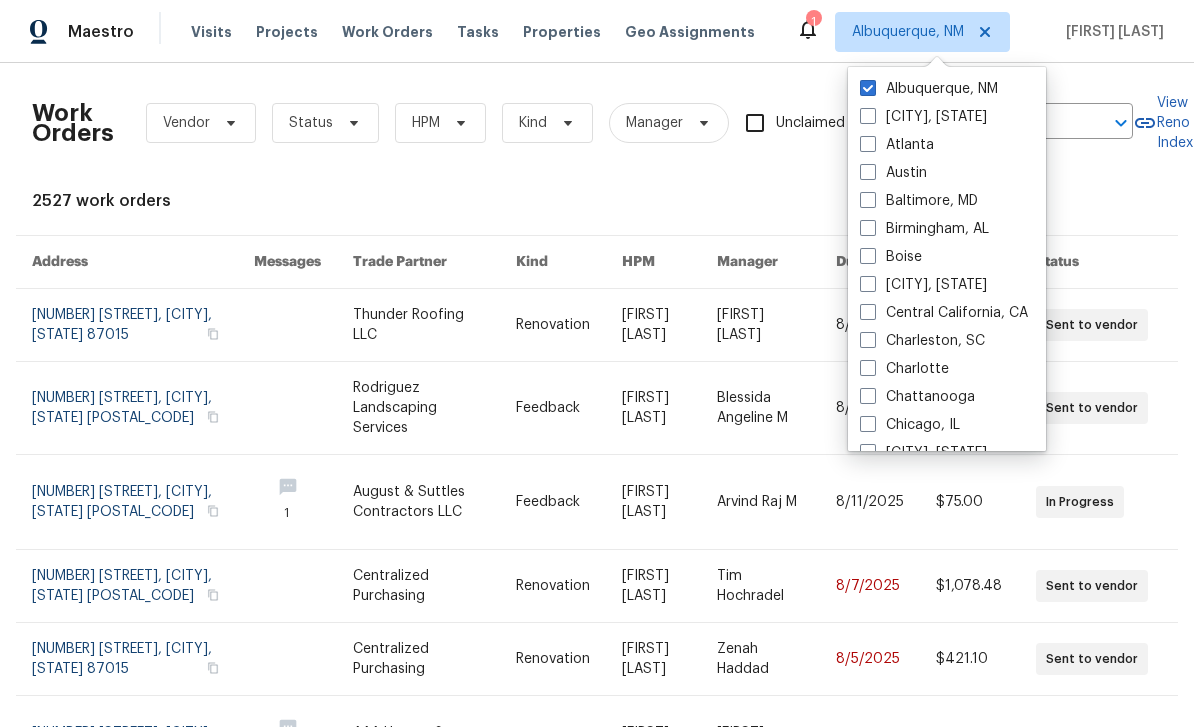 click on "Atlanta" at bounding box center [897, 145] 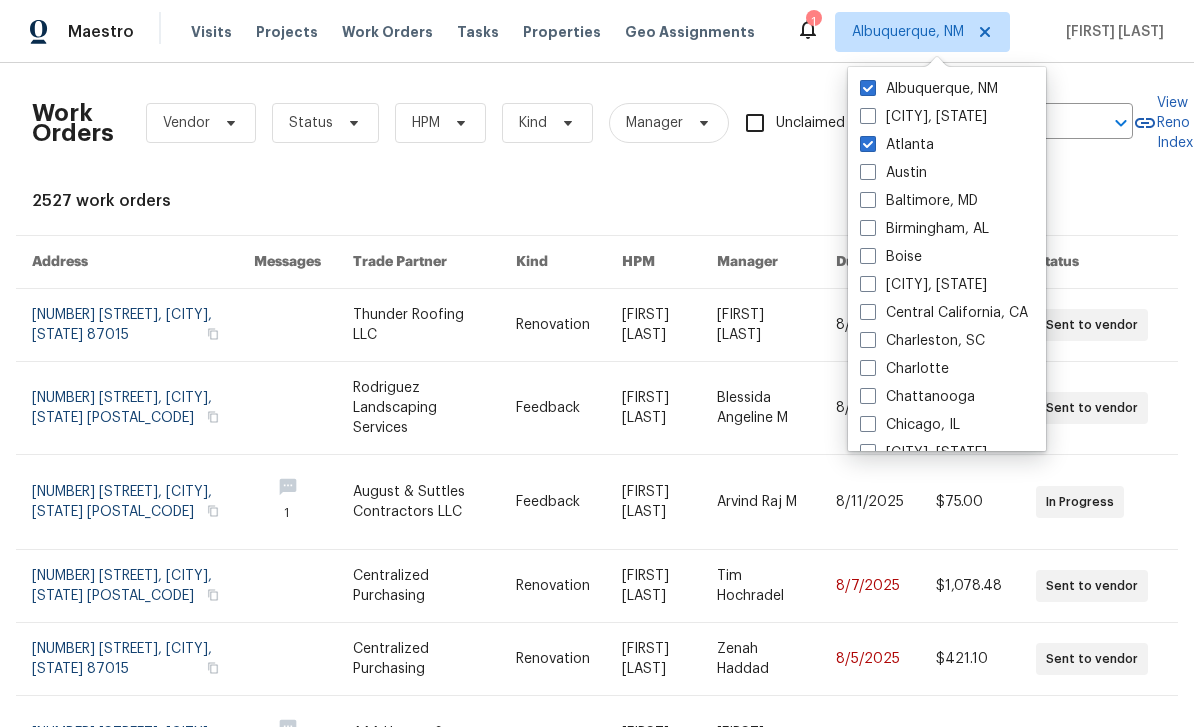 checkbox on "true" 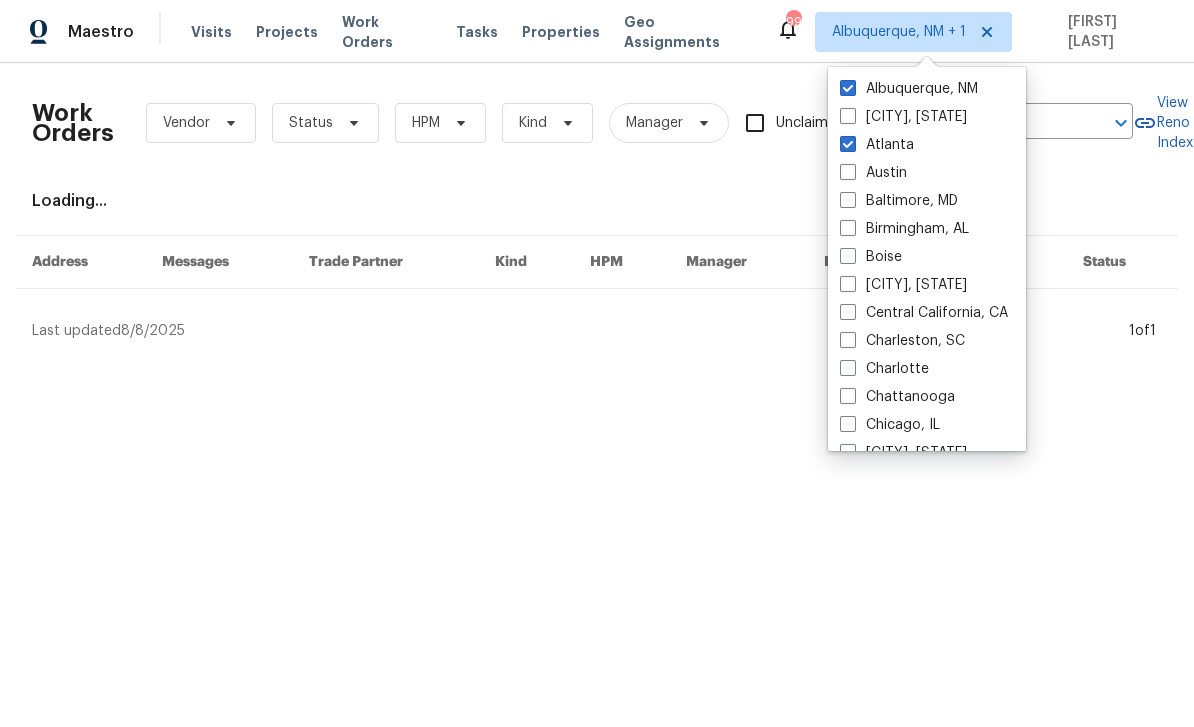 click on "Albuquerque, NM" at bounding box center [909, 89] 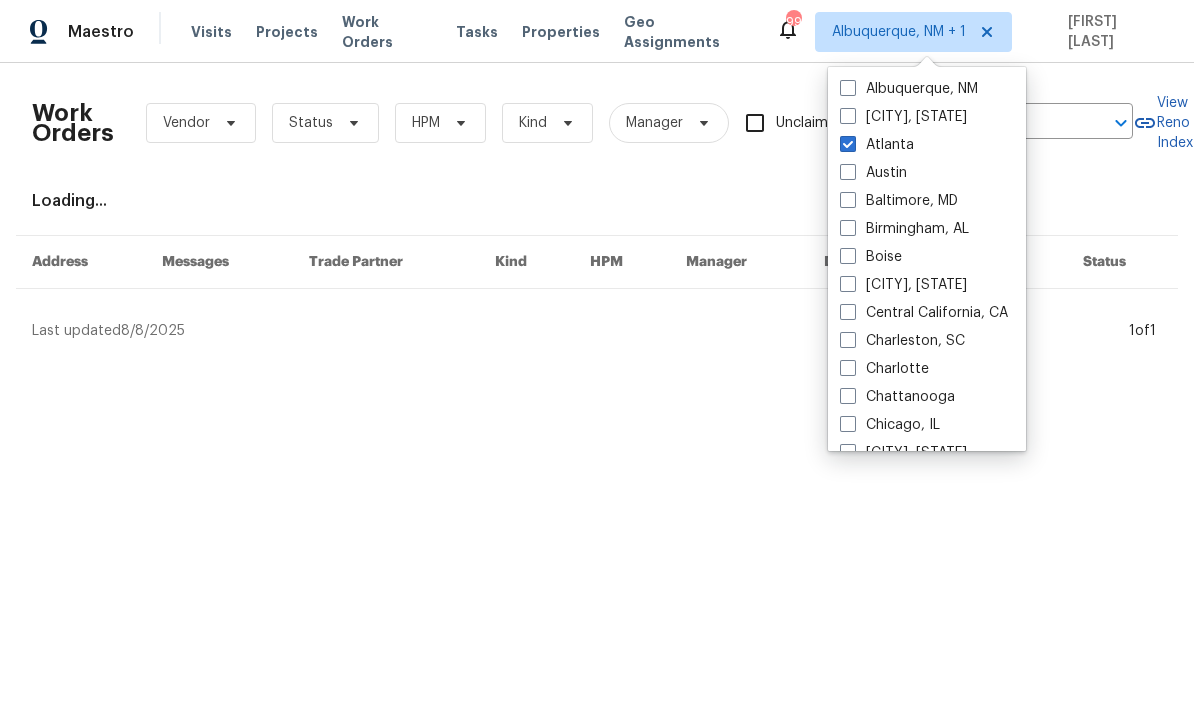 checkbox on "false" 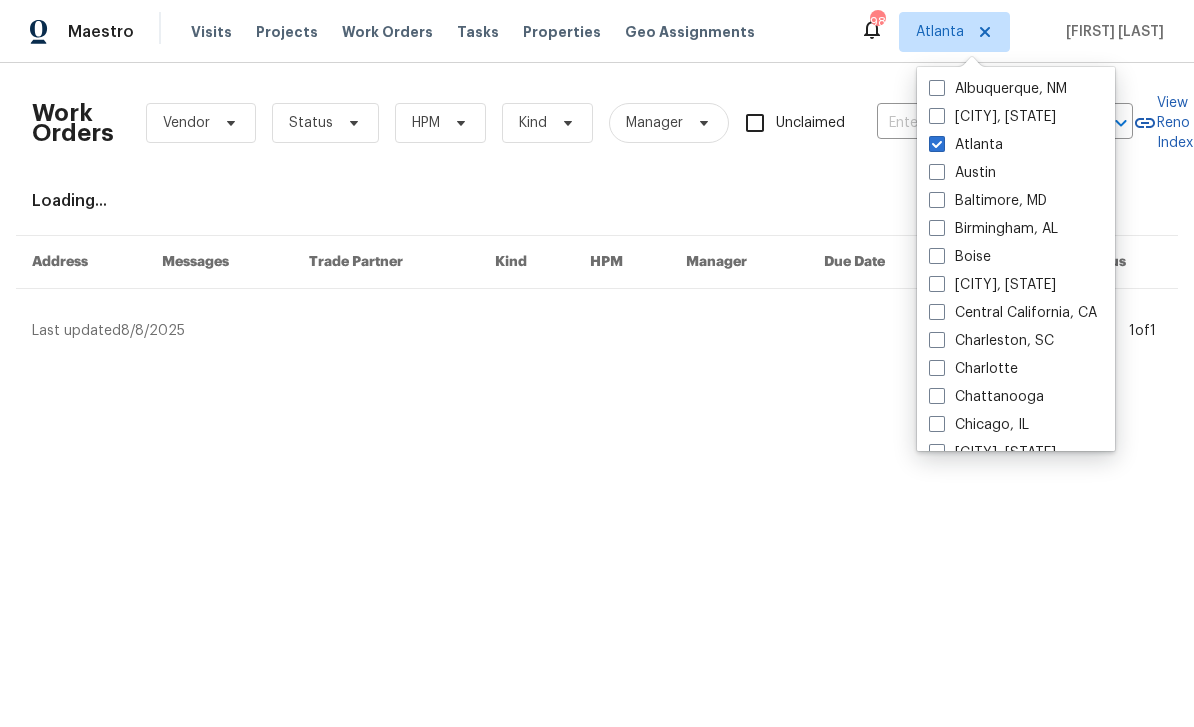 click at bounding box center (977, 123) 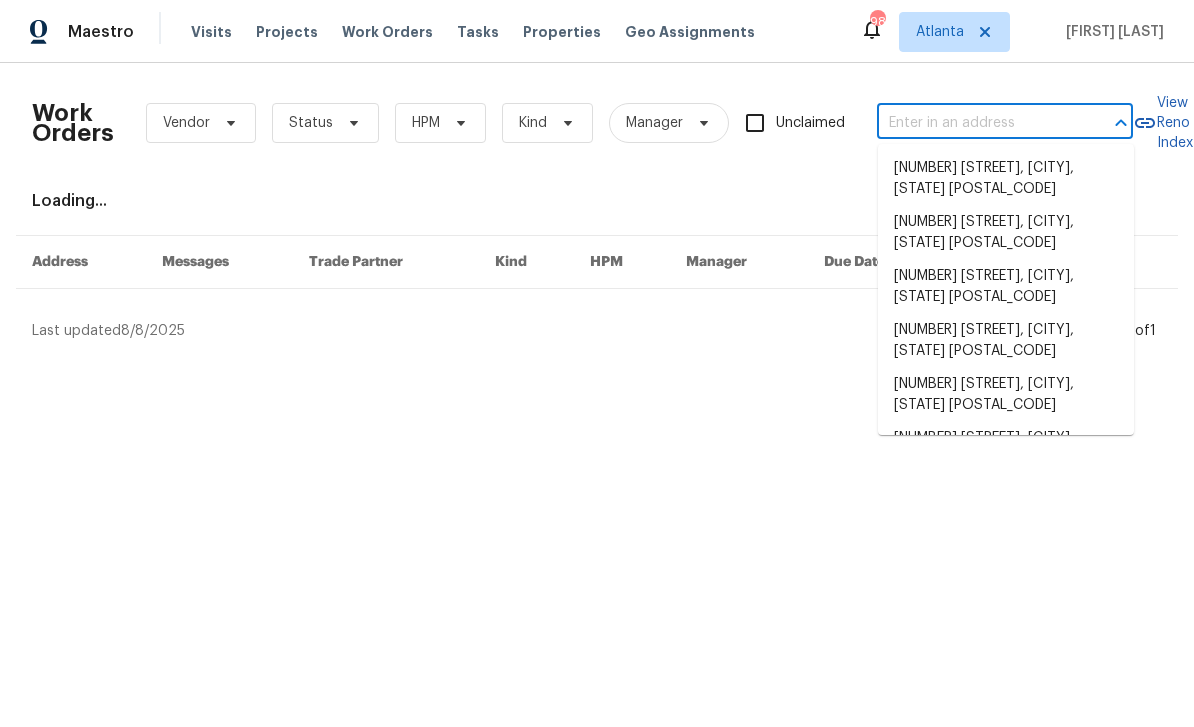 click at bounding box center [977, 123] 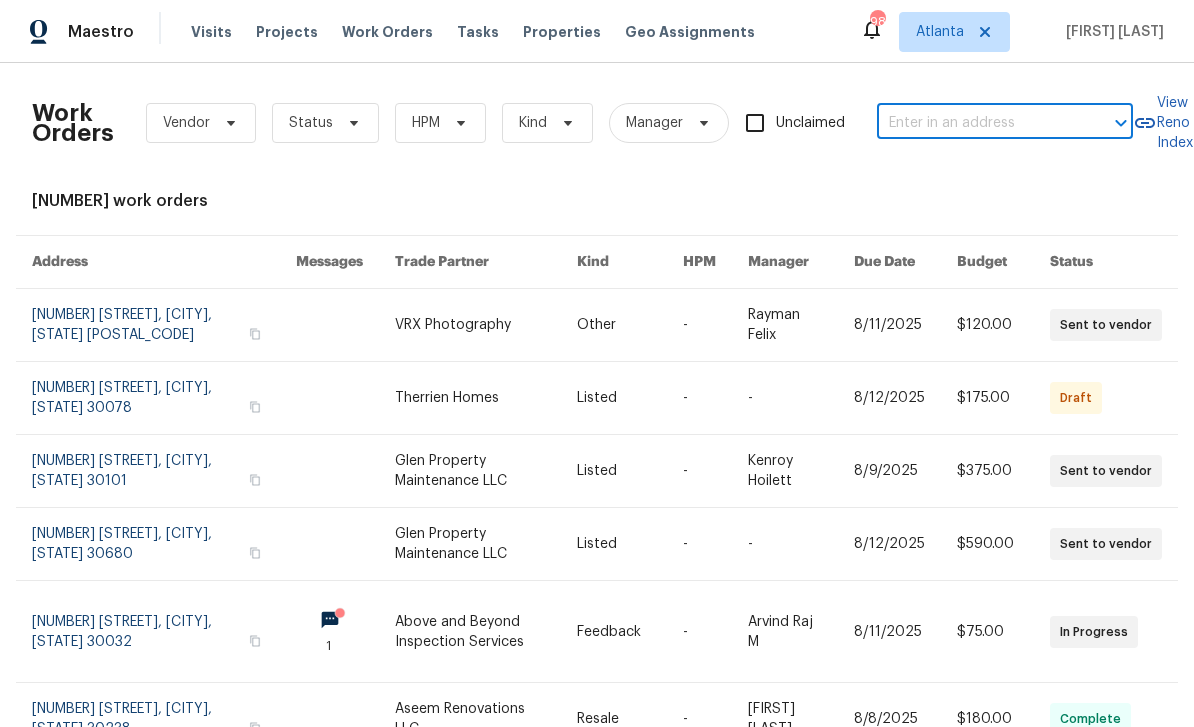 paste on "[NUMBER] [STREET], [CITY], [STATE] [ZIP]" 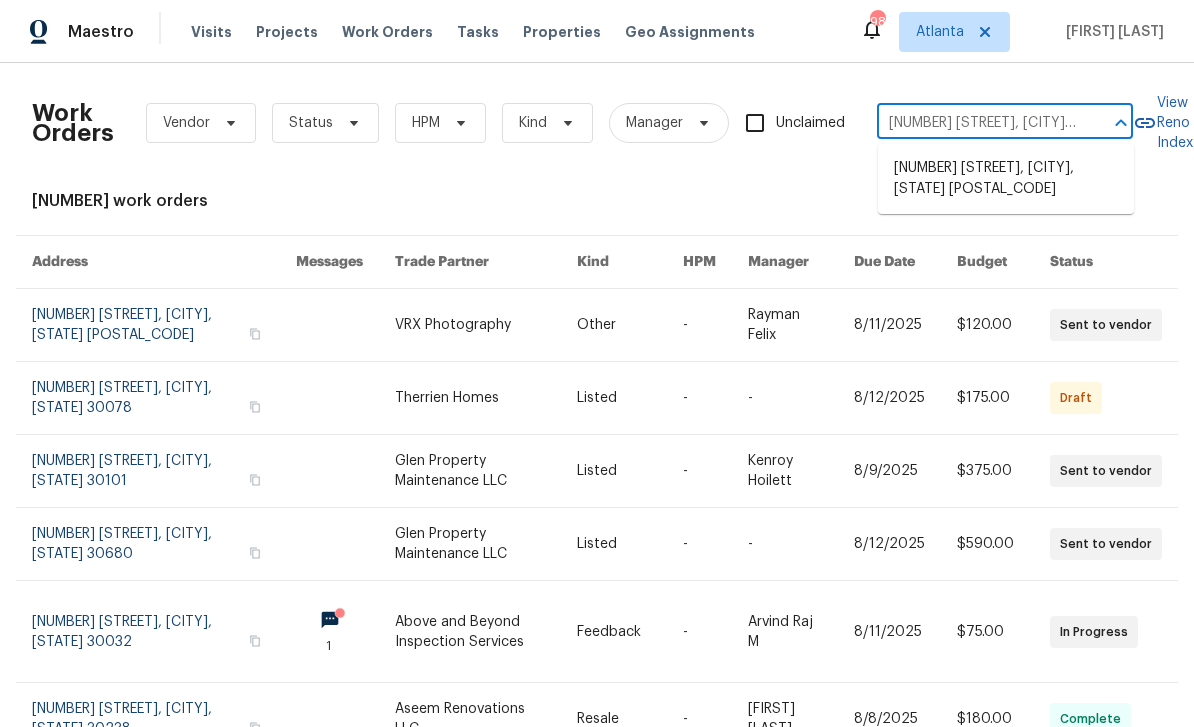 click on "[NUMBER] [STREET], [CITY], [STATE] [ZIP]" at bounding box center [1006, 179] 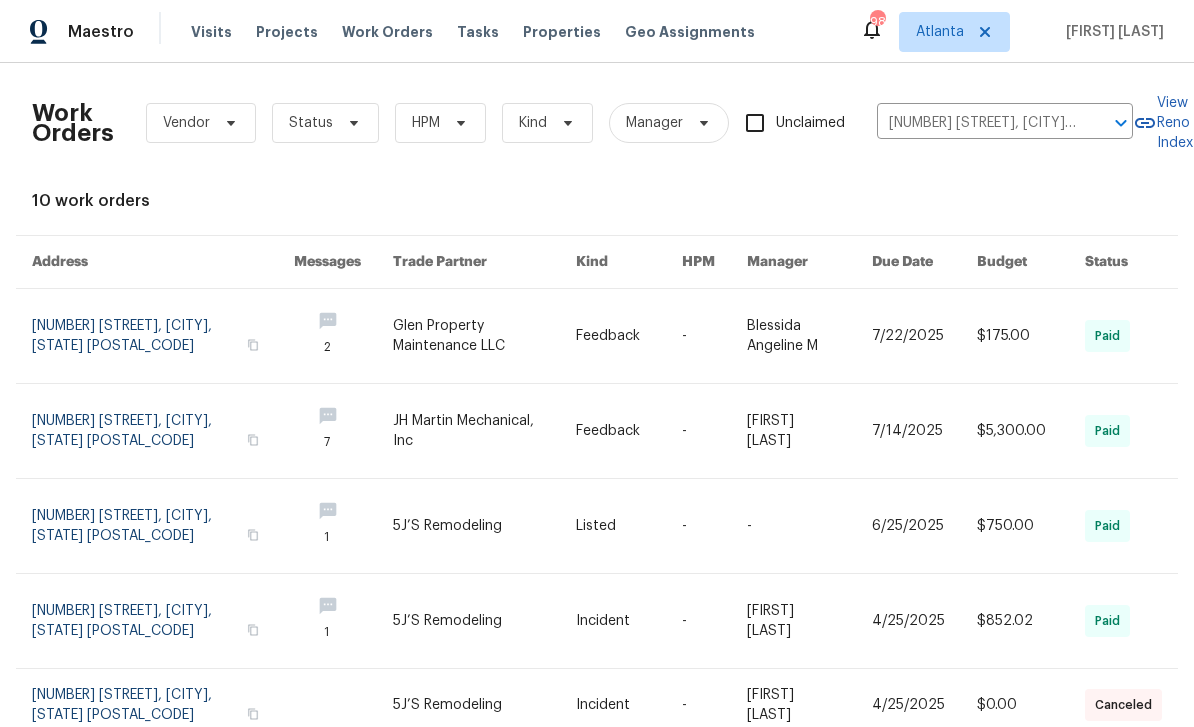 click at bounding box center [163, 336] 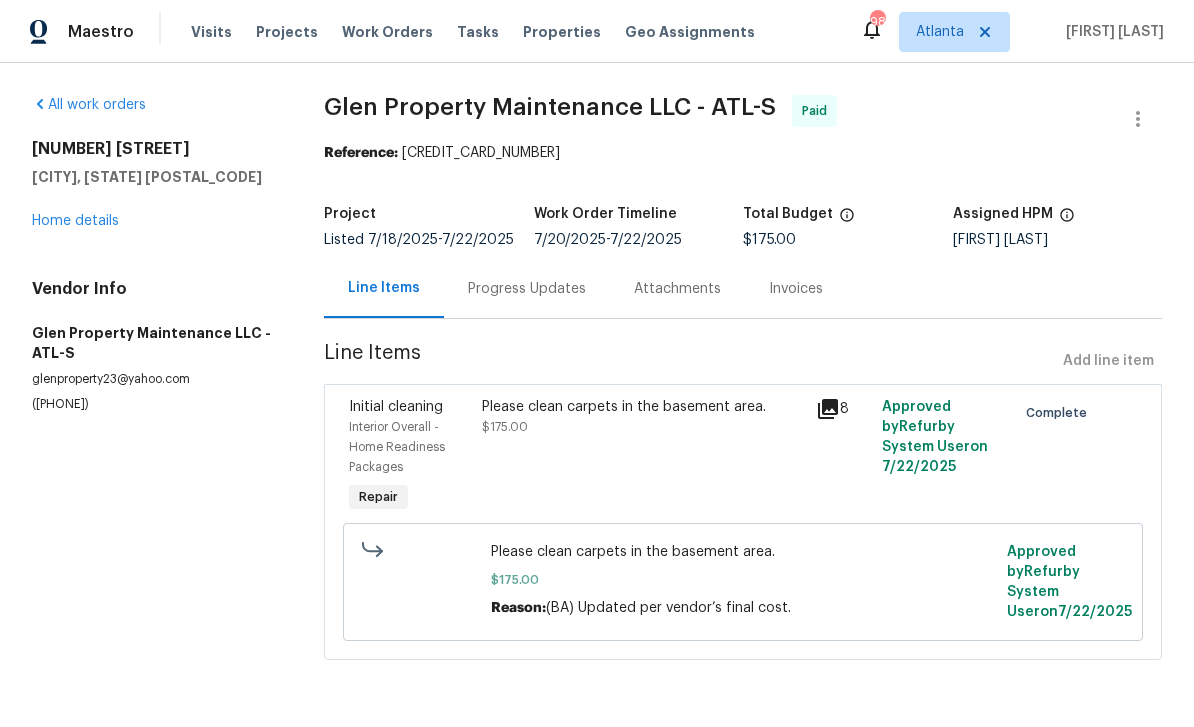 click on "Home details" at bounding box center [75, 221] 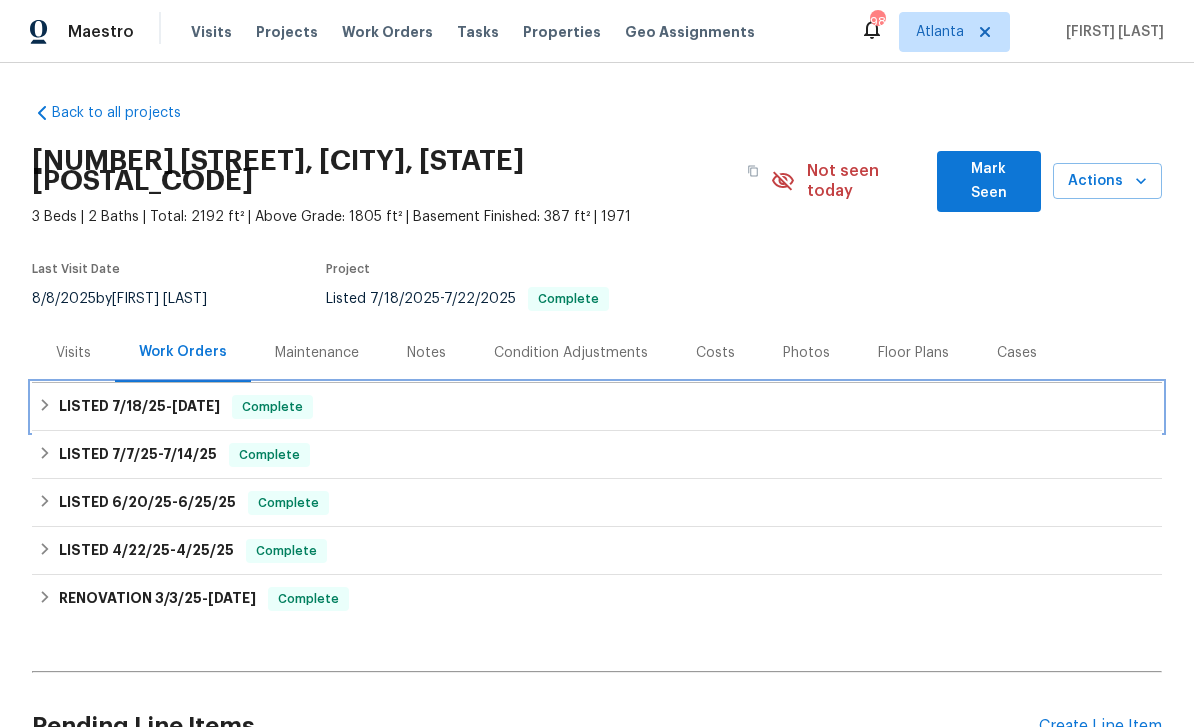 click on "LISTED   7/18/25  -  7/22/25" at bounding box center [139, 407] 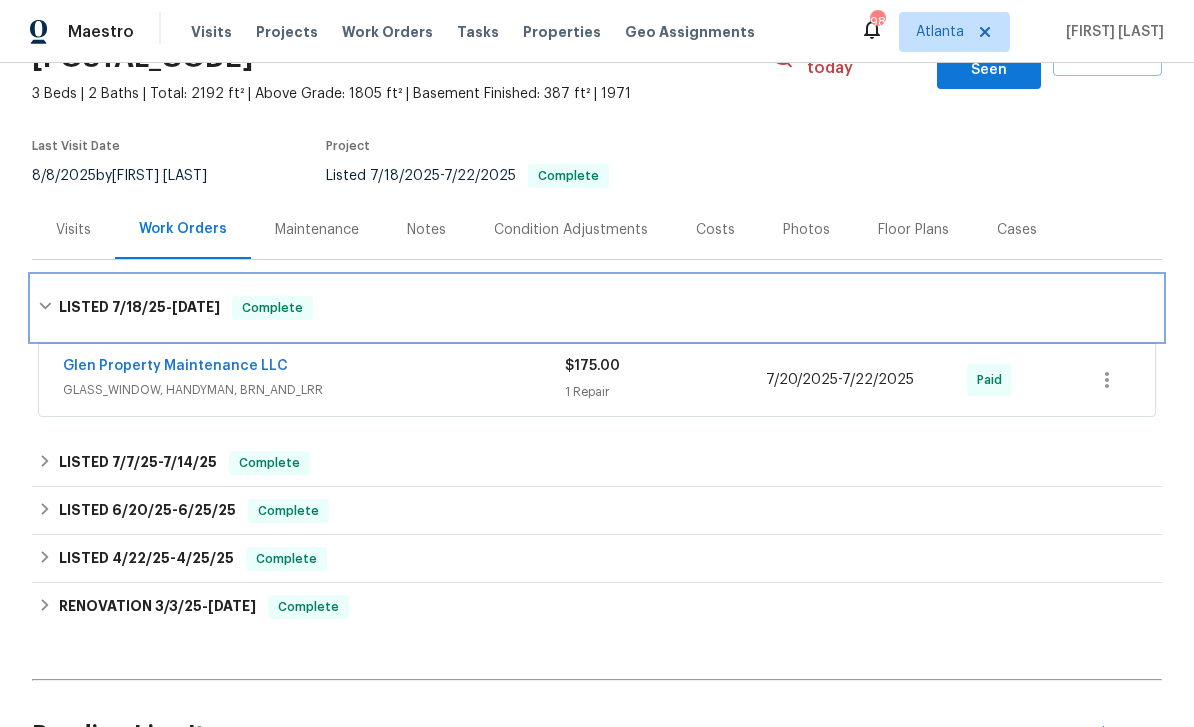scroll, scrollTop: 143, scrollLeft: 0, axis: vertical 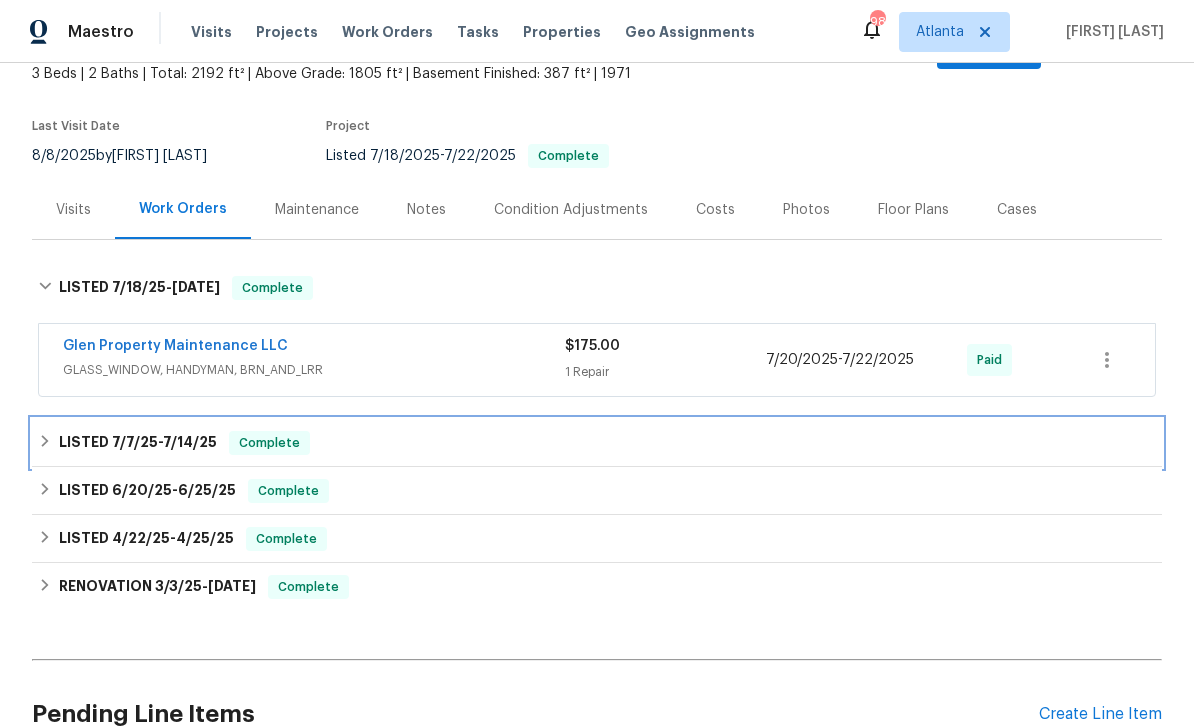 click on "LISTED   7/7/25  -  7/14/25" at bounding box center (138, 443) 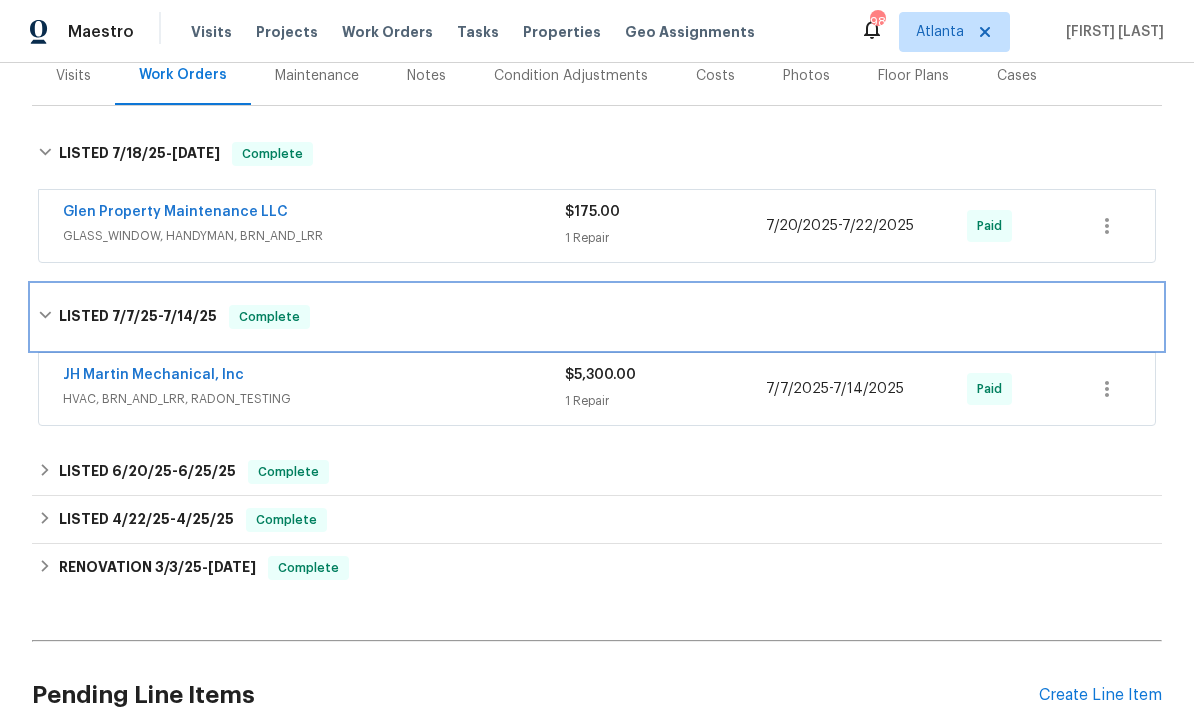scroll, scrollTop: 298, scrollLeft: 0, axis: vertical 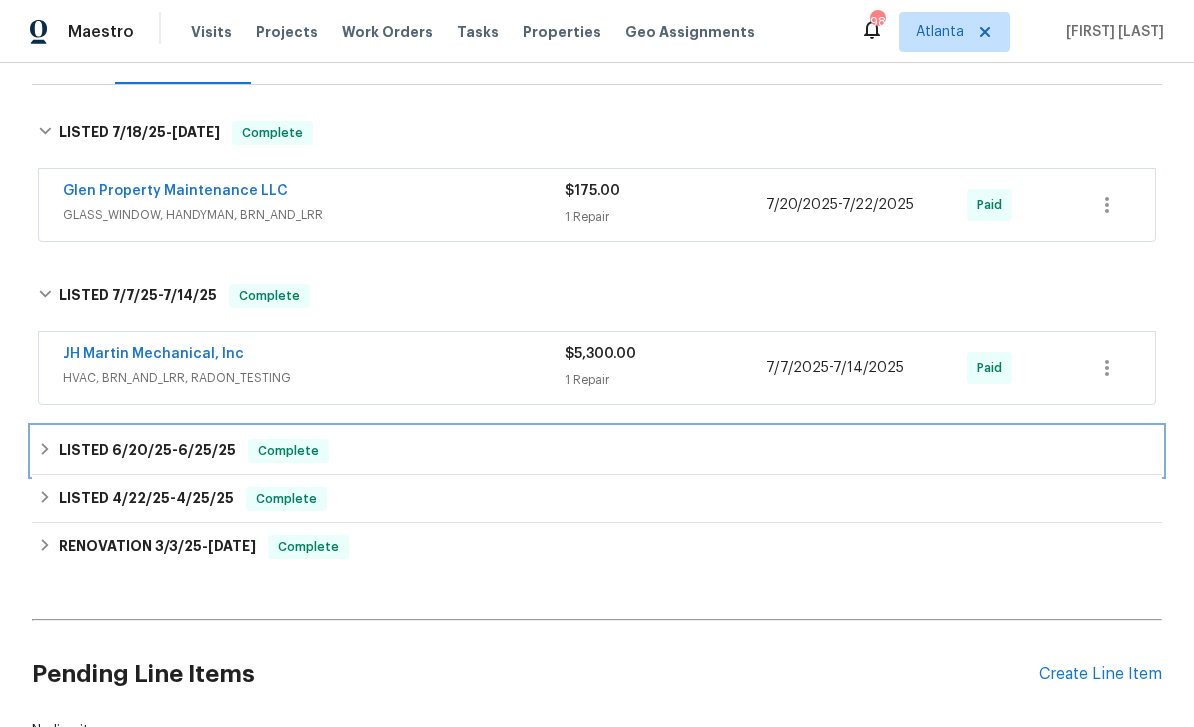 click on "LISTED   6/20/25  -  6/25/25" at bounding box center [147, 451] 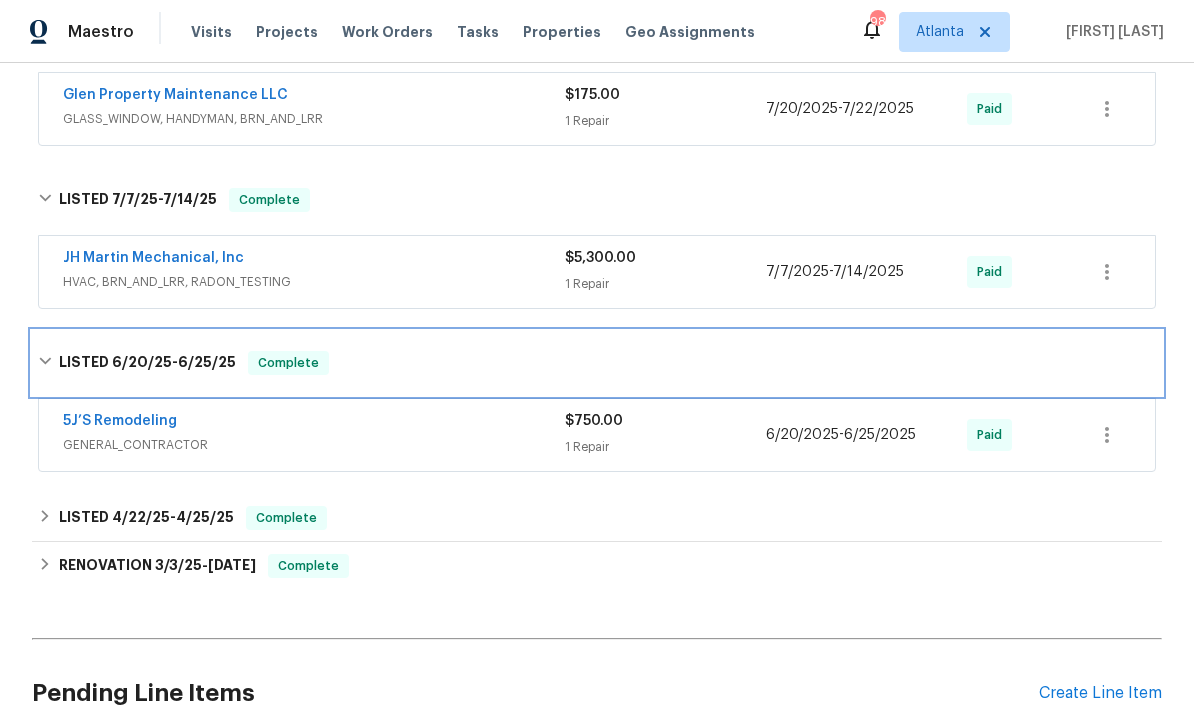 scroll, scrollTop: 434, scrollLeft: 0, axis: vertical 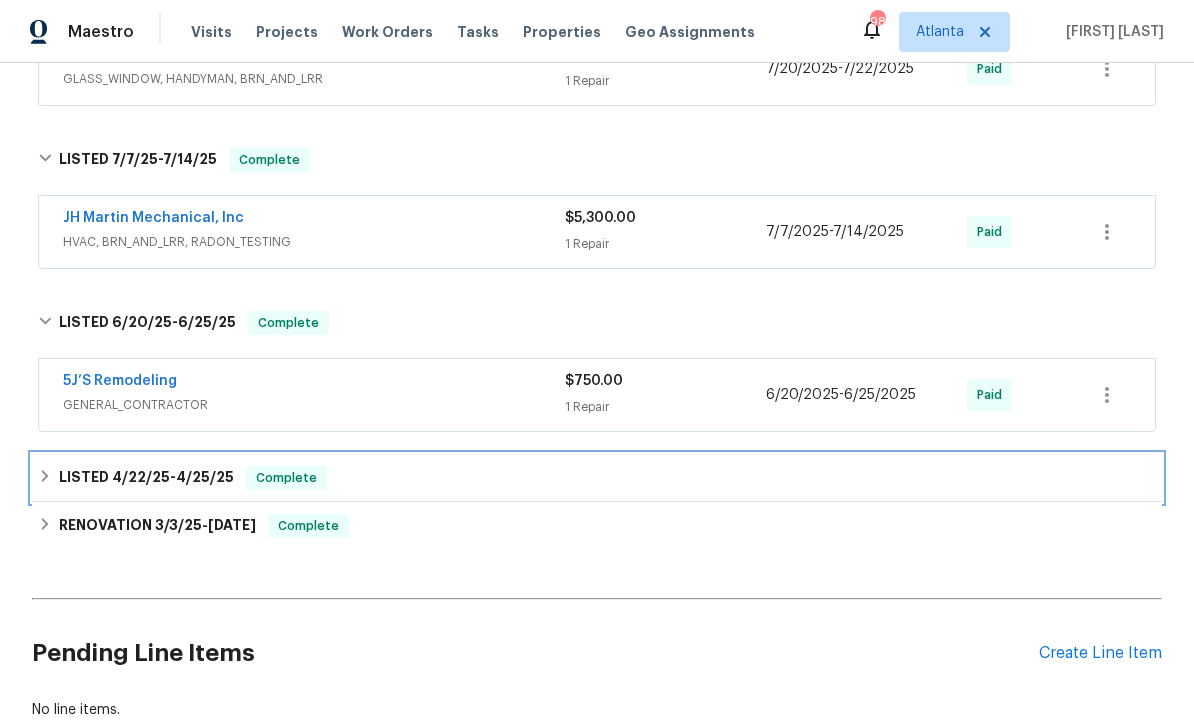 click on "LISTED   4/22/25  -  4/25/25" at bounding box center (146, 478) 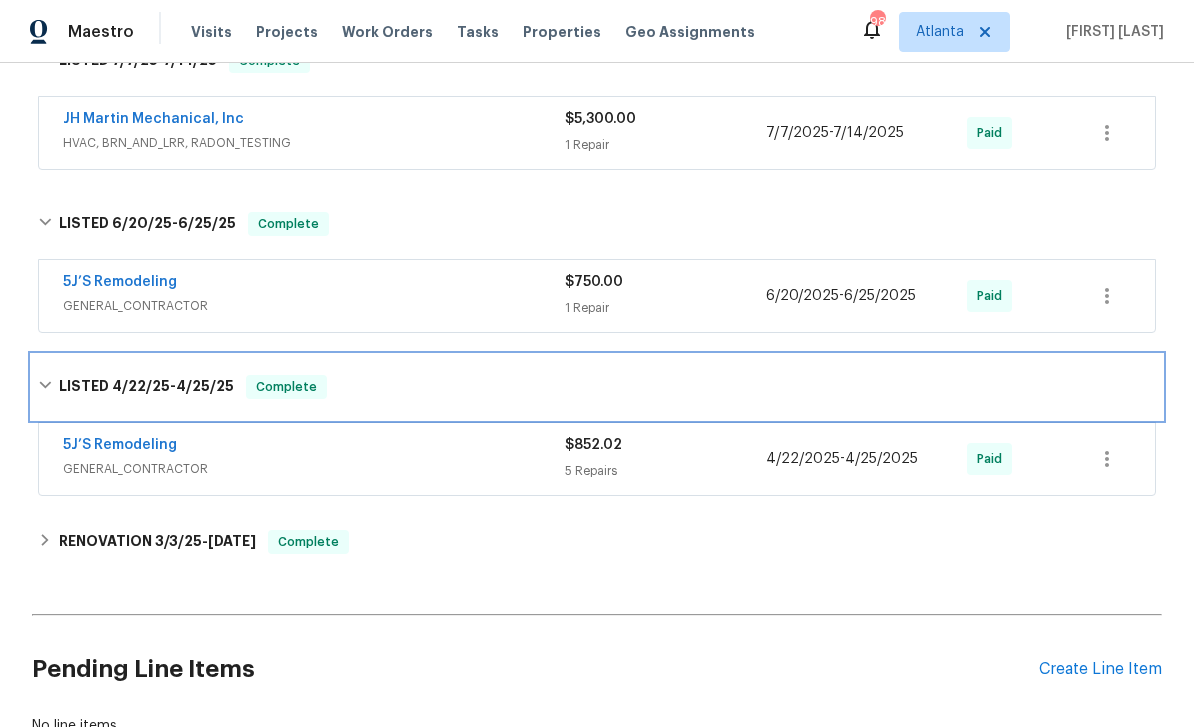 scroll, scrollTop: 554, scrollLeft: 0, axis: vertical 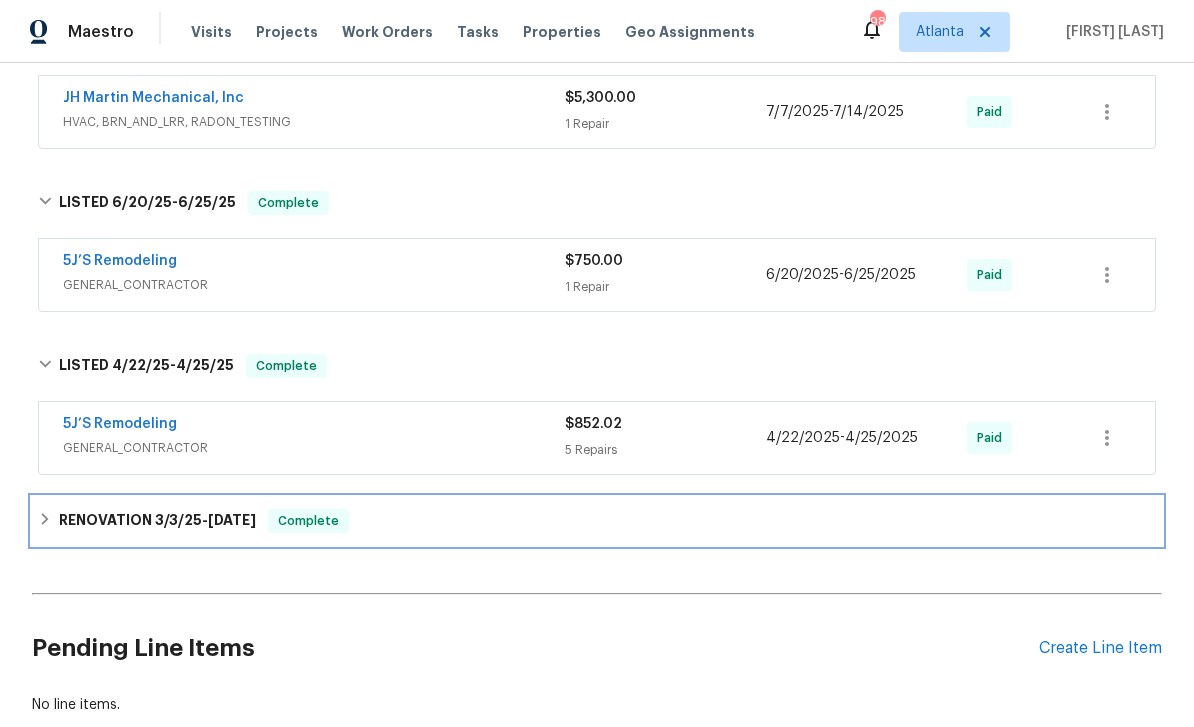 click on "RENOVATION   3/3/25  -  4/10/25 Complete" at bounding box center (597, 521) 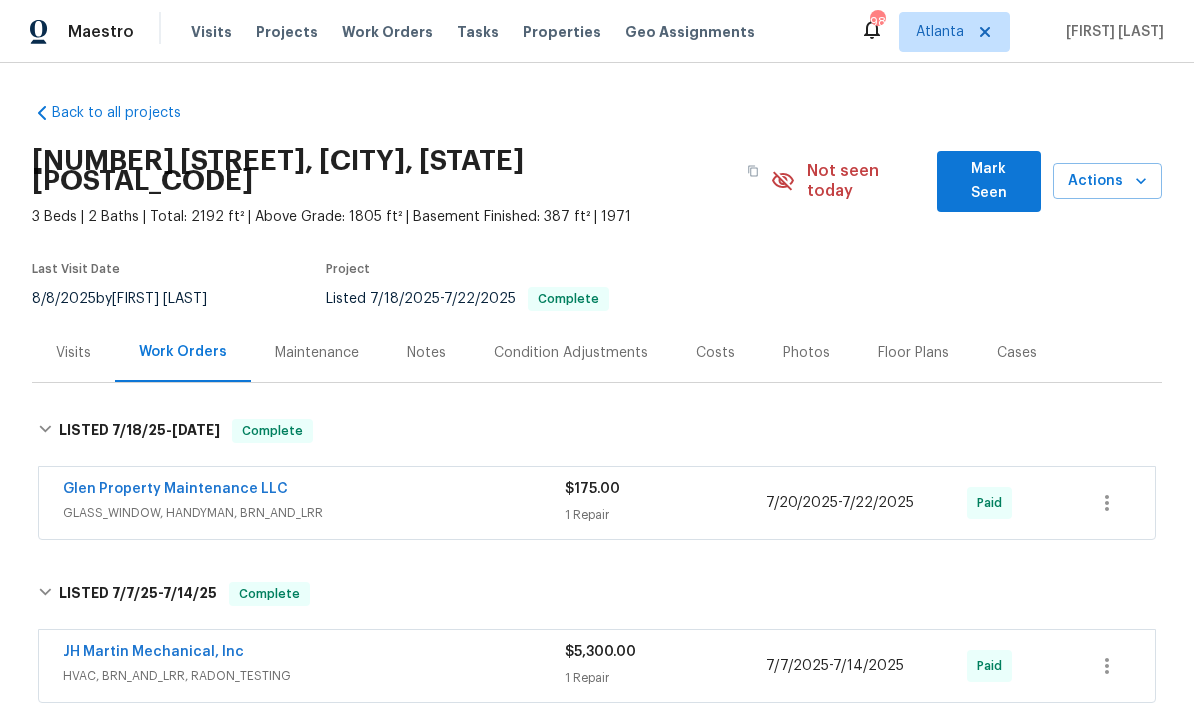 scroll, scrollTop: 0, scrollLeft: 0, axis: both 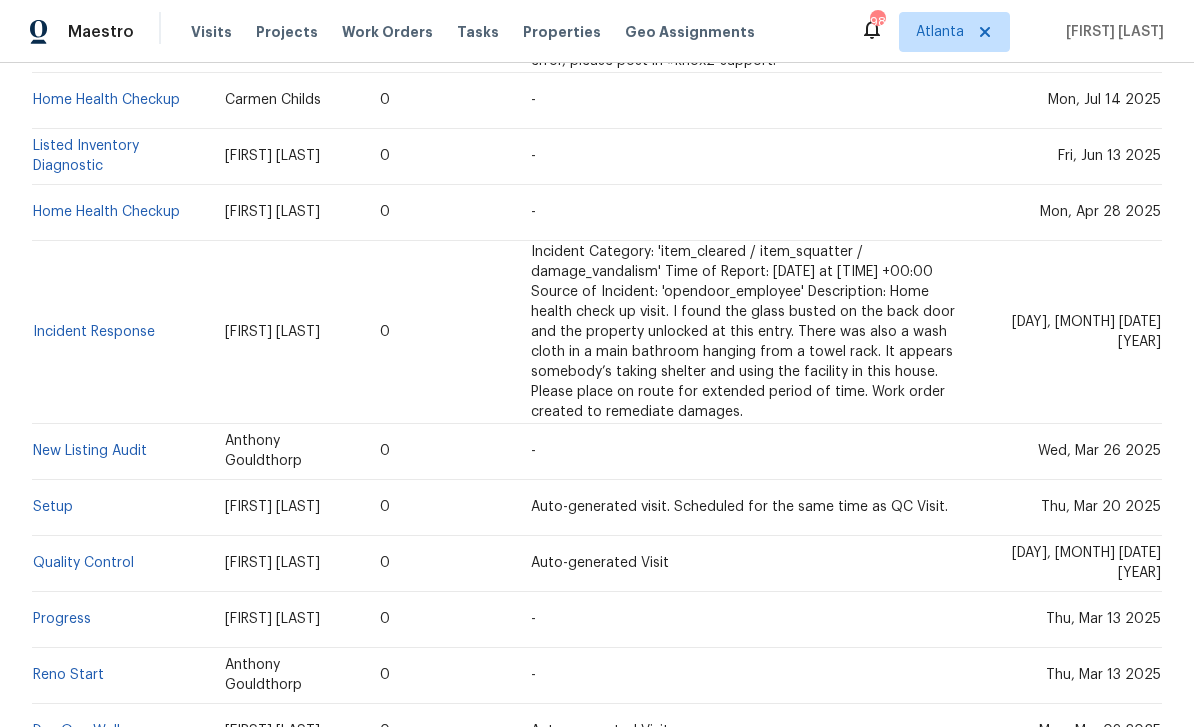 click on "Setup" at bounding box center [53, 507] 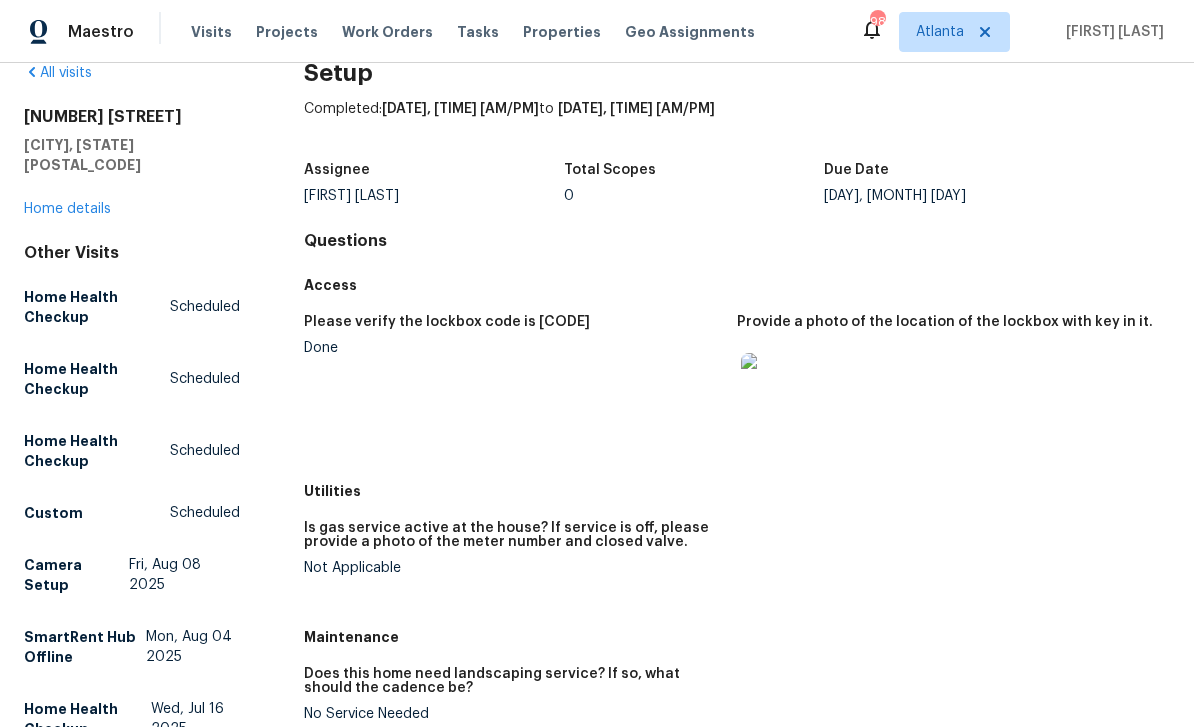 scroll, scrollTop: 41, scrollLeft: 0, axis: vertical 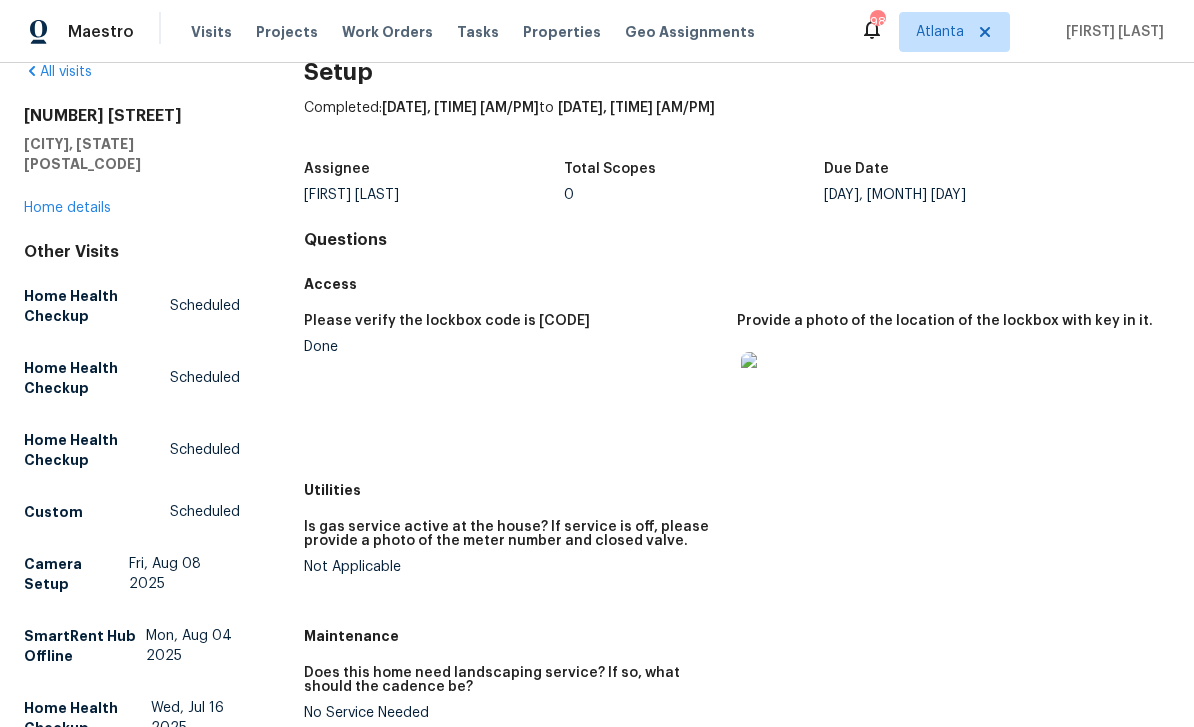 click on "Home details" at bounding box center [67, 208] 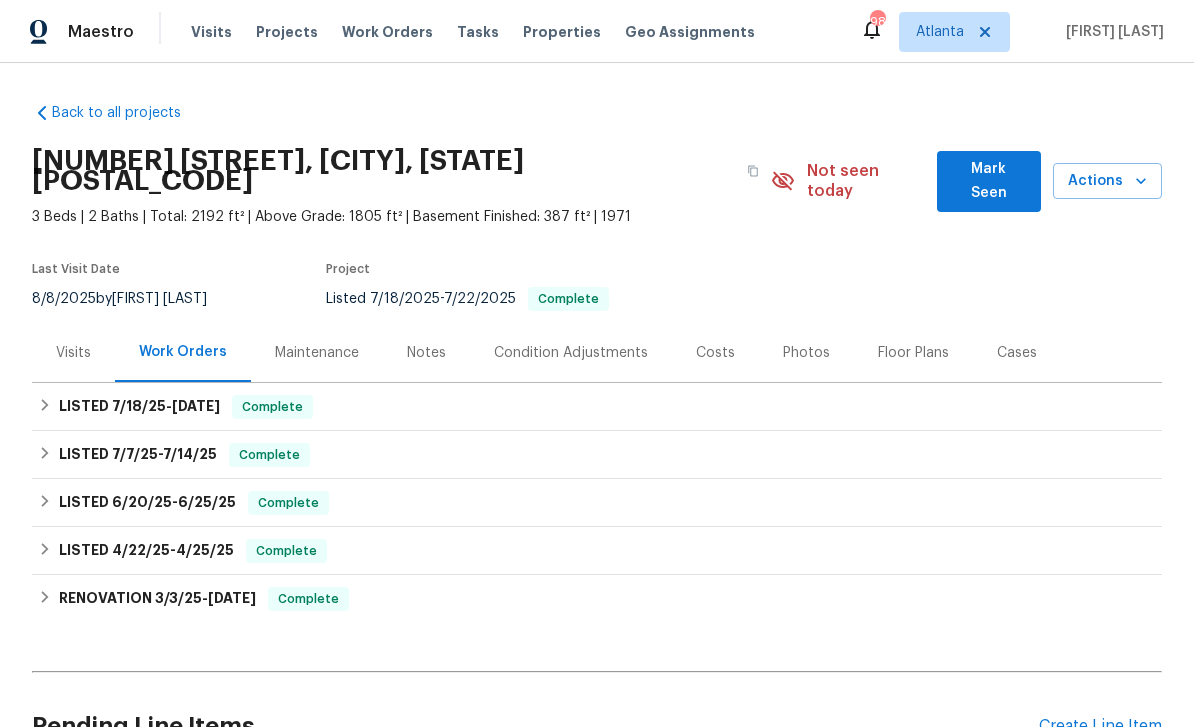 click on "Notes" at bounding box center (426, 353) 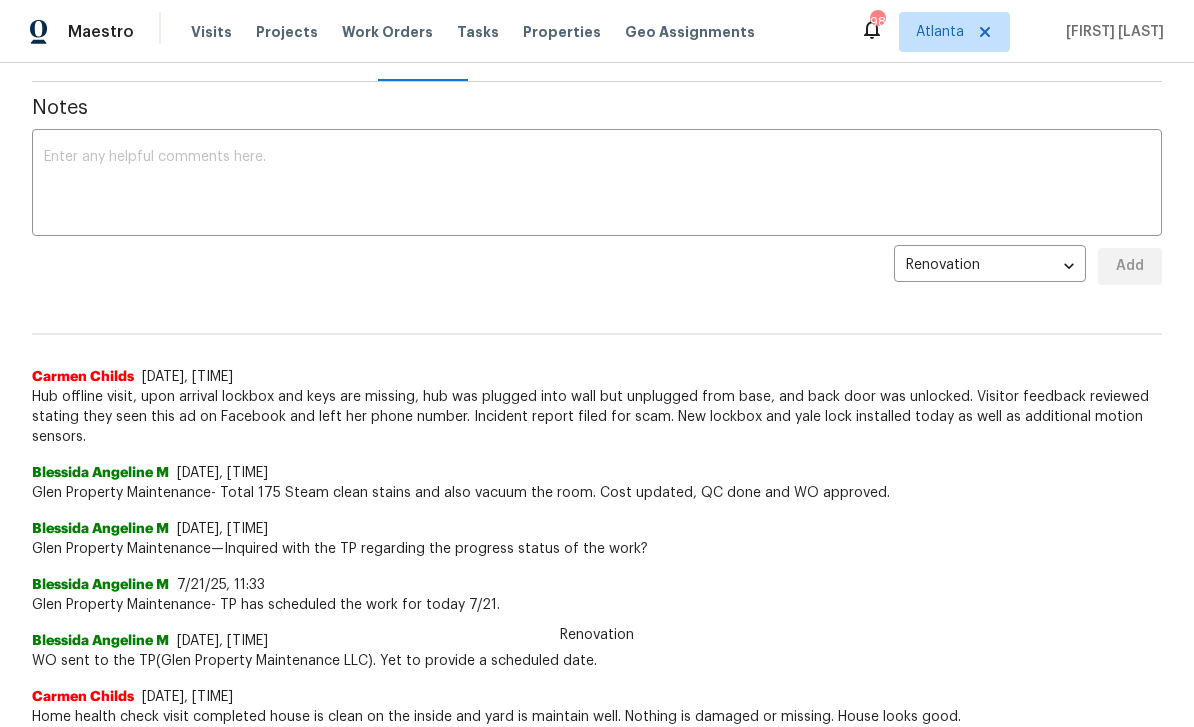 scroll, scrollTop: 273, scrollLeft: 0, axis: vertical 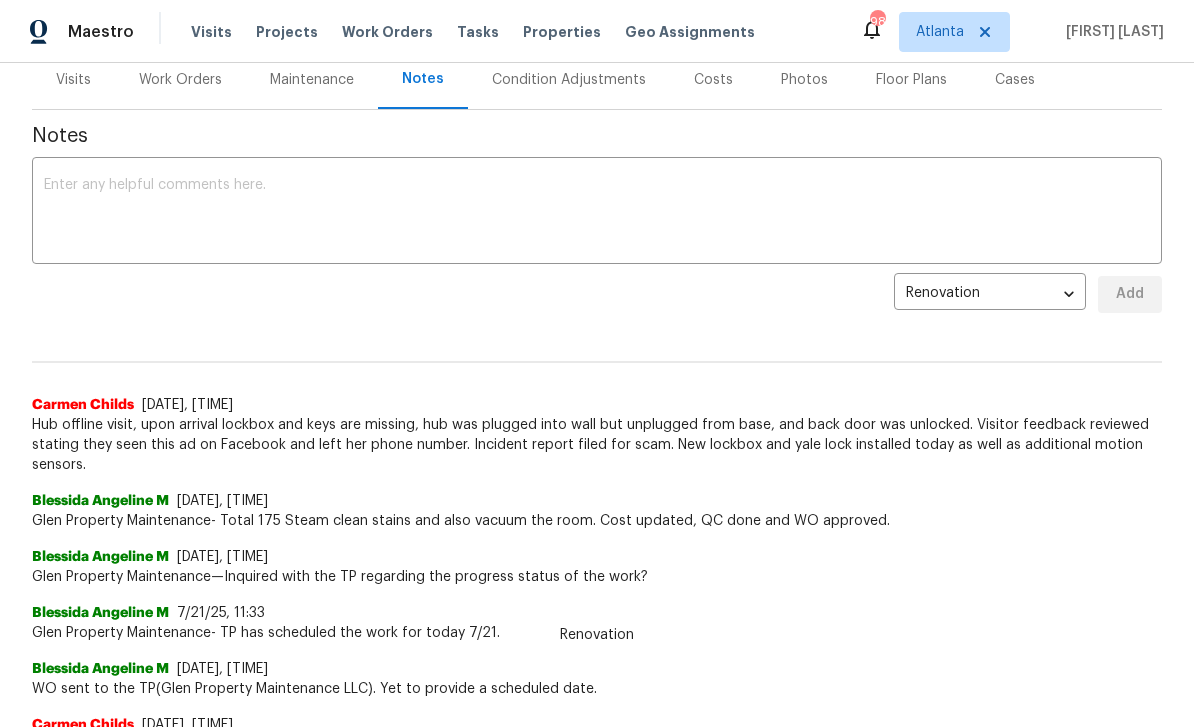 click on "Visits" at bounding box center [211, 32] 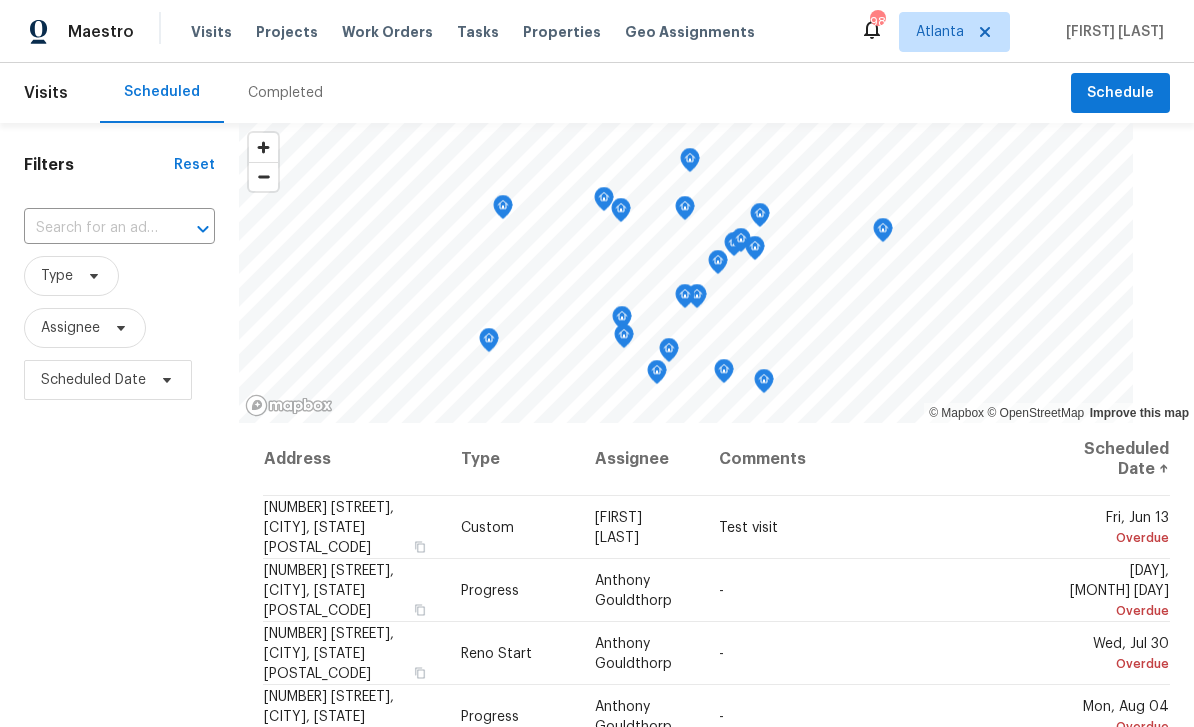 click on "Completed" at bounding box center [285, 93] 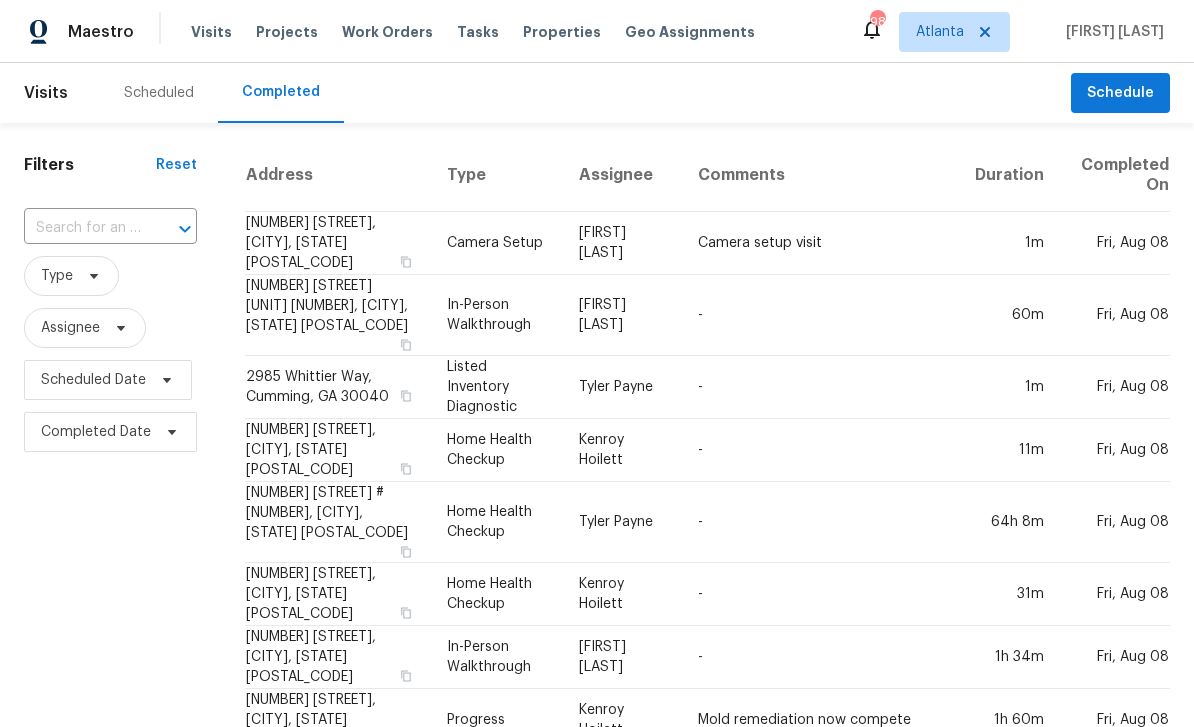 click at bounding box center (82, 228) 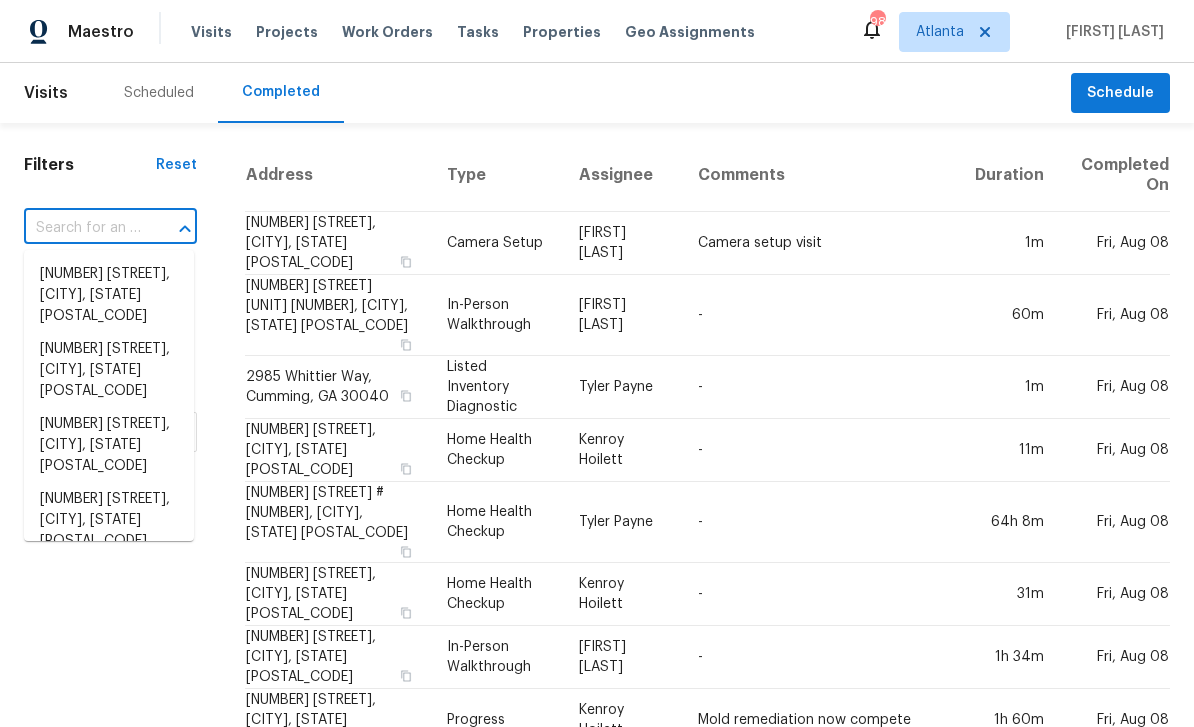click at bounding box center [82, 228] 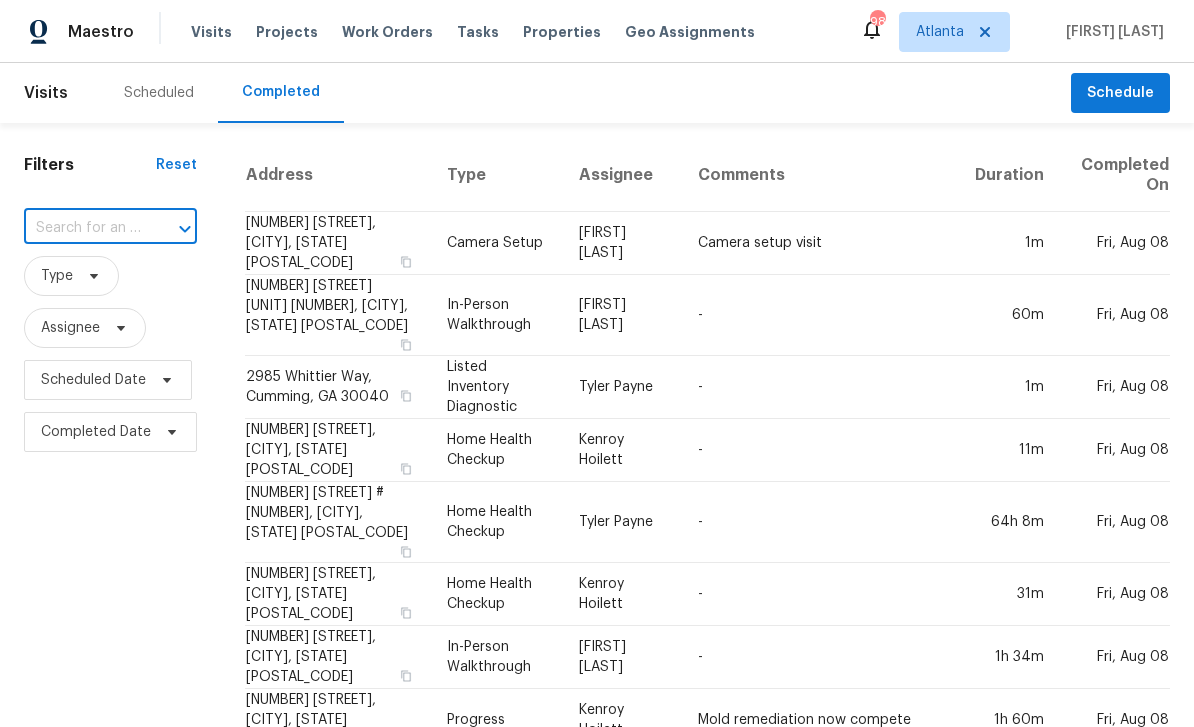 paste on "[NUMBER] [STREET], [CITY], [STATE] [ZIP]" 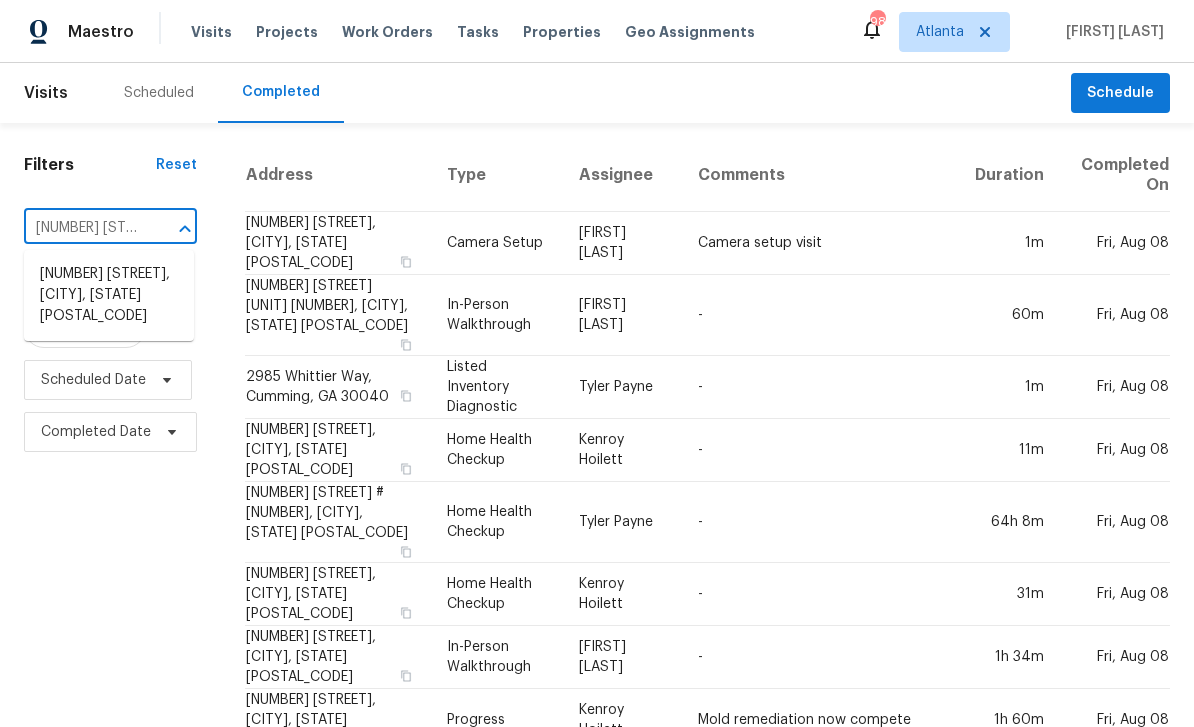 click on "[NUMBER] [STREET], [CITY], [STATE] [ZIP]" at bounding box center [109, 295] 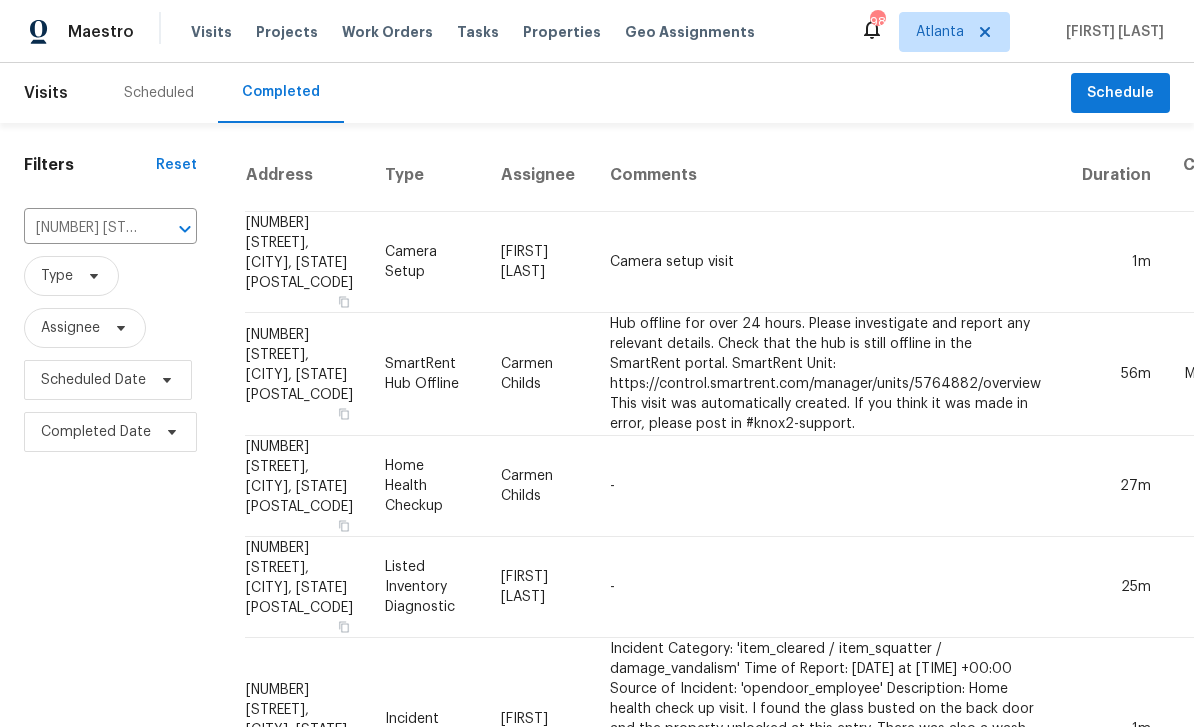 click on "Hub offline for over 24 hours.
Please investigate and report any relevant details.
Check that the hub is still offline in the SmartRent portal.
SmartRent Unit: https://control.smartrent.com/manager/units/5764882/overview
This visit was automatically created. If you think it was made in error, please post in #knox2-support." at bounding box center (825, 374) 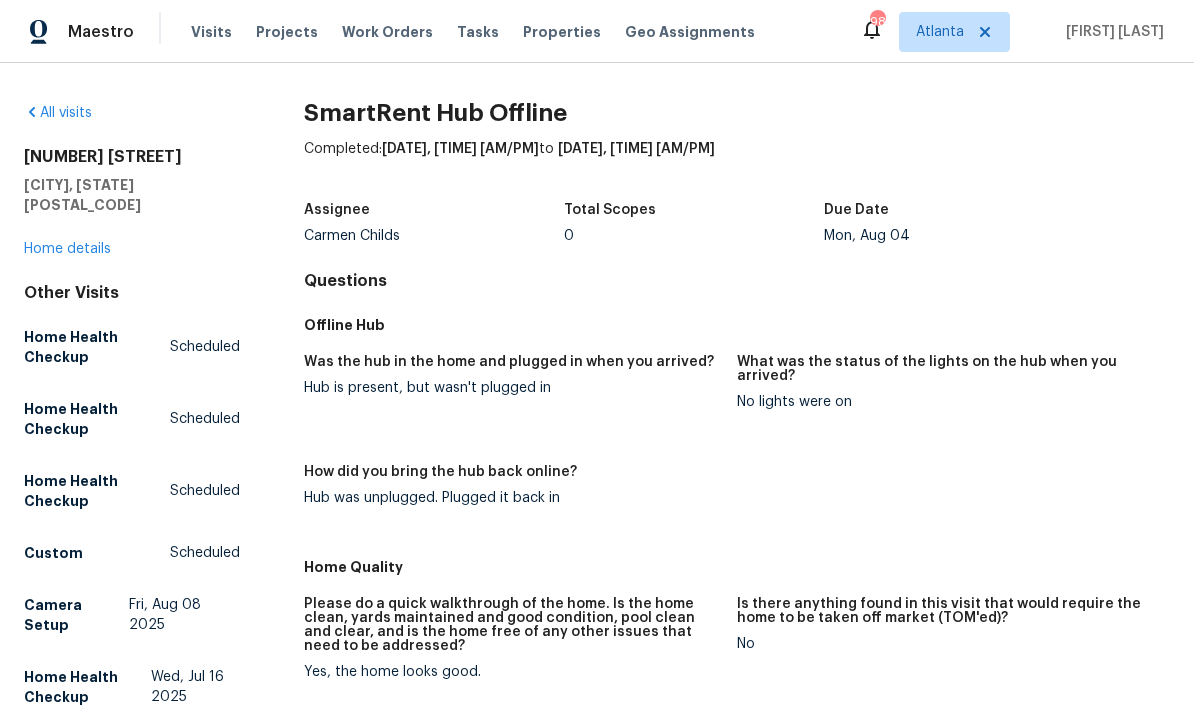 scroll, scrollTop: 0, scrollLeft: 0, axis: both 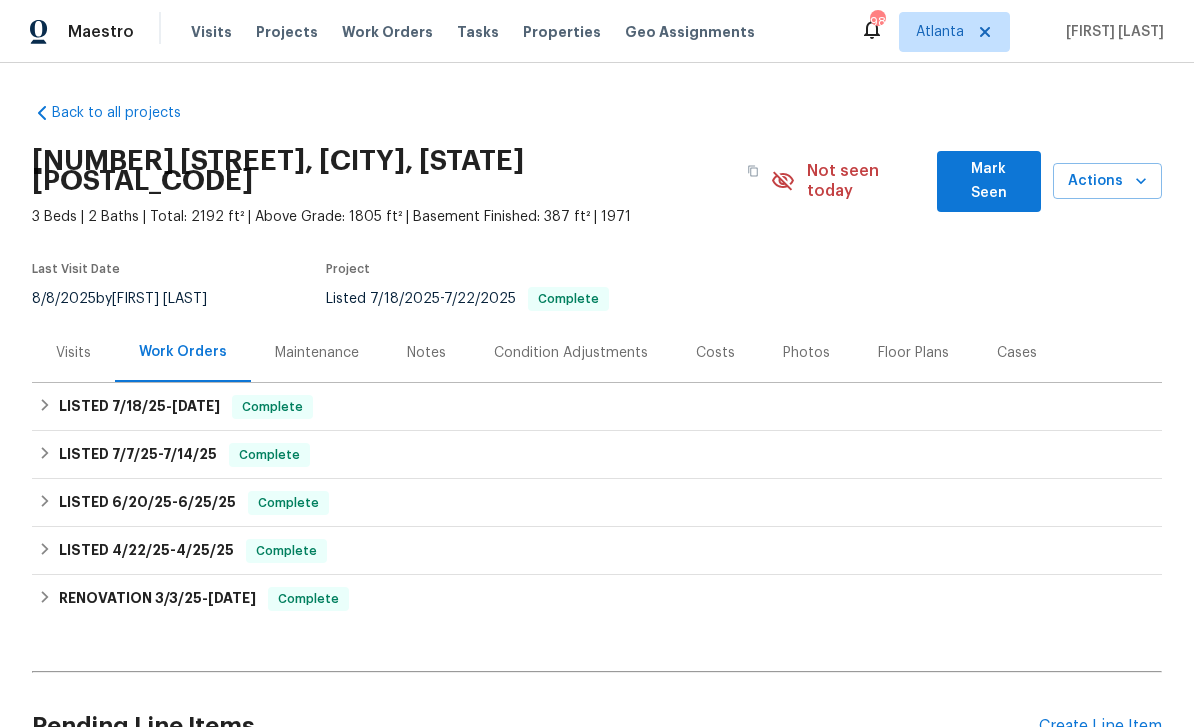 click on "Visits" at bounding box center [211, 32] 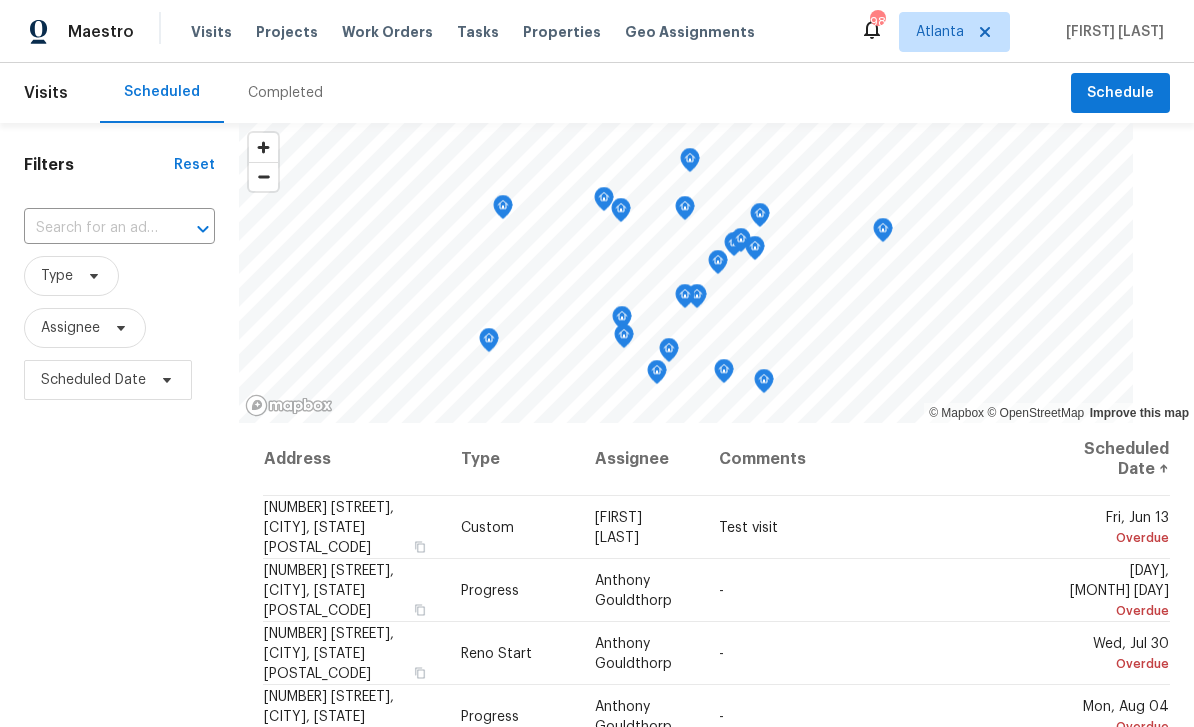 click on "Completed" at bounding box center [285, 93] 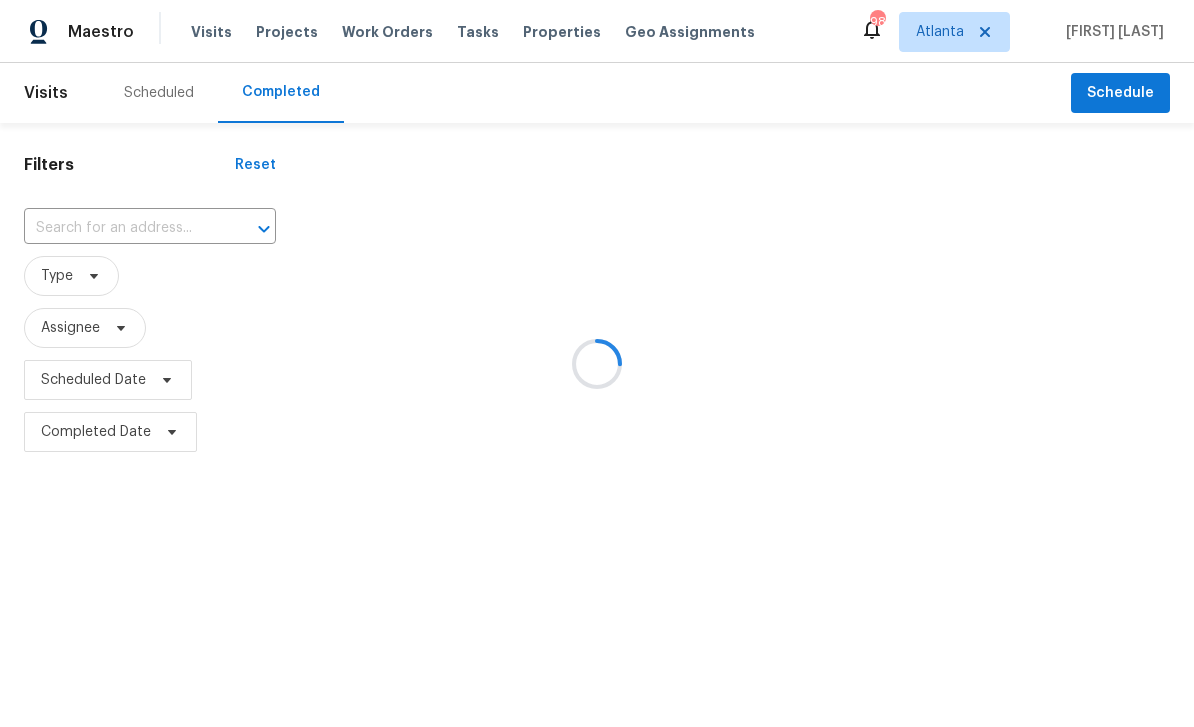 click at bounding box center (597, 363) 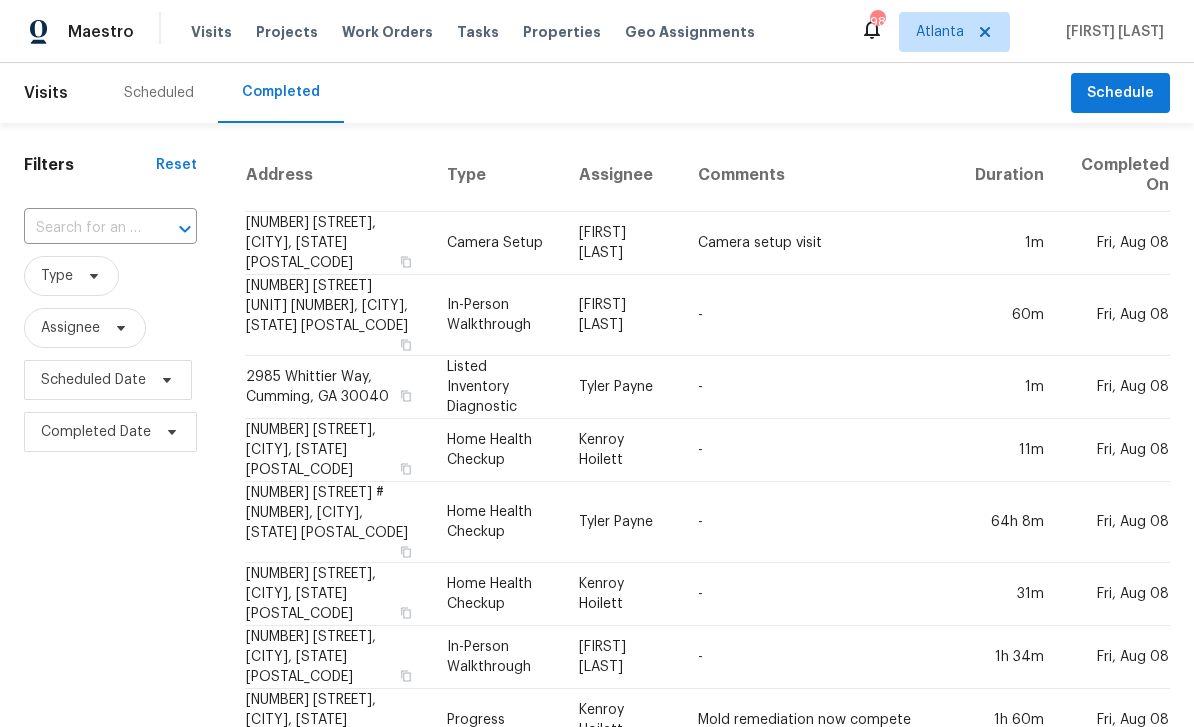 click at bounding box center [82, 228] 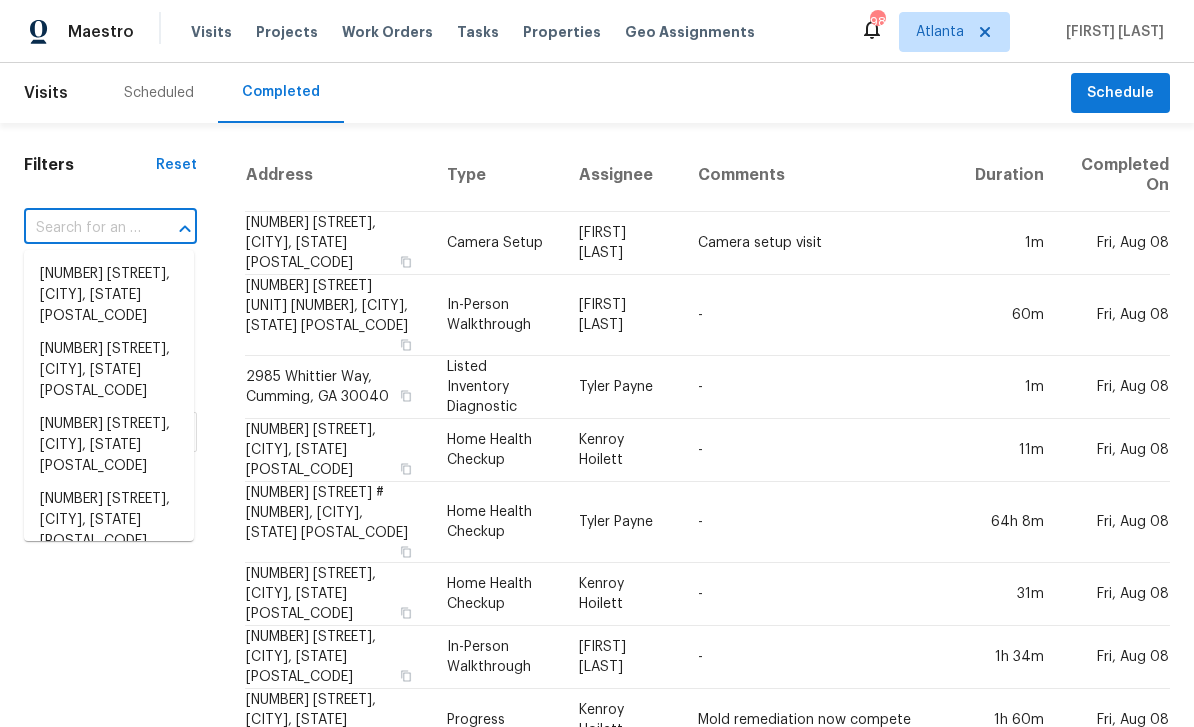 click at bounding box center (82, 228) 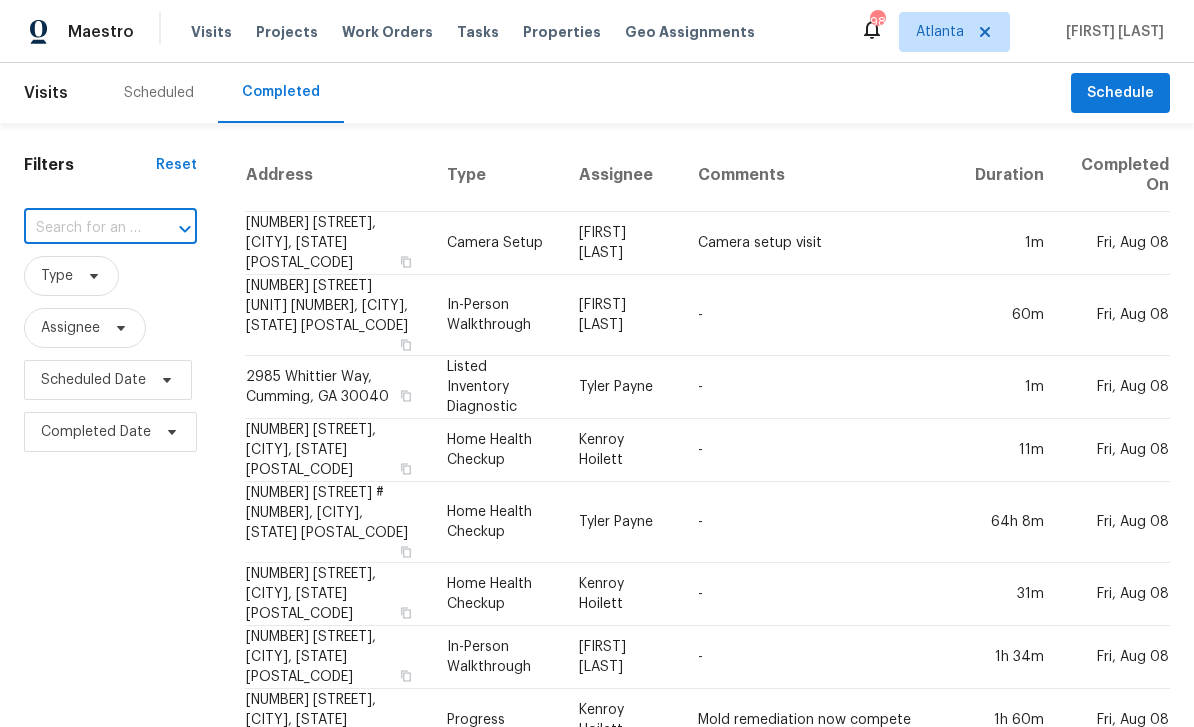 paste on "[NUMBER] [STREET], [CITY], [STATE] [ZIP]" 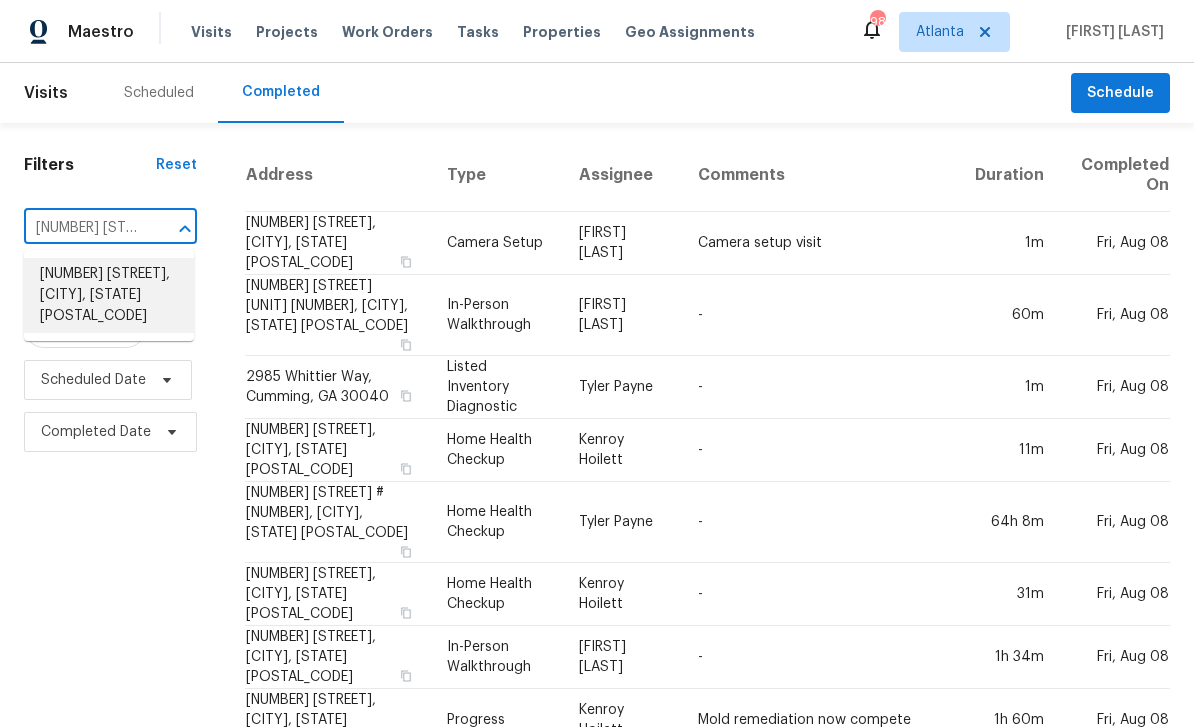 click on "[NUMBER] [STREET], [CITY], [STATE] [ZIP]" at bounding box center [109, 295] 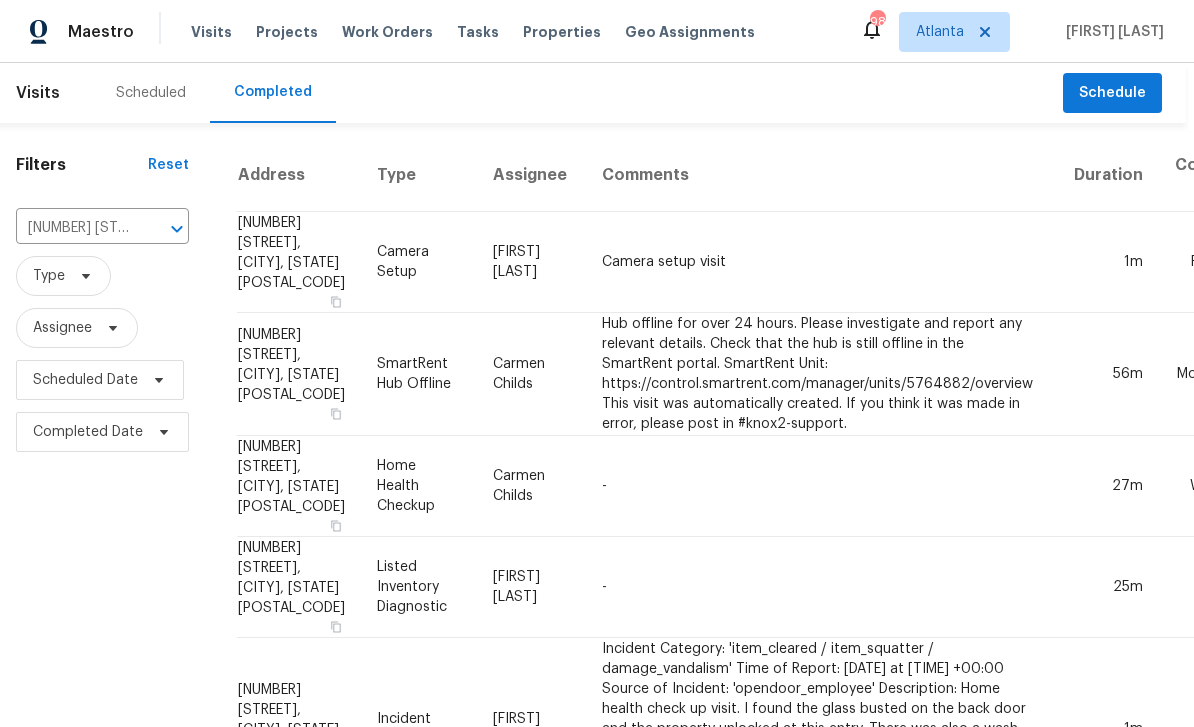 scroll, scrollTop: 0, scrollLeft: 7, axis: horizontal 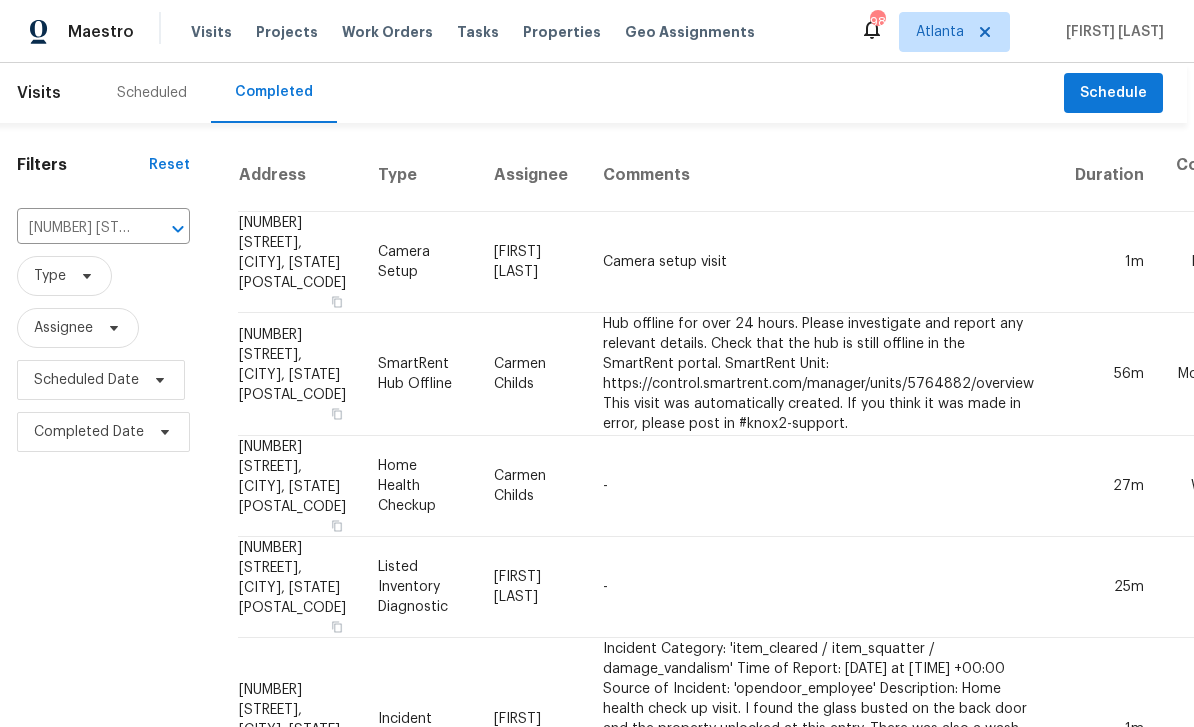 click on "Hub offline for over 24 hours.
Please investigate and report any relevant details.
Check that the hub is still offline in the SmartRent portal.
SmartRent Unit: https://control.smartrent.com/manager/units/5764882/overview
This visit was automatically created. If you think it was made in error, please post in #knox2-support." at bounding box center [818, 374] 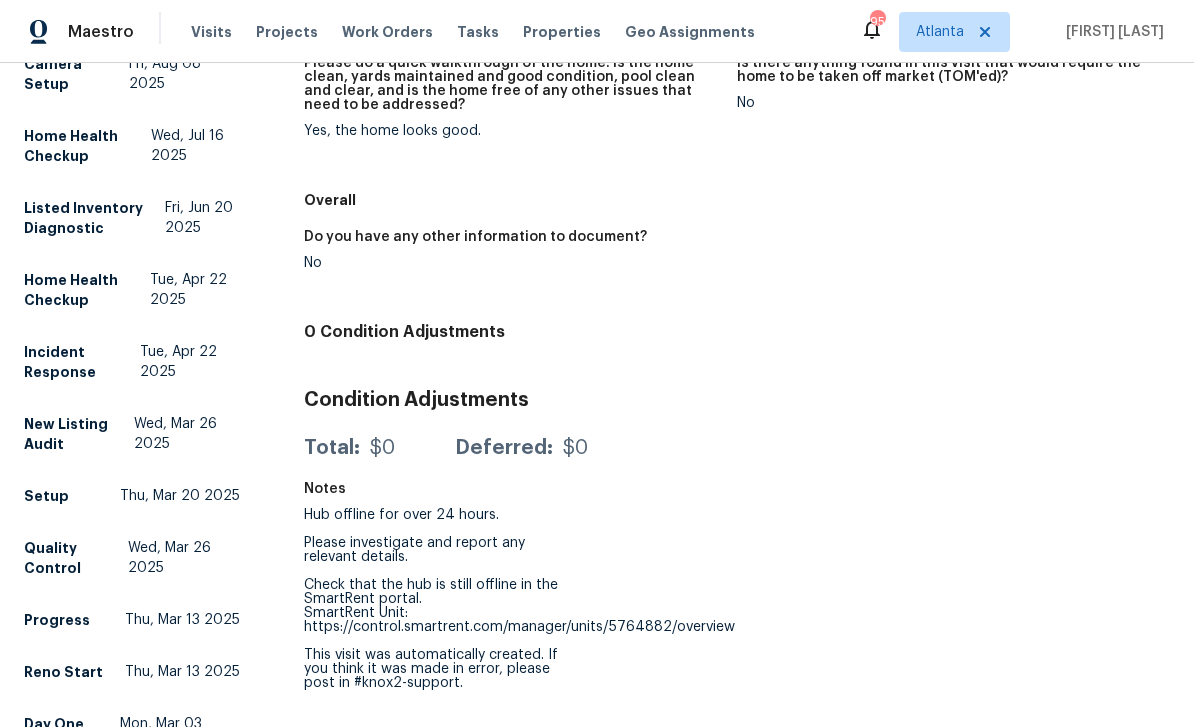 scroll, scrollTop: 540, scrollLeft: 0, axis: vertical 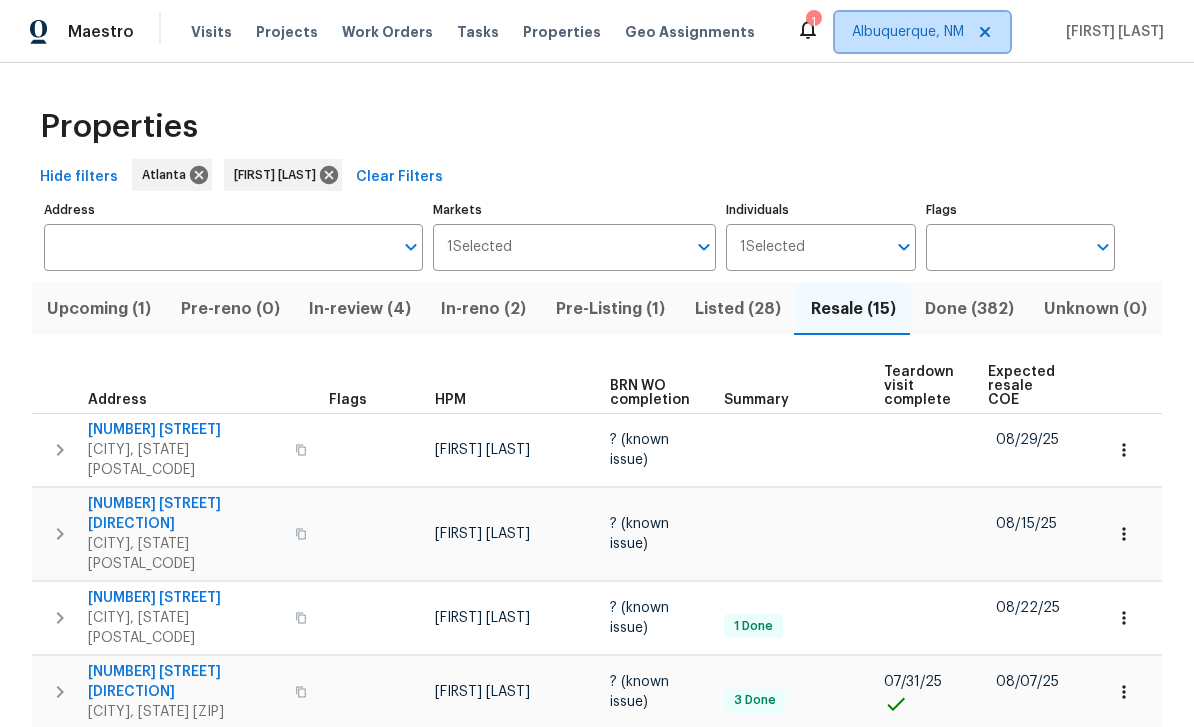 click on "Albuquerque, NM" at bounding box center [908, 32] 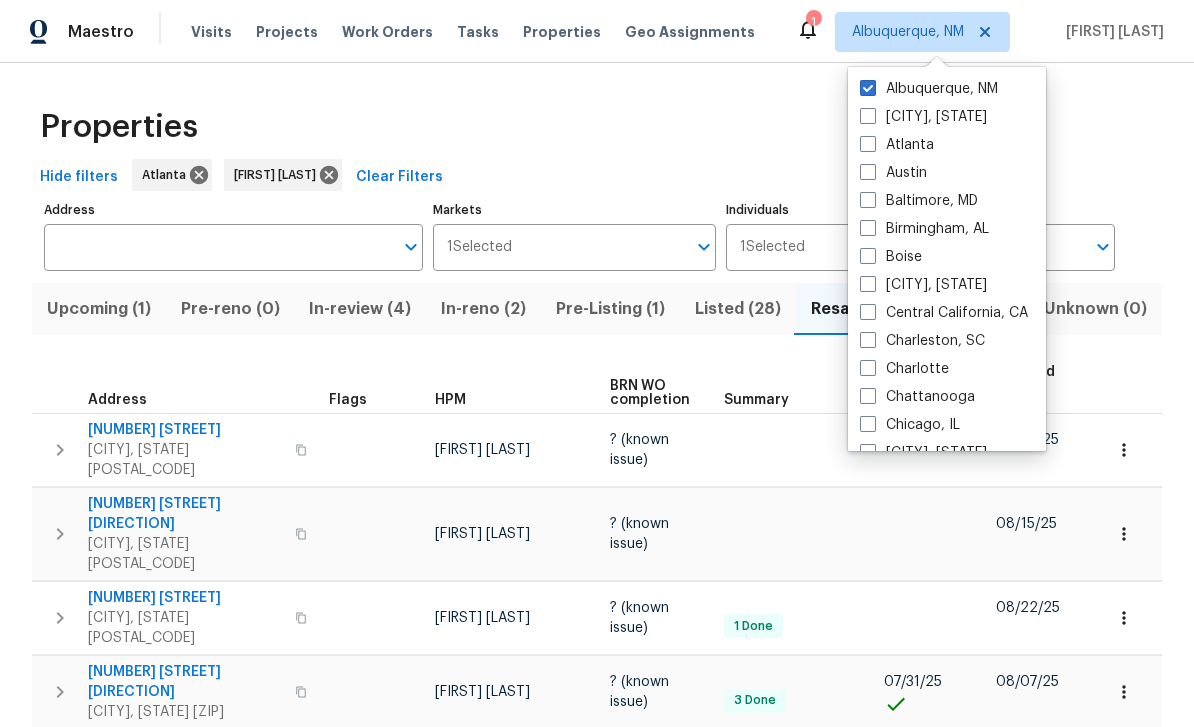 click at bounding box center (868, 144) 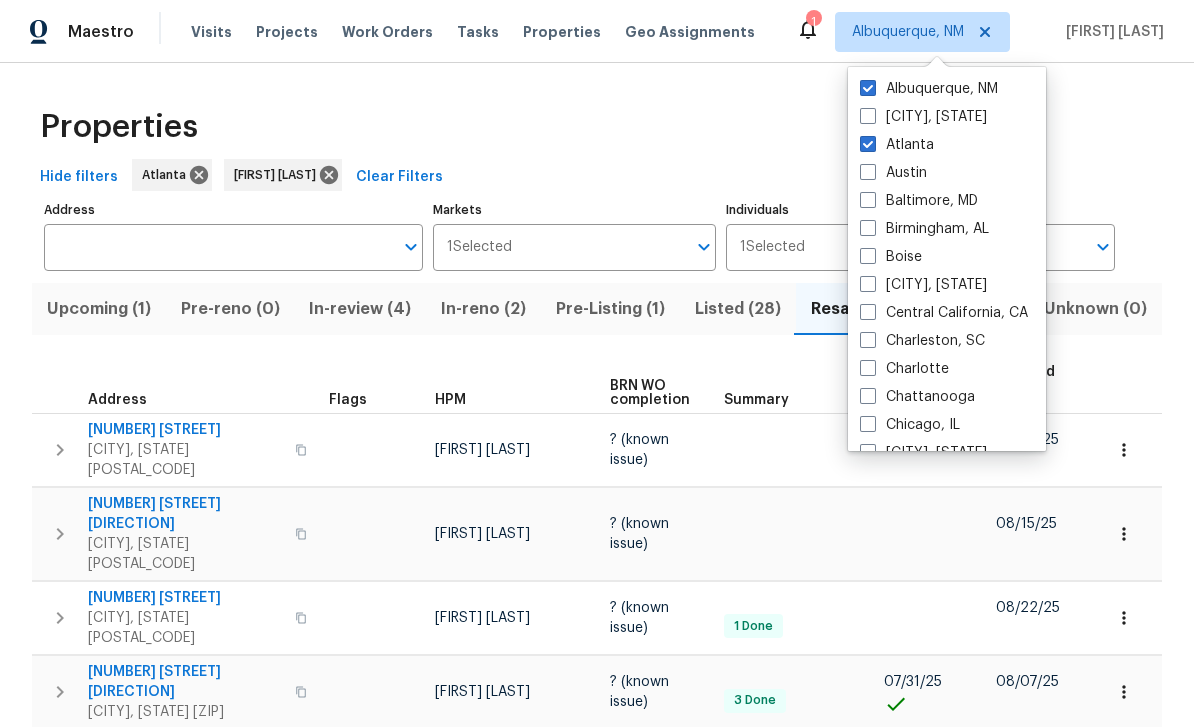 checkbox on "true" 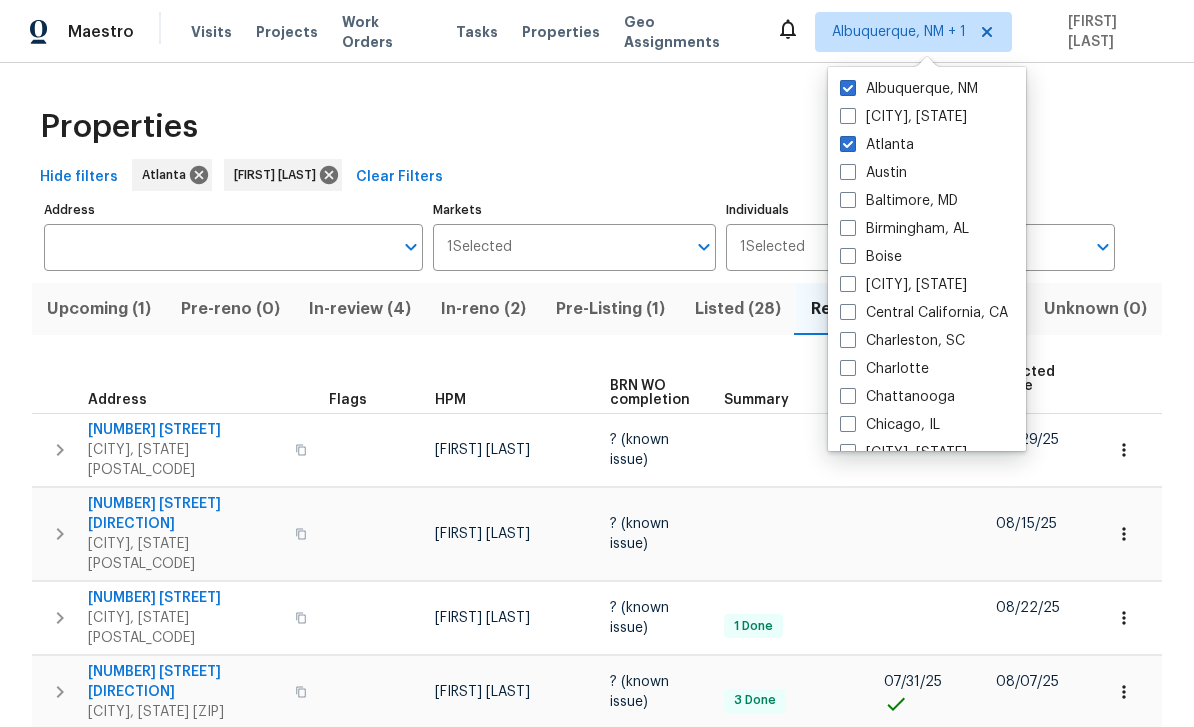 click on "Albuquerque, NM" at bounding box center (909, 89) 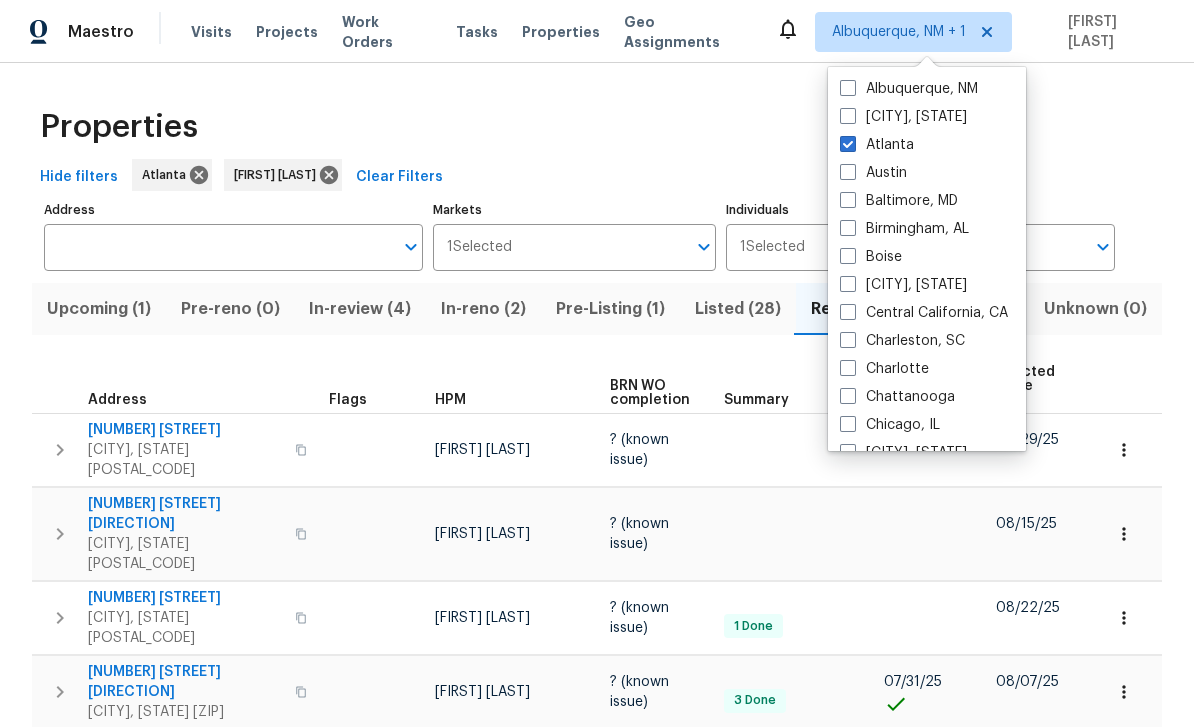 checkbox on "false" 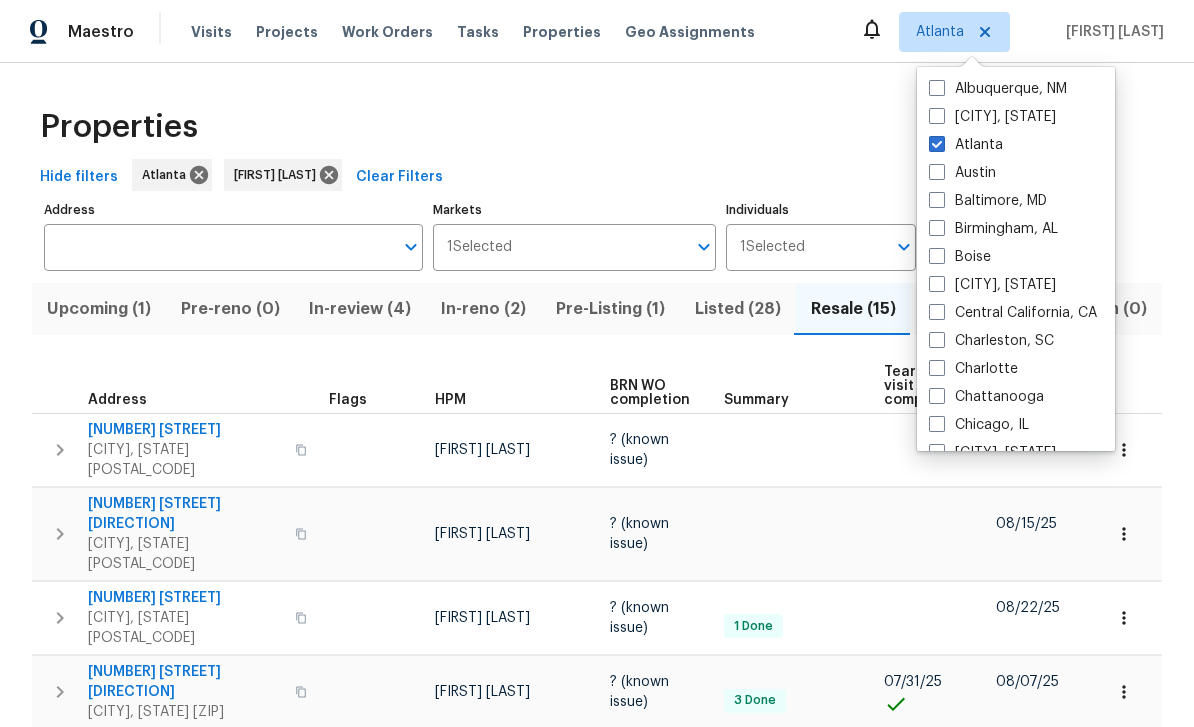click on "Work Orders" at bounding box center (387, 32) 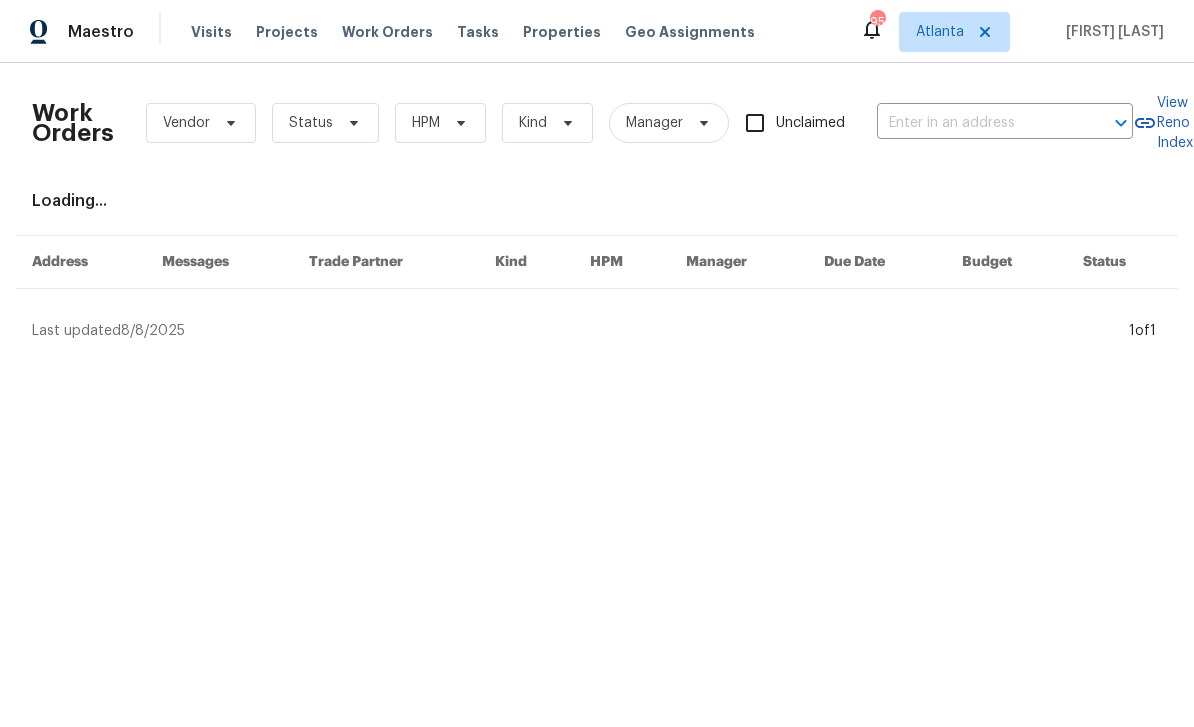 click at bounding box center (977, 123) 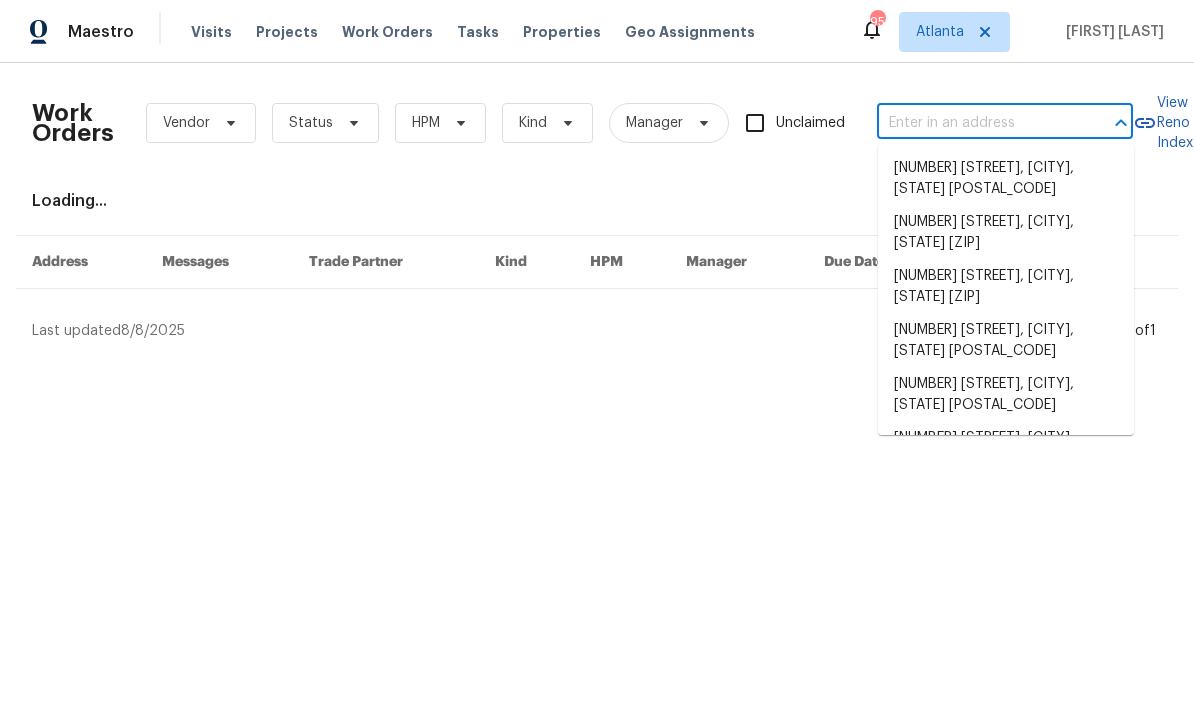 click at bounding box center [977, 123] 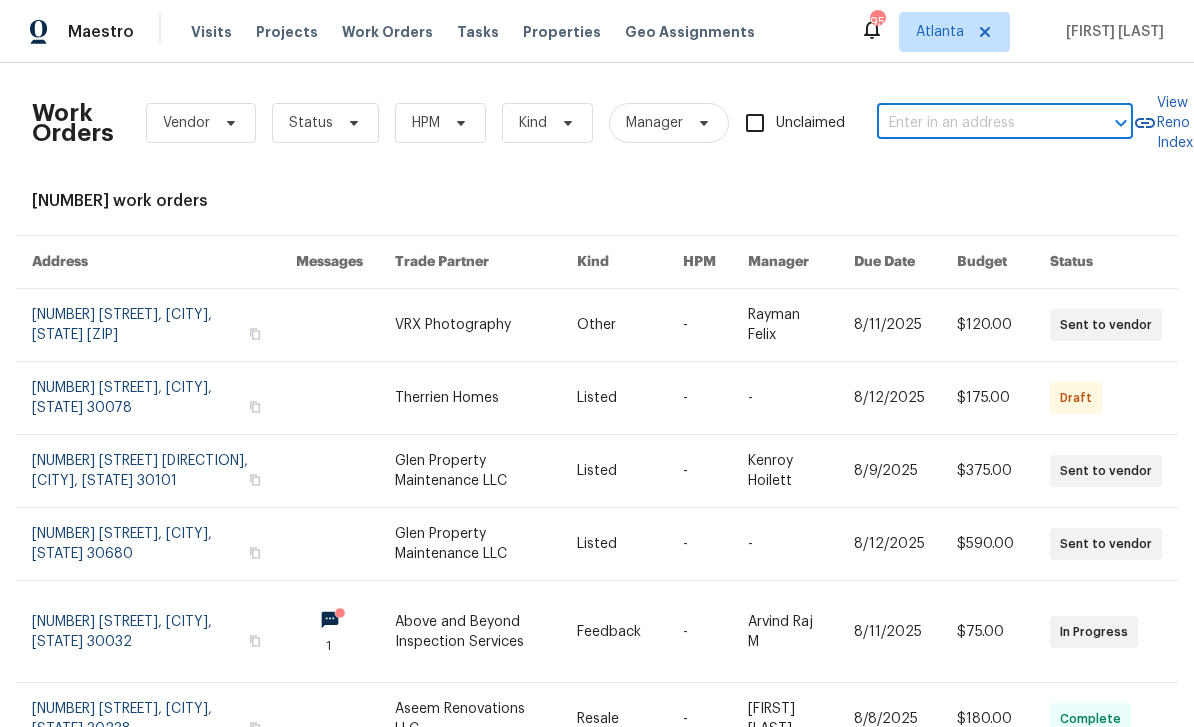 paste on "[NUMBER] [STREET], [CITY], [STATE] [ZIP]" 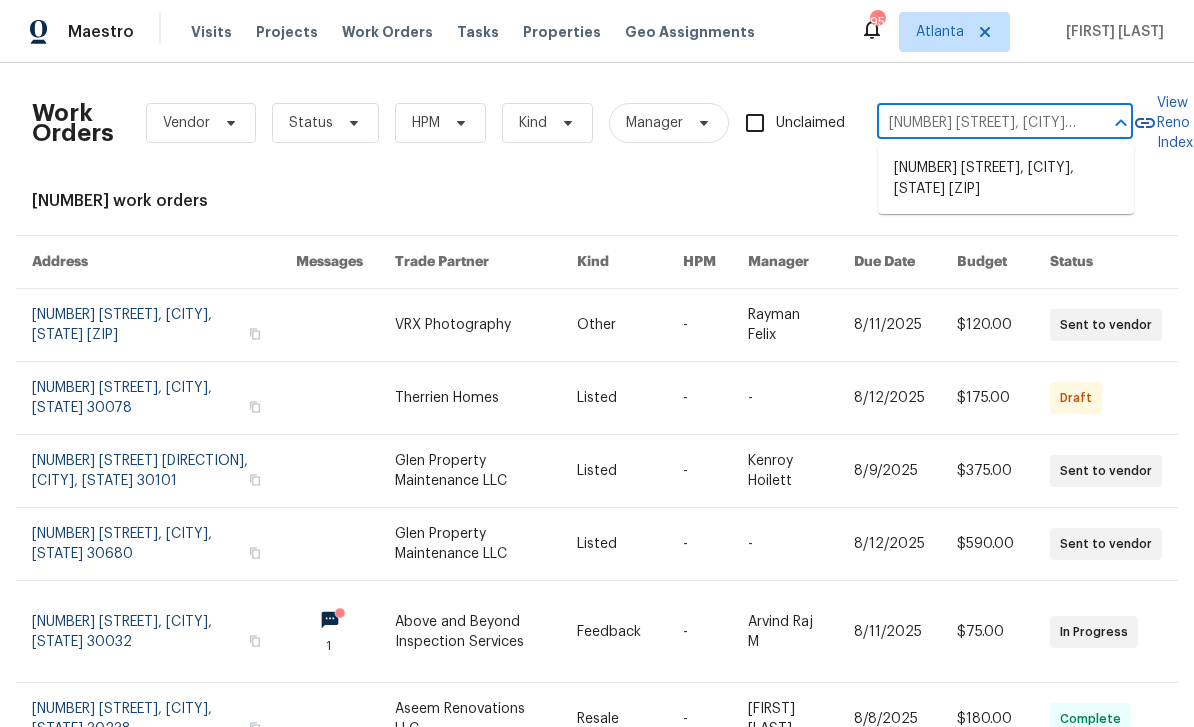 click on "[NUMBER] [STREET], [CITY], [STATE] [ZIP]" at bounding box center (1006, 179) 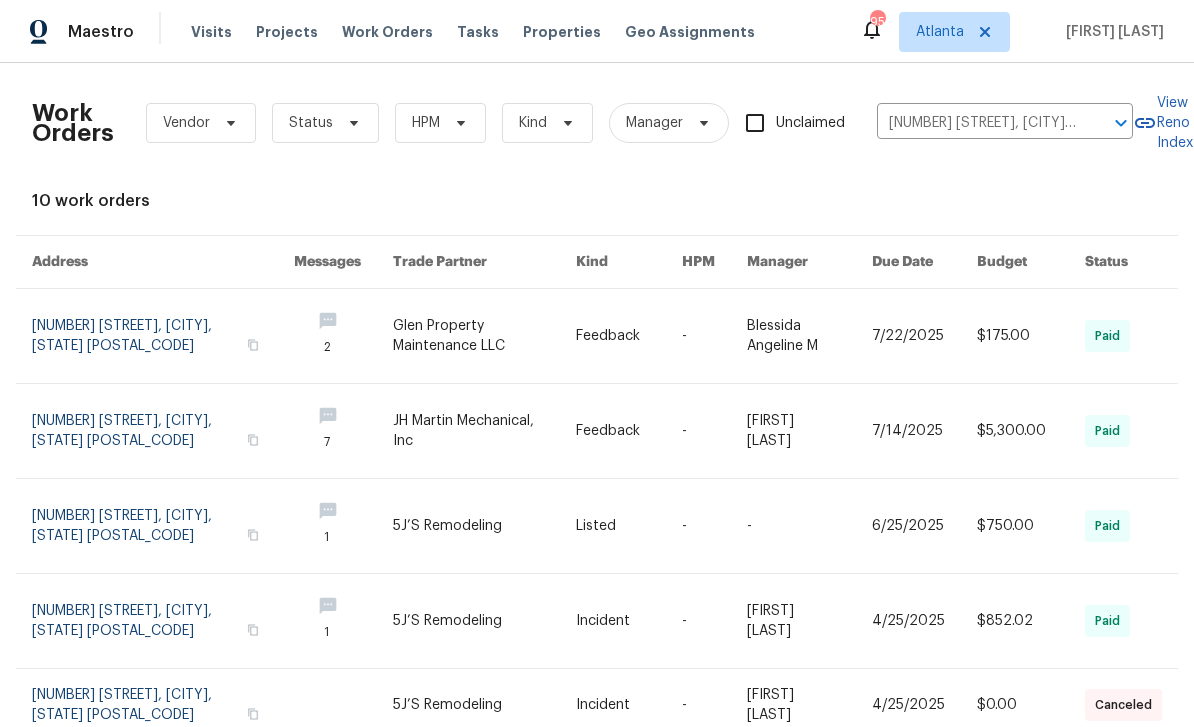 click at bounding box center [163, 336] 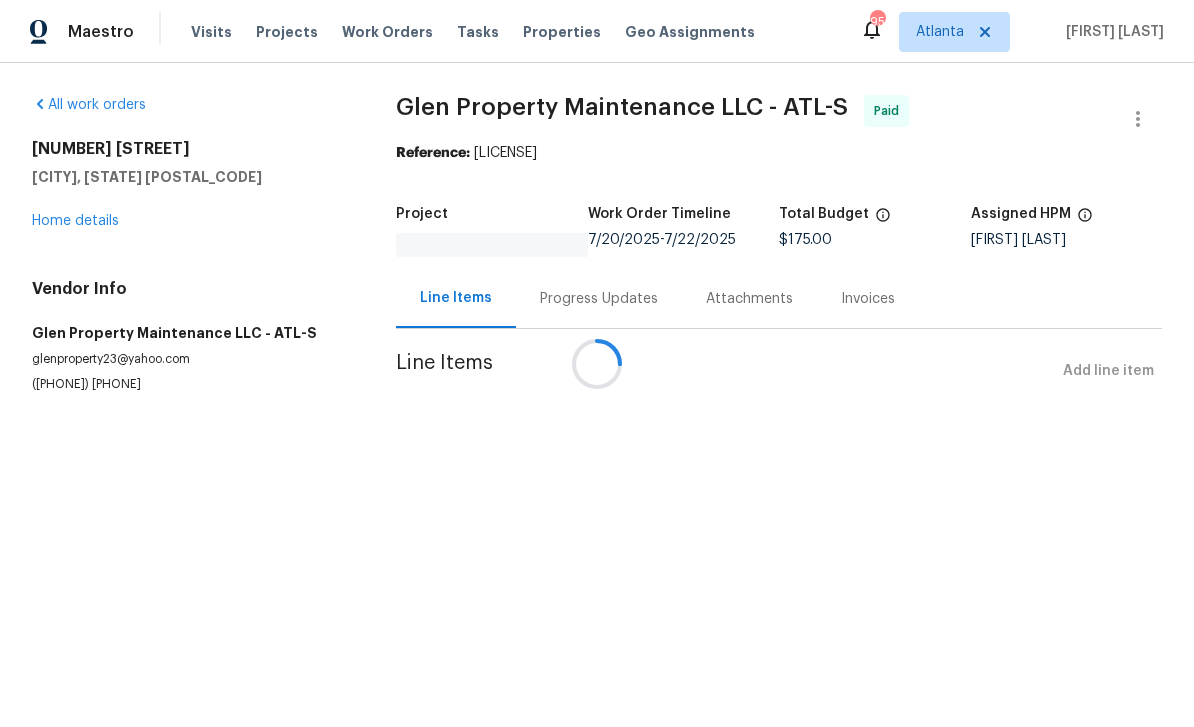 click at bounding box center [597, 363] 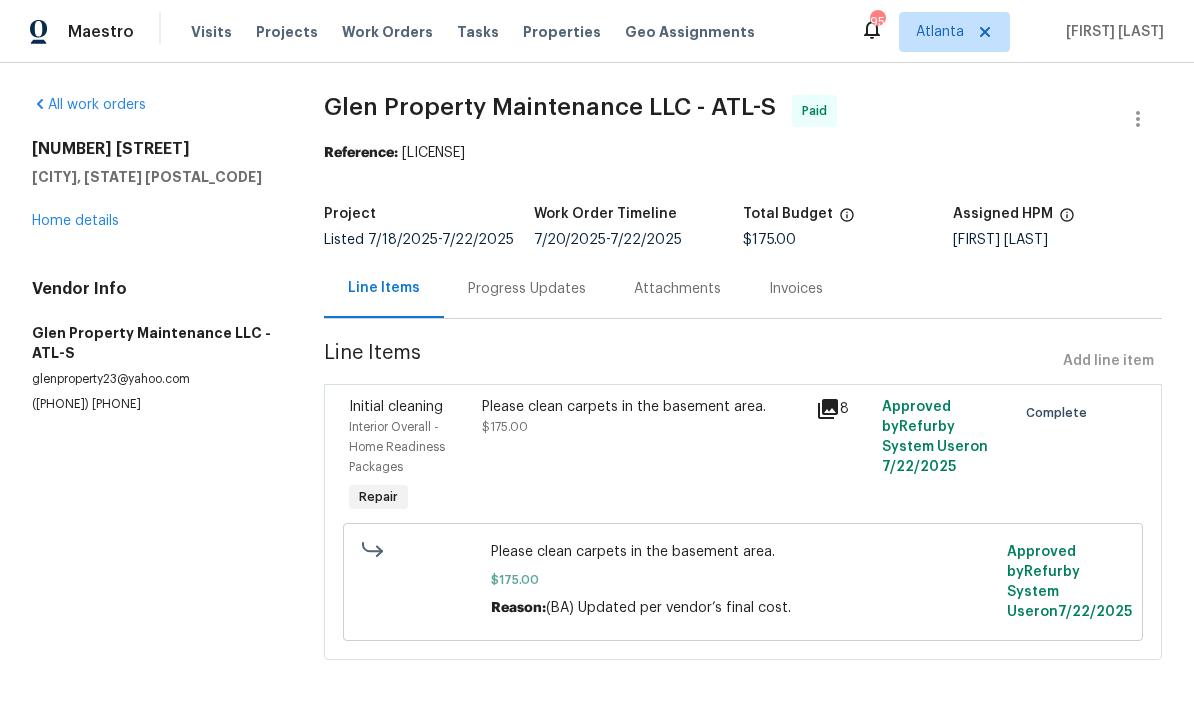 click on "Home details" at bounding box center [75, 221] 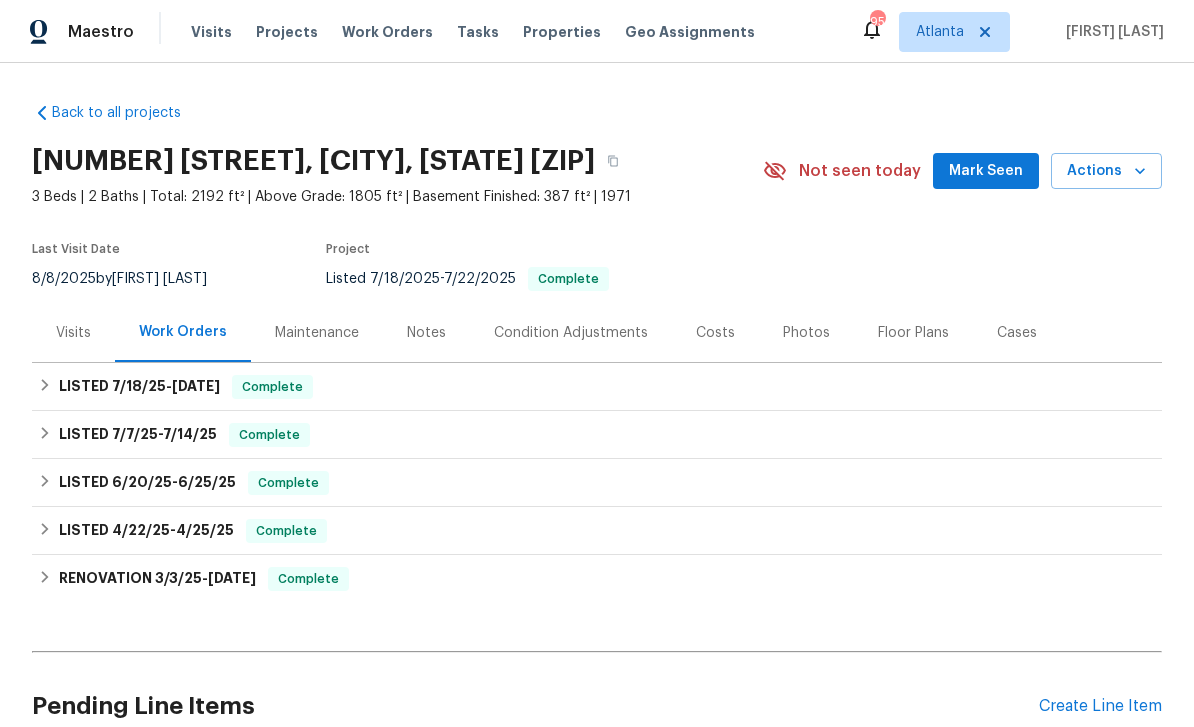 click on "Notes" at bounding box center (426, 333) 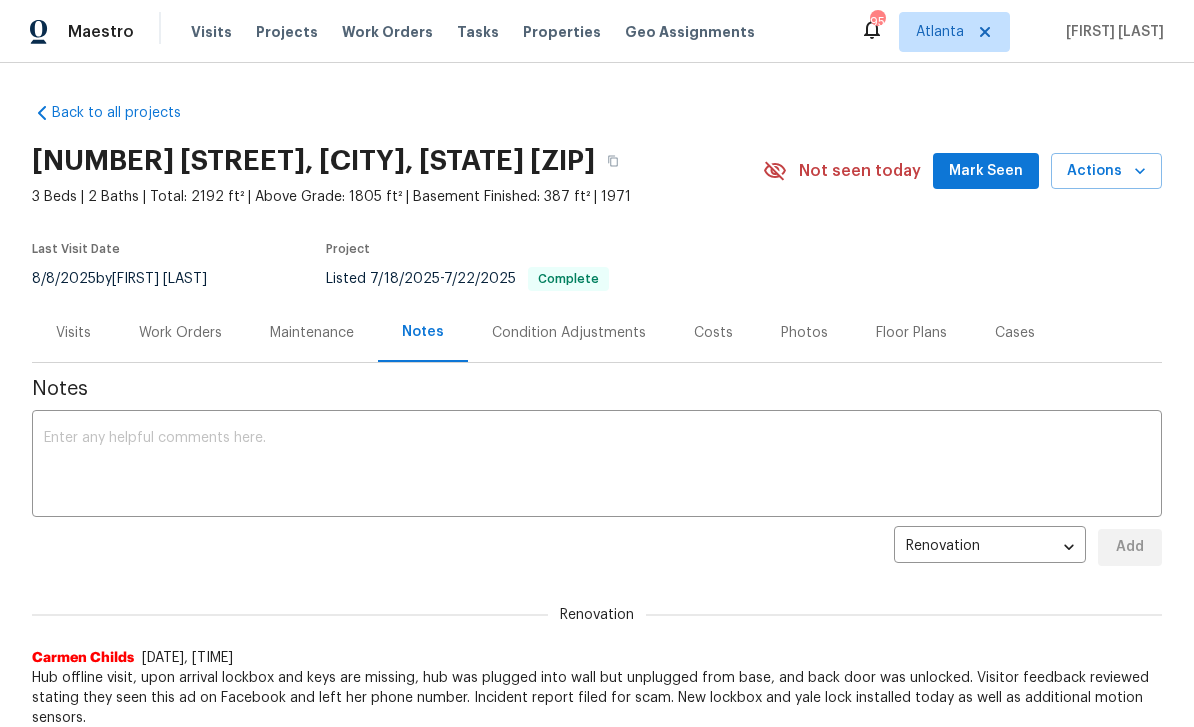 scroll, scrollTop: 0, scrollLeft: 0, axis: both 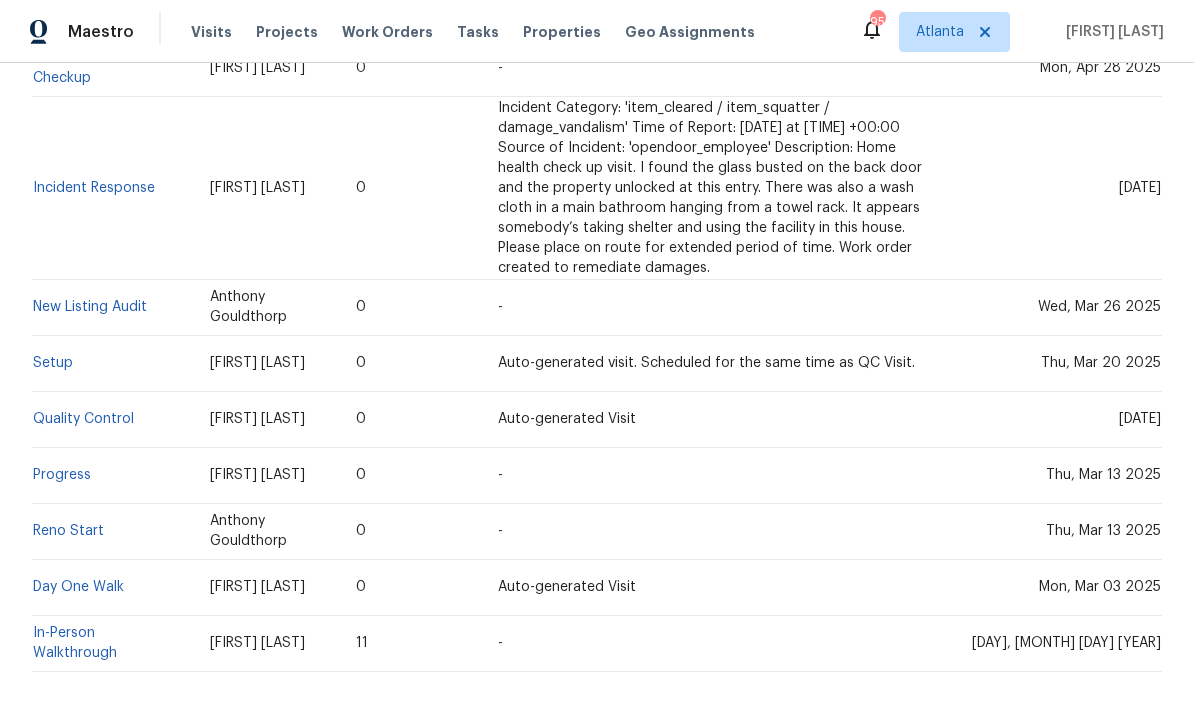 click on "Setup" at bounding box center [53, 363] 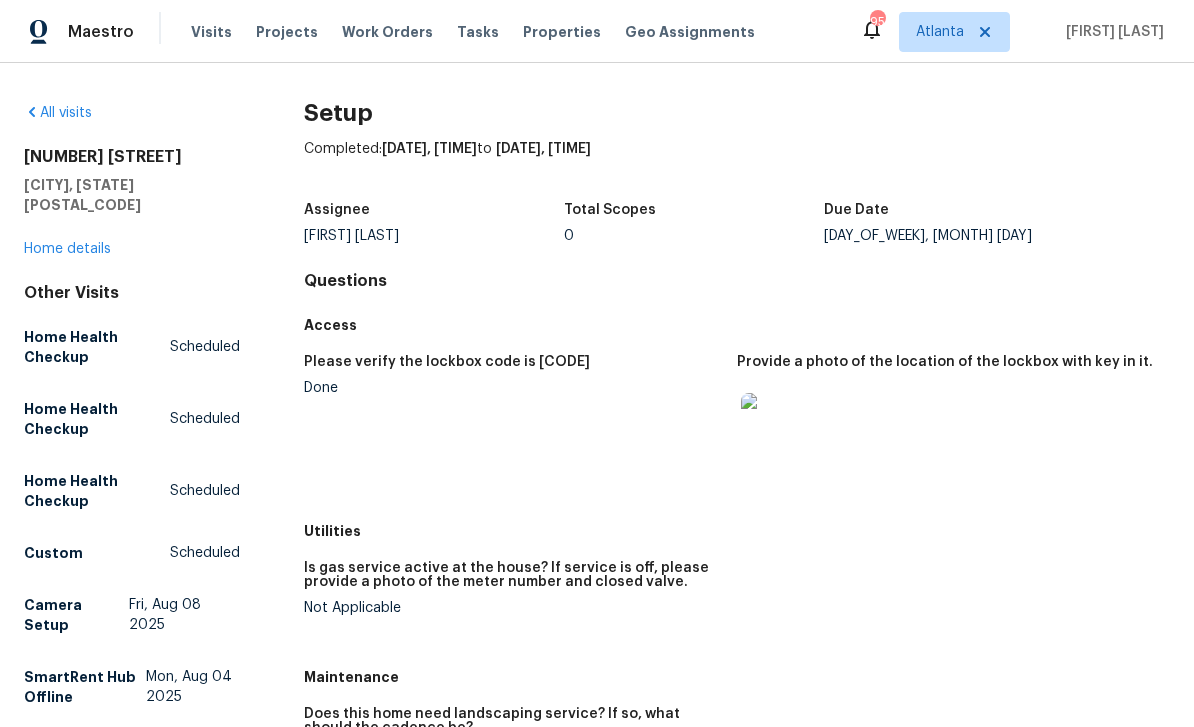 click on "Home details" at bounding box center (67, 249) 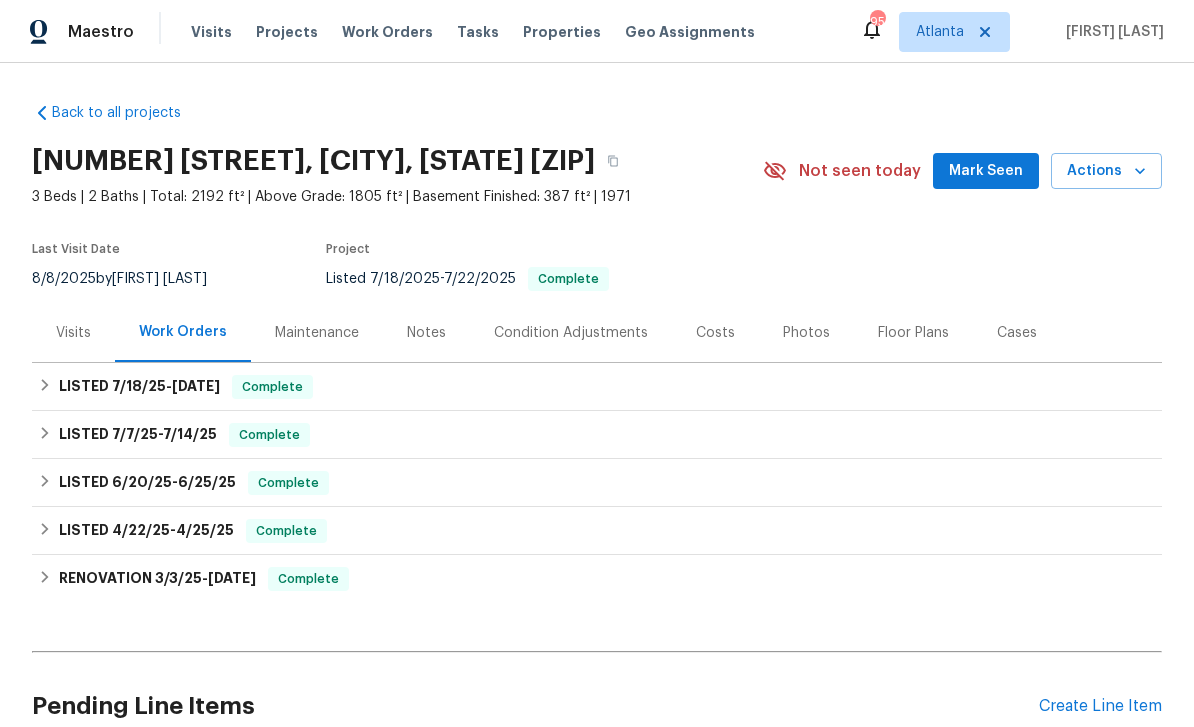 click on "Create Line Item" at bounding box center (1100, 706) 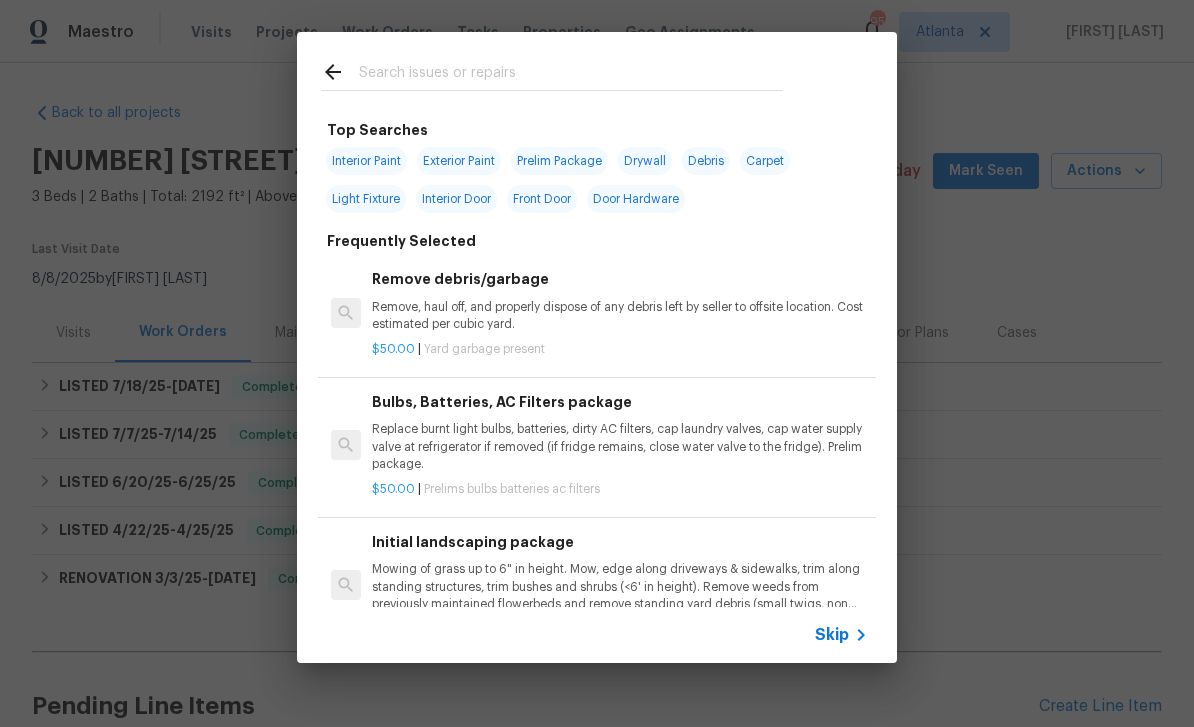 click at bounding box center (552, 71) 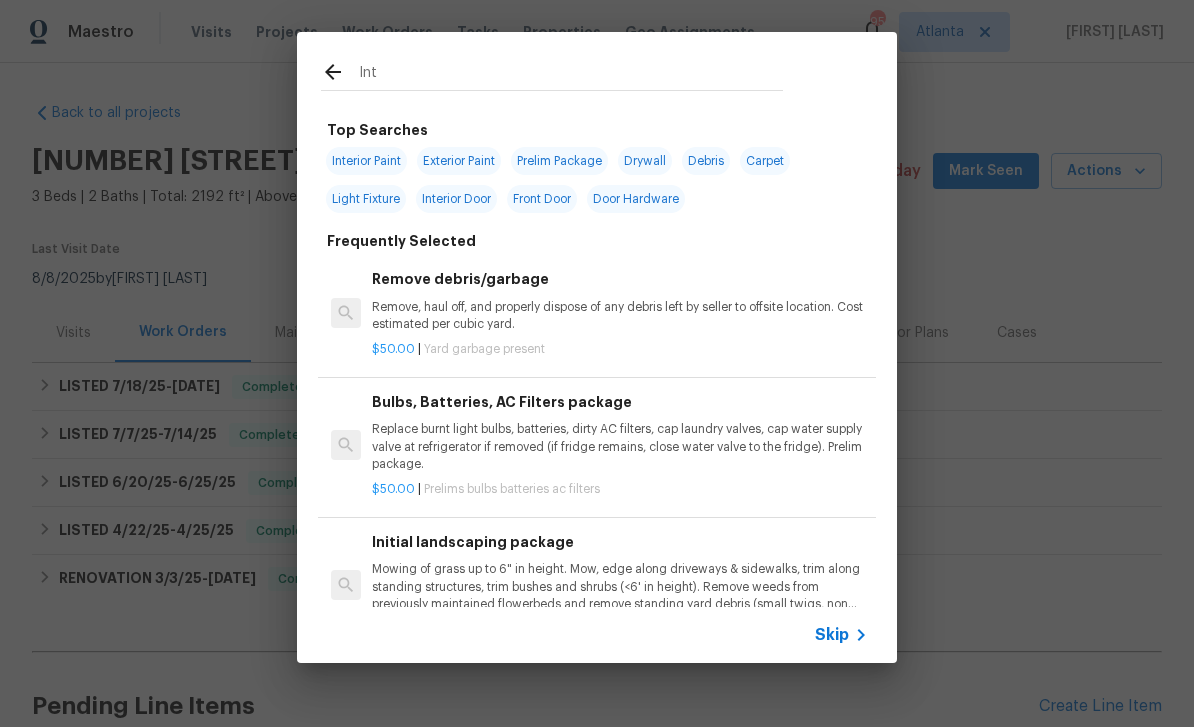 type on "Inte" 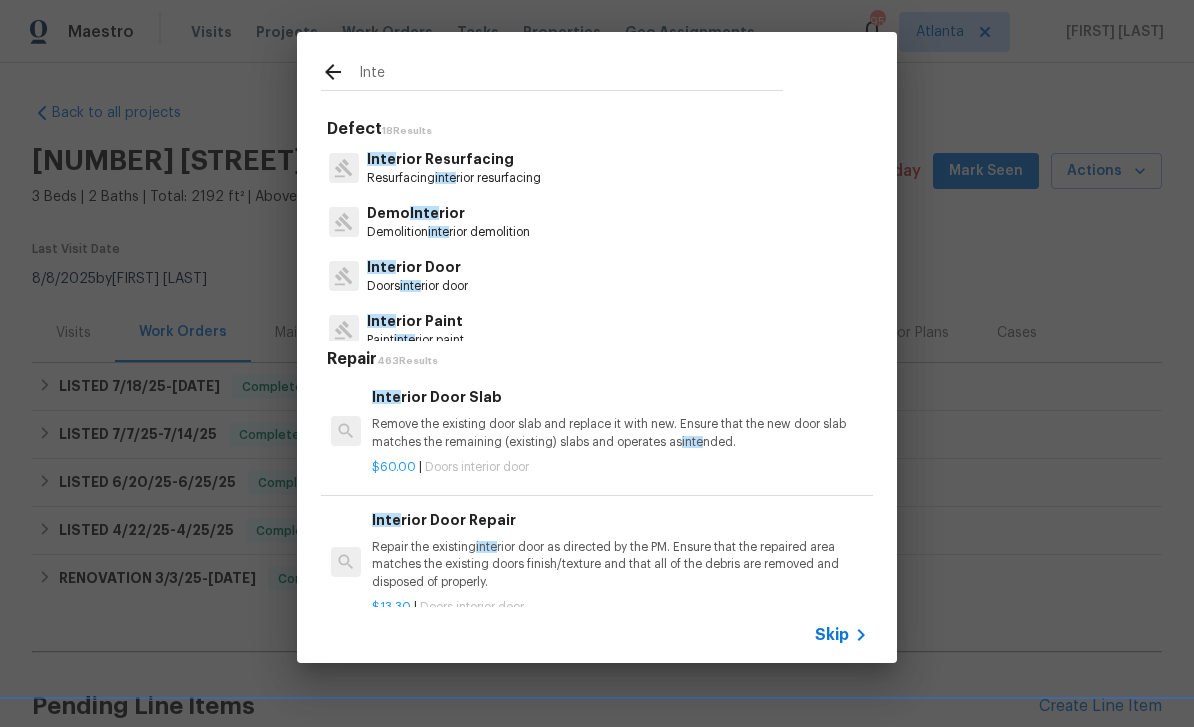 click on "Doors  inte rior door" at bounding box center [417, 286] 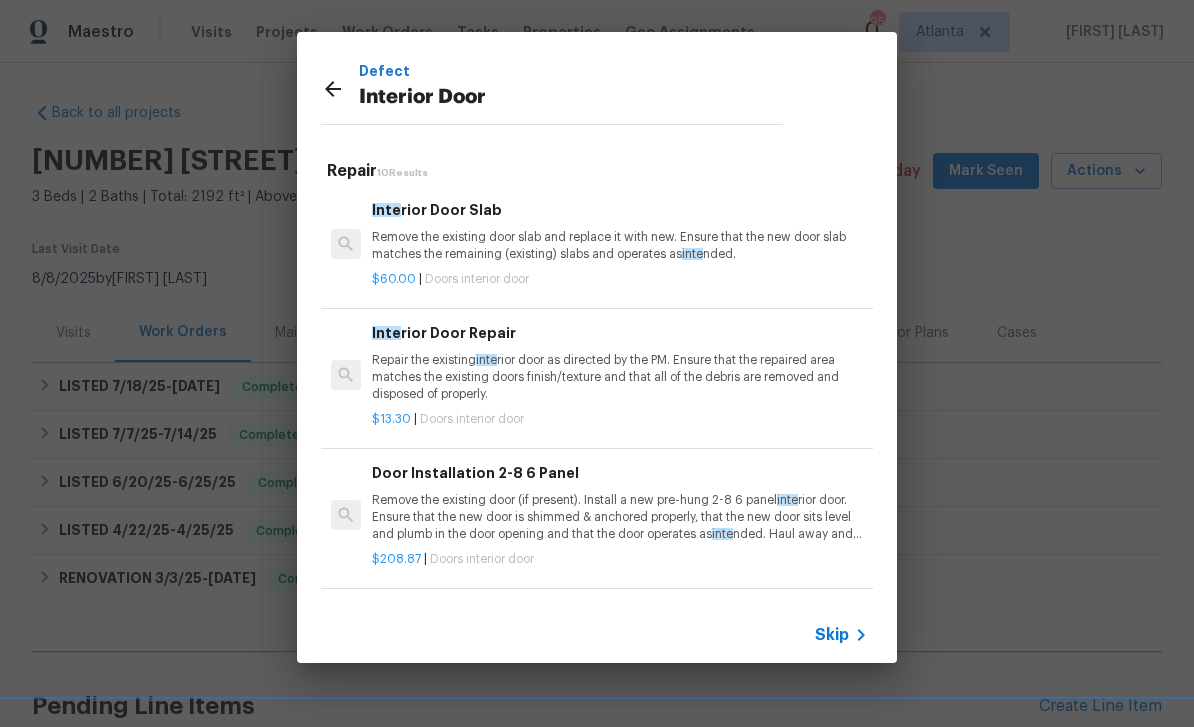 click on "Skip" at bounding box center [832, 635] 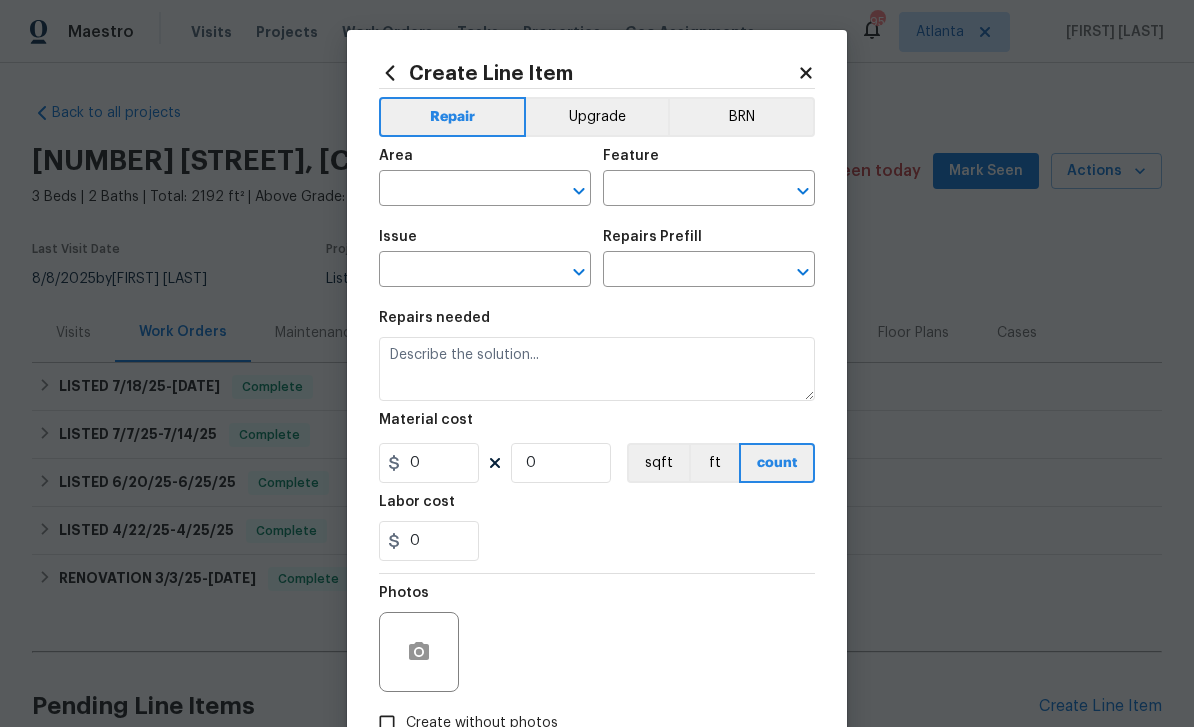 click at bounding box center (457, 190) 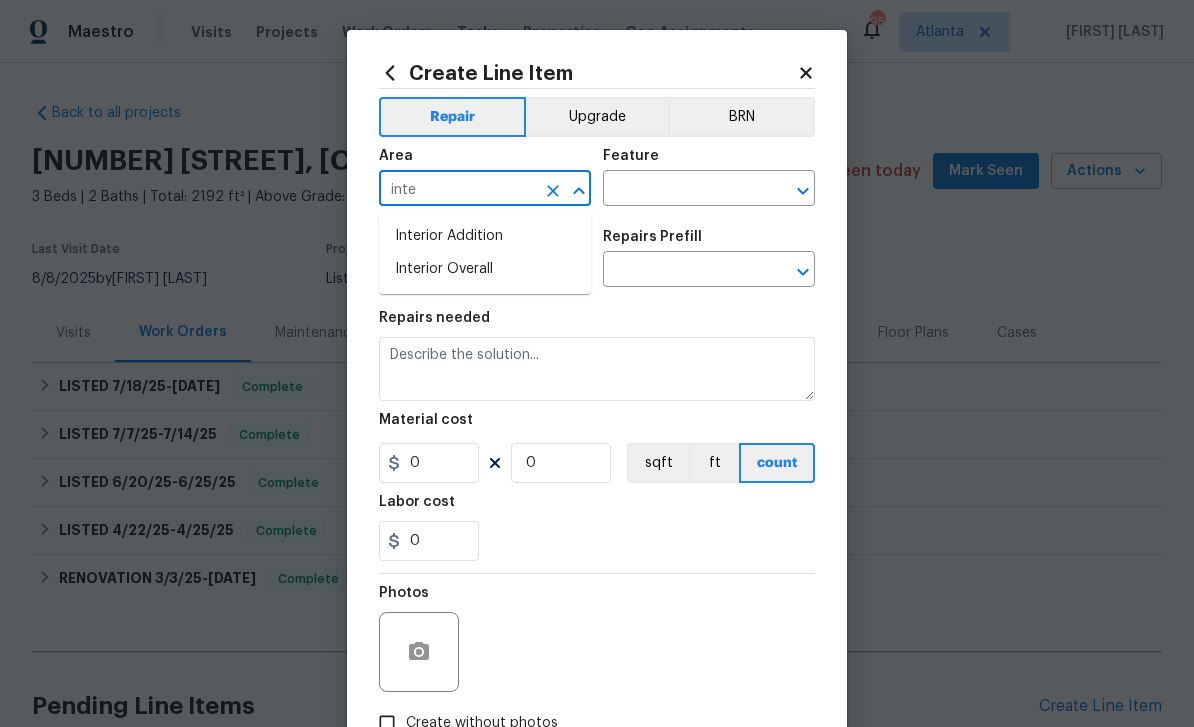 click on "Interior Overall" at bounding box center (485, 269) 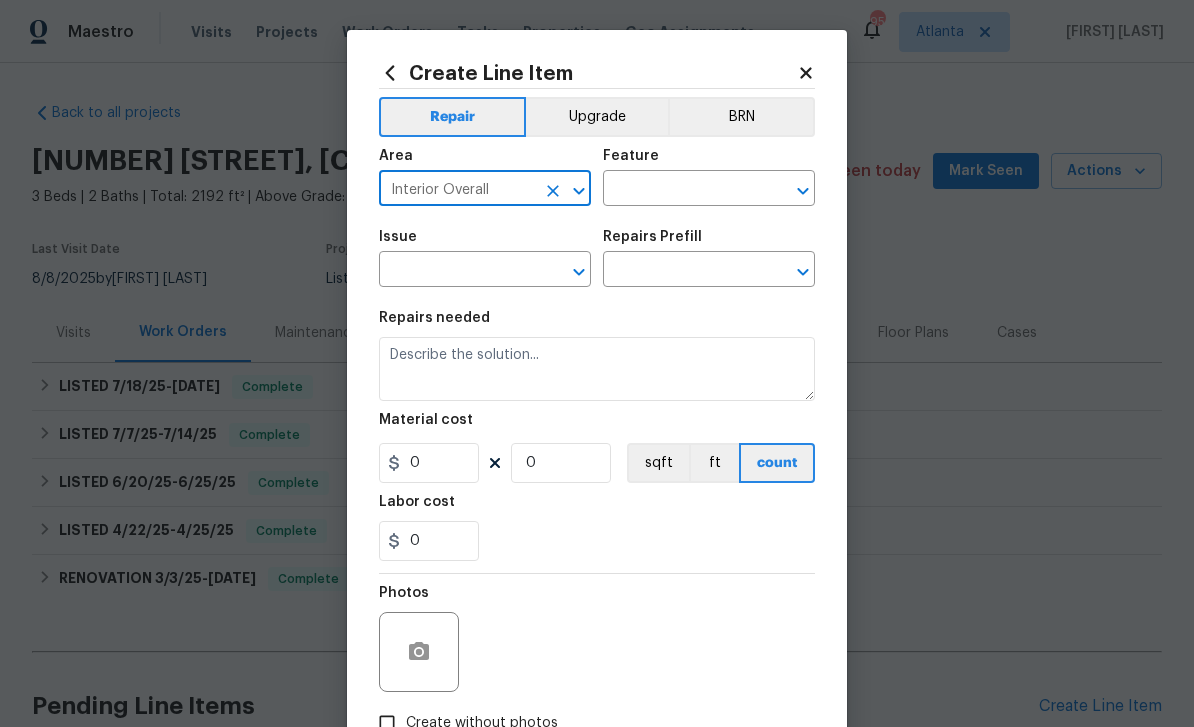 click at bounding box center (681, 190) 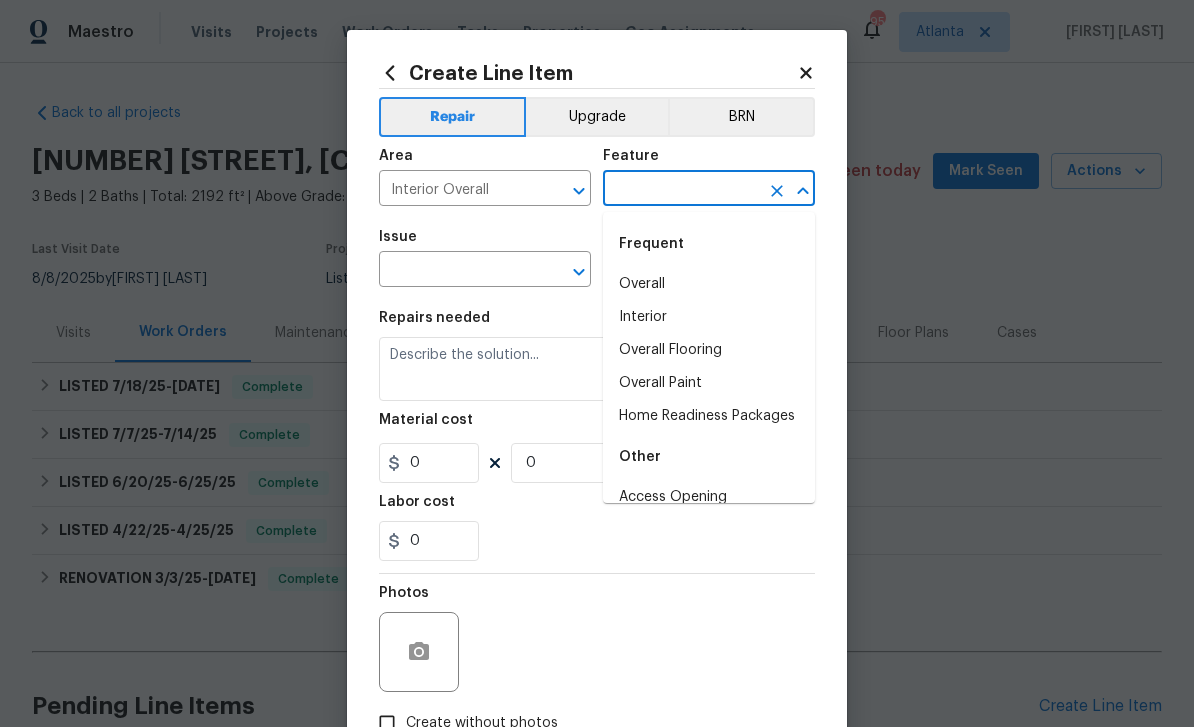 click on "Overall" at bounding box center (709, 284) 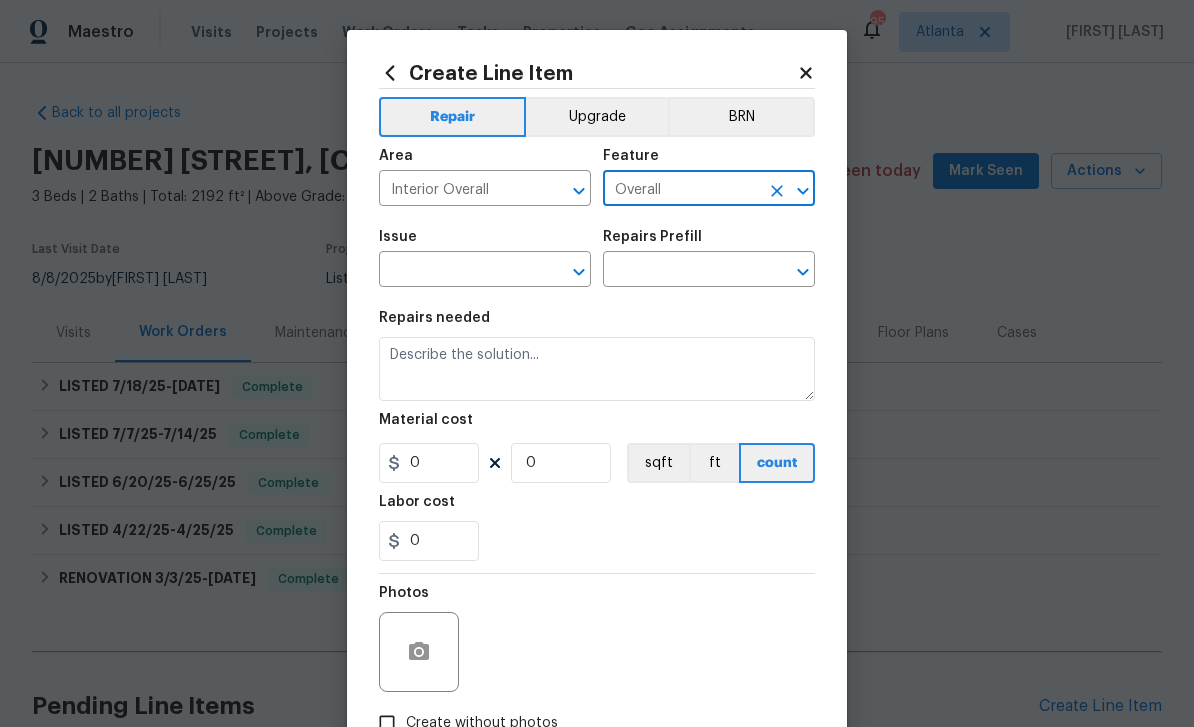 click at bounding box center [457, 271] 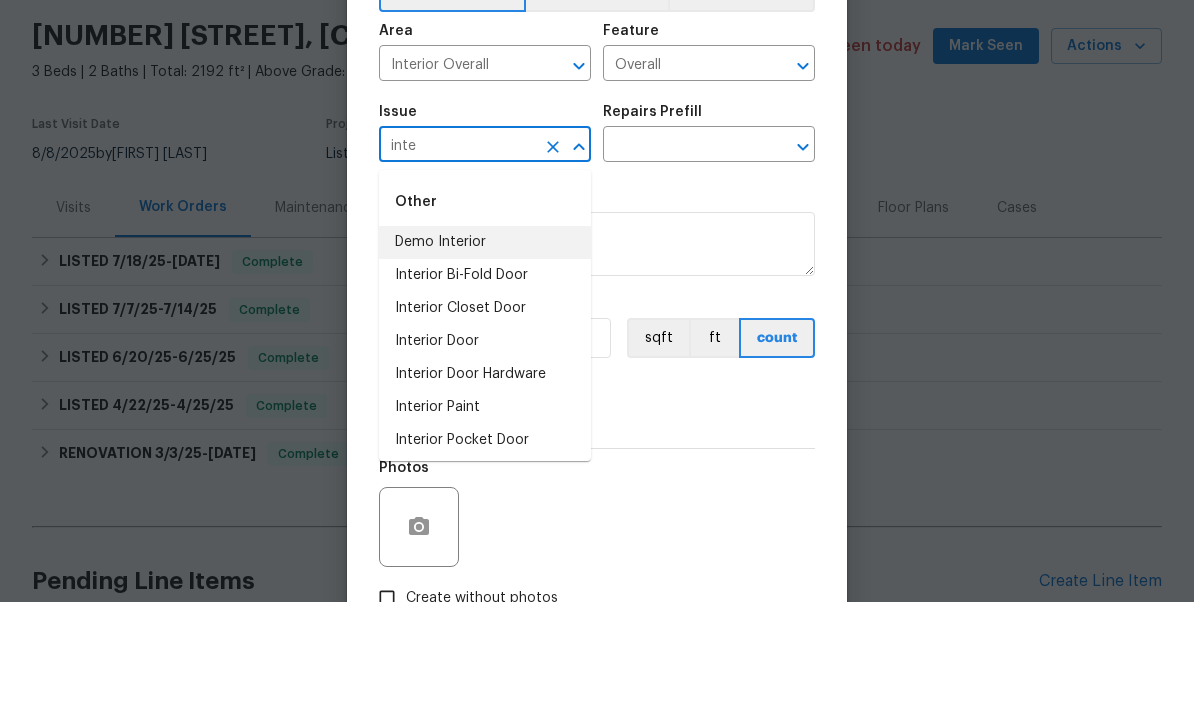 click on "Demo Interior" at bounding box center (485, 367) 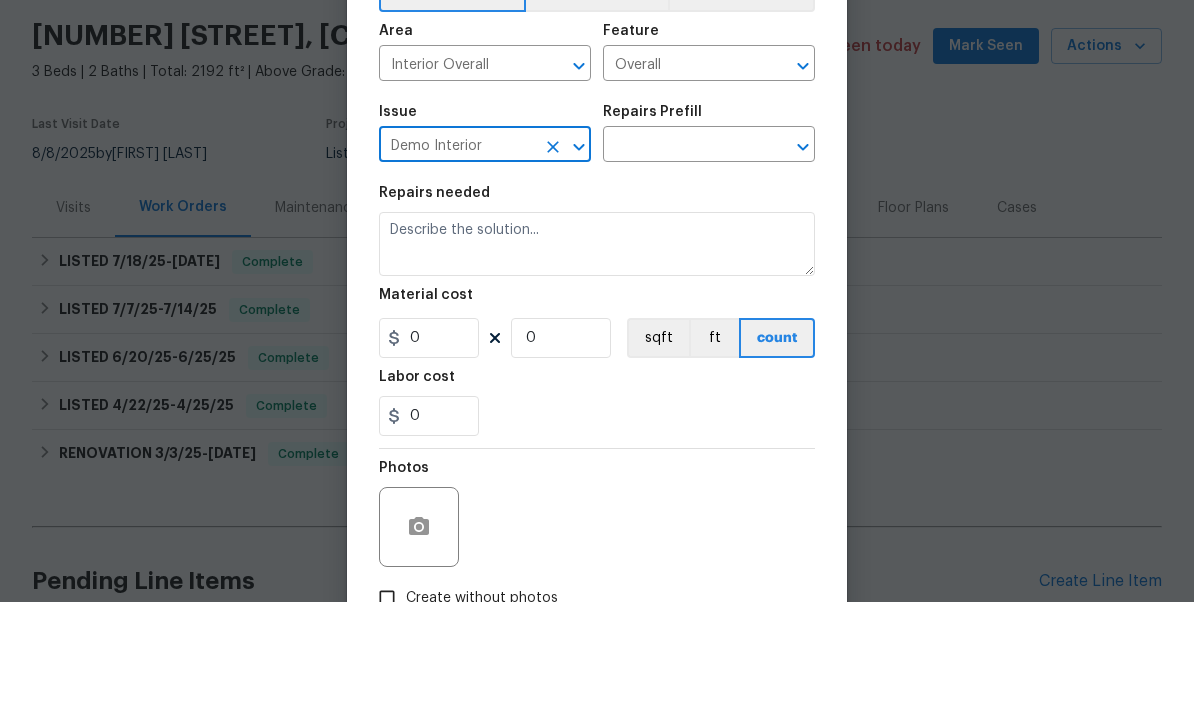 click at bounding box center [681, 271] 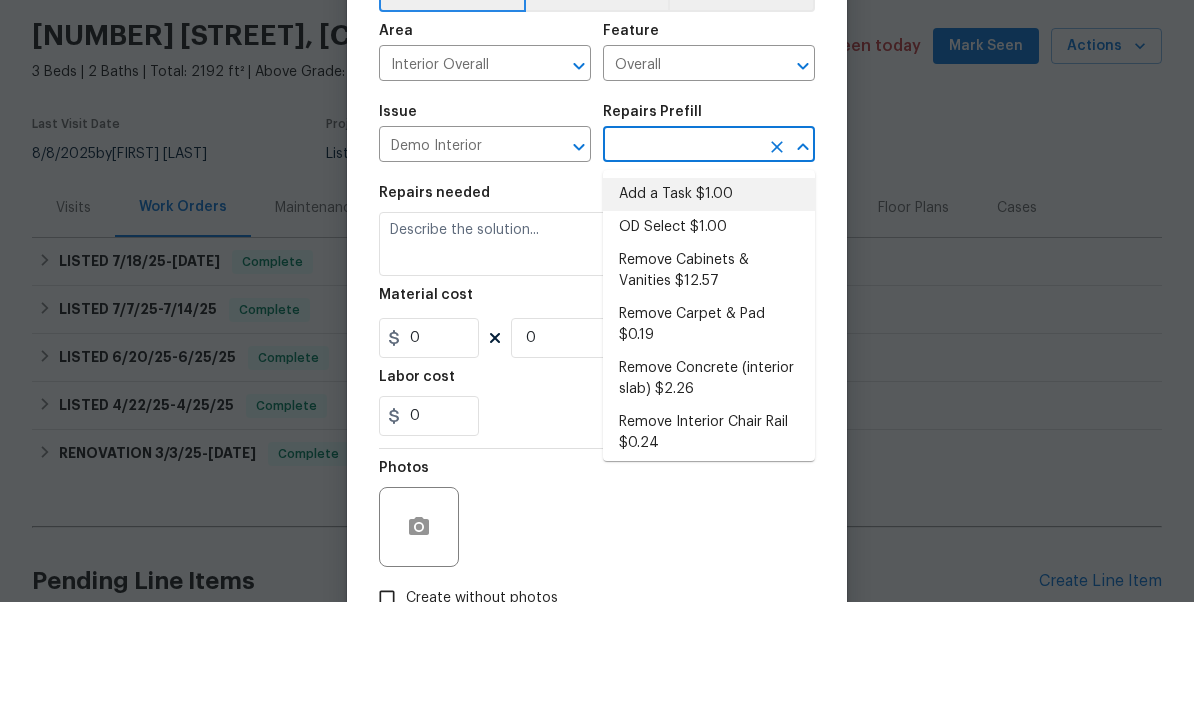 click on "Add a Task $1.00" at bounding box center (709, 319) 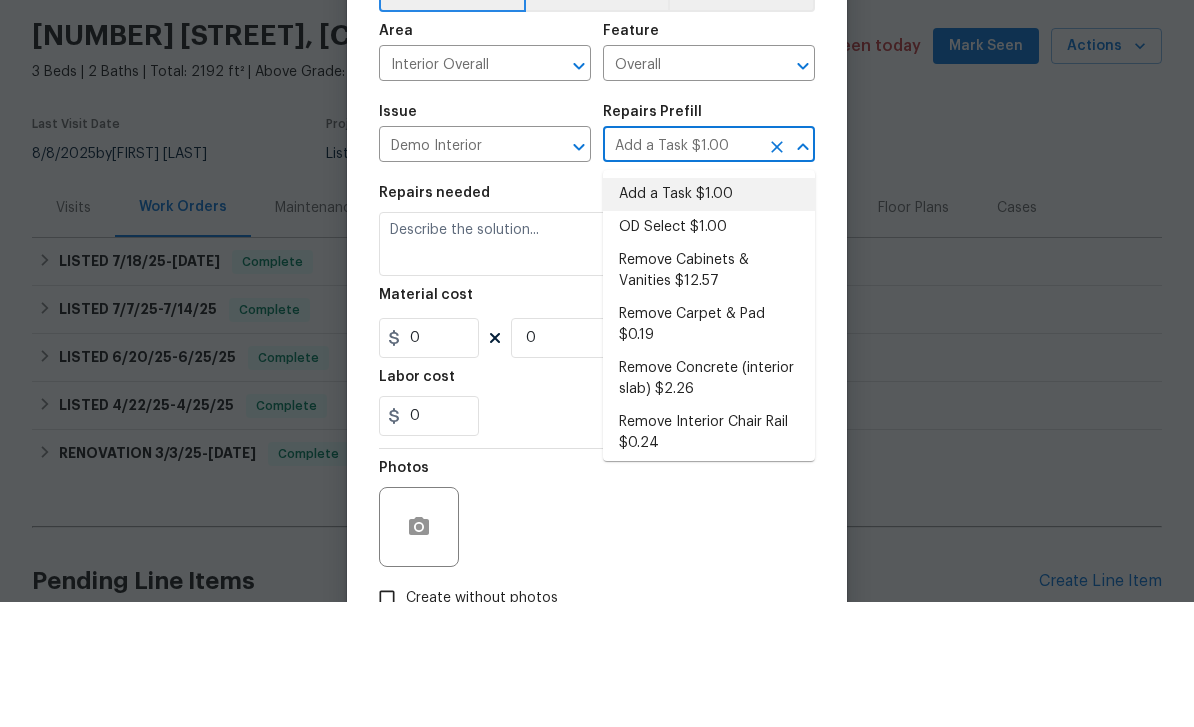 type on "Demolition" 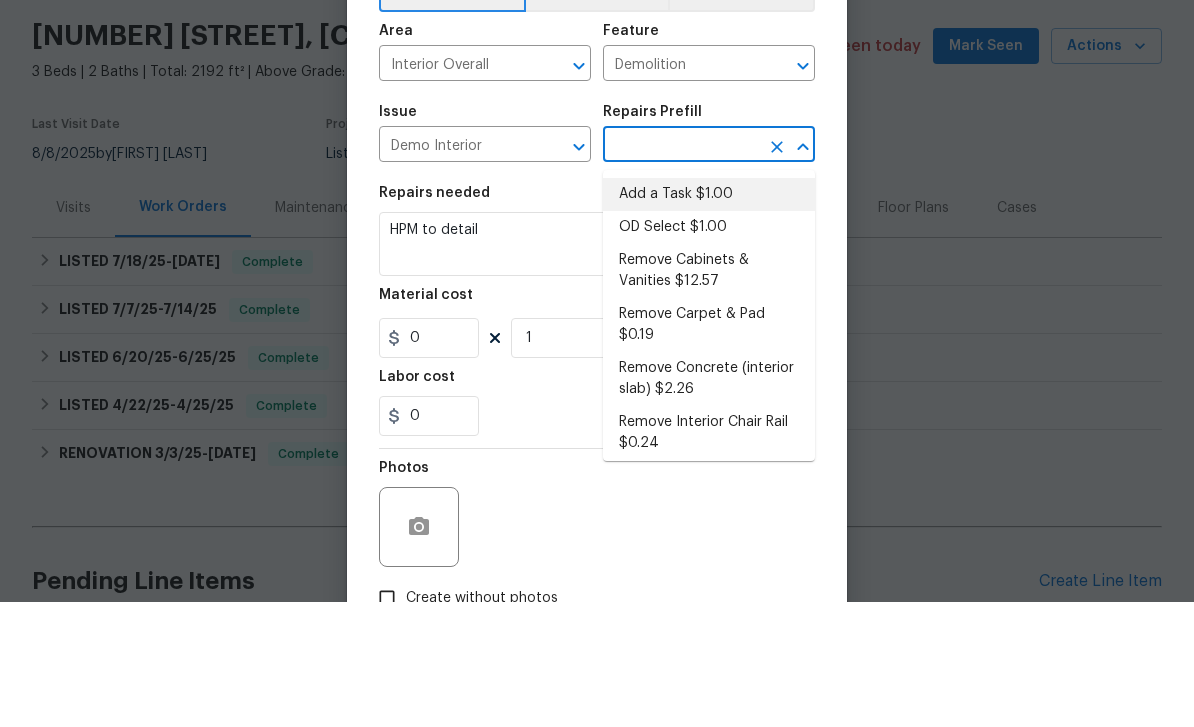 type on "Add a Task $1.00" 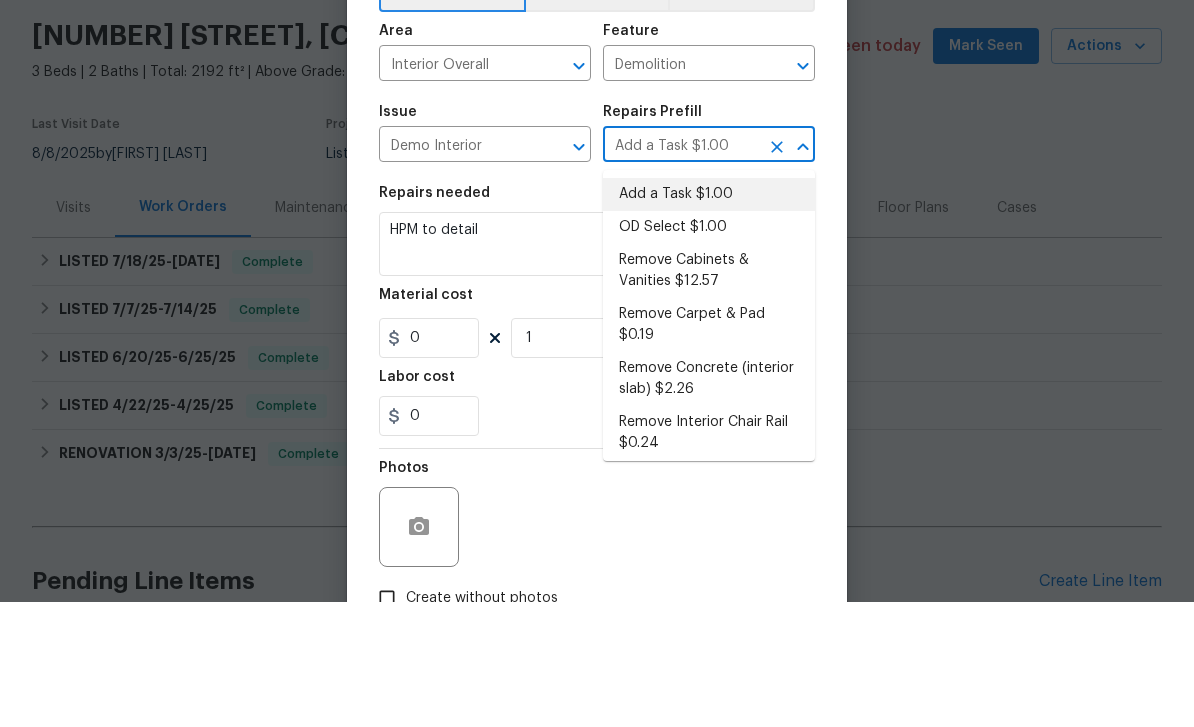 type on "1" 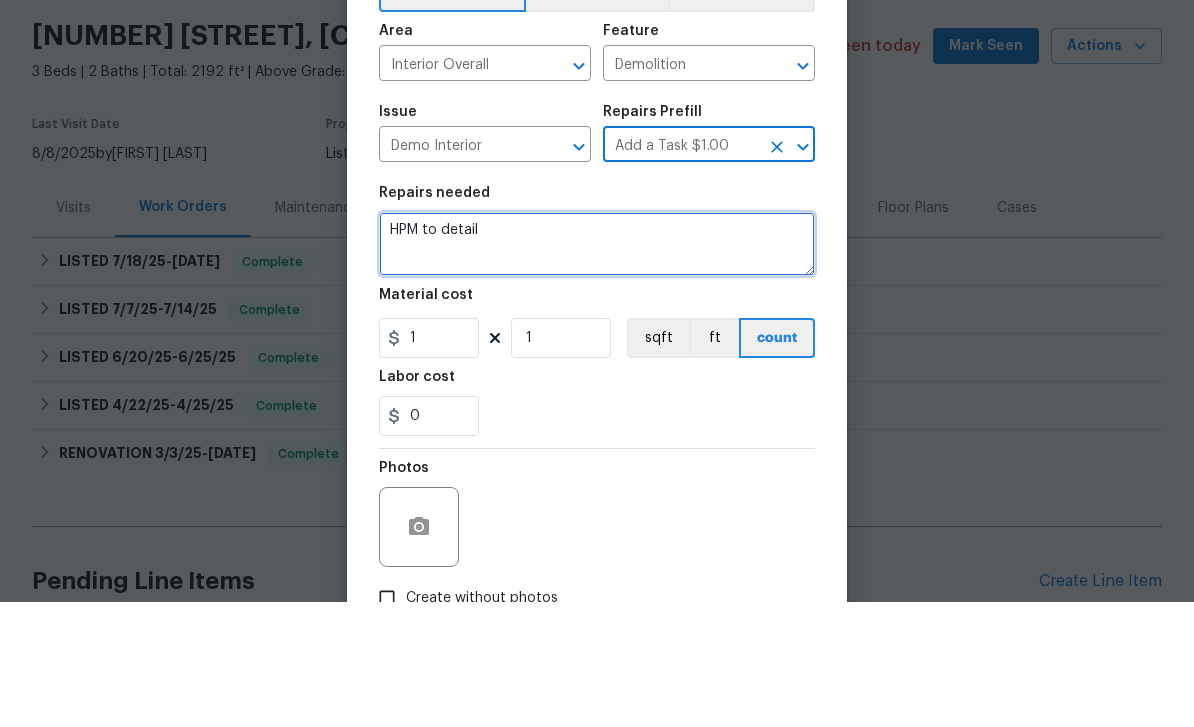 click on "HPM to detail" at bounding box center [597, 369] 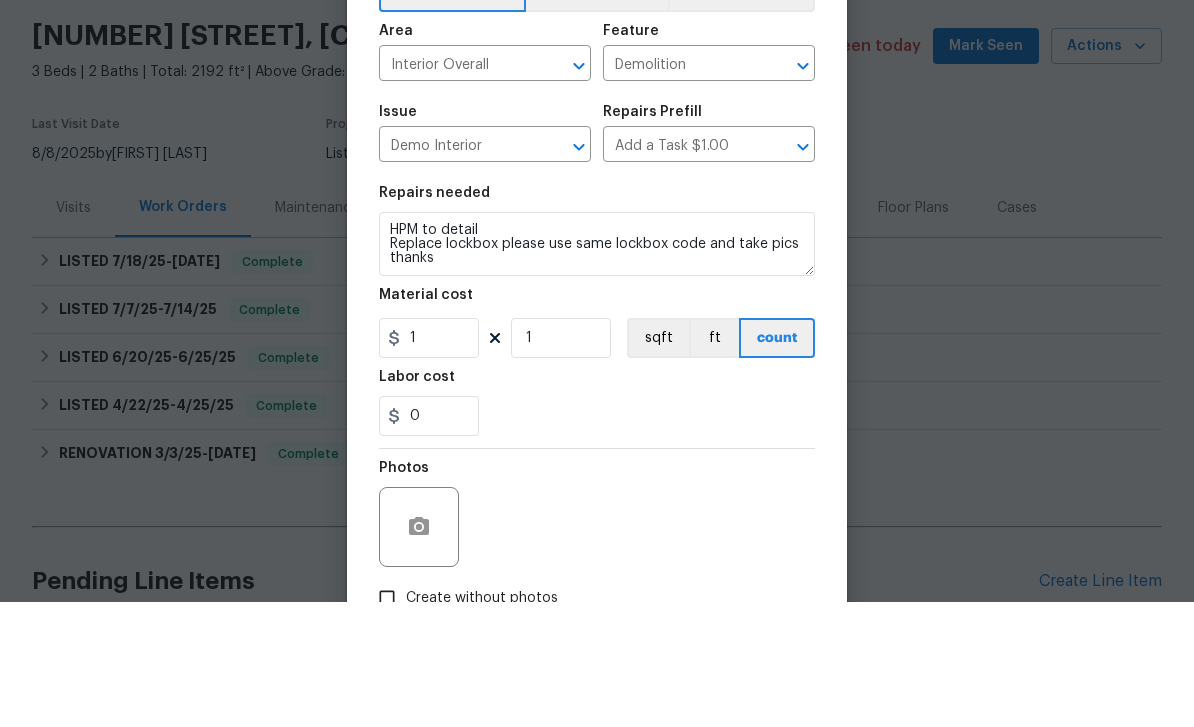scroll, scrollTop: 64, scrollLeft: 0, axis: vertical 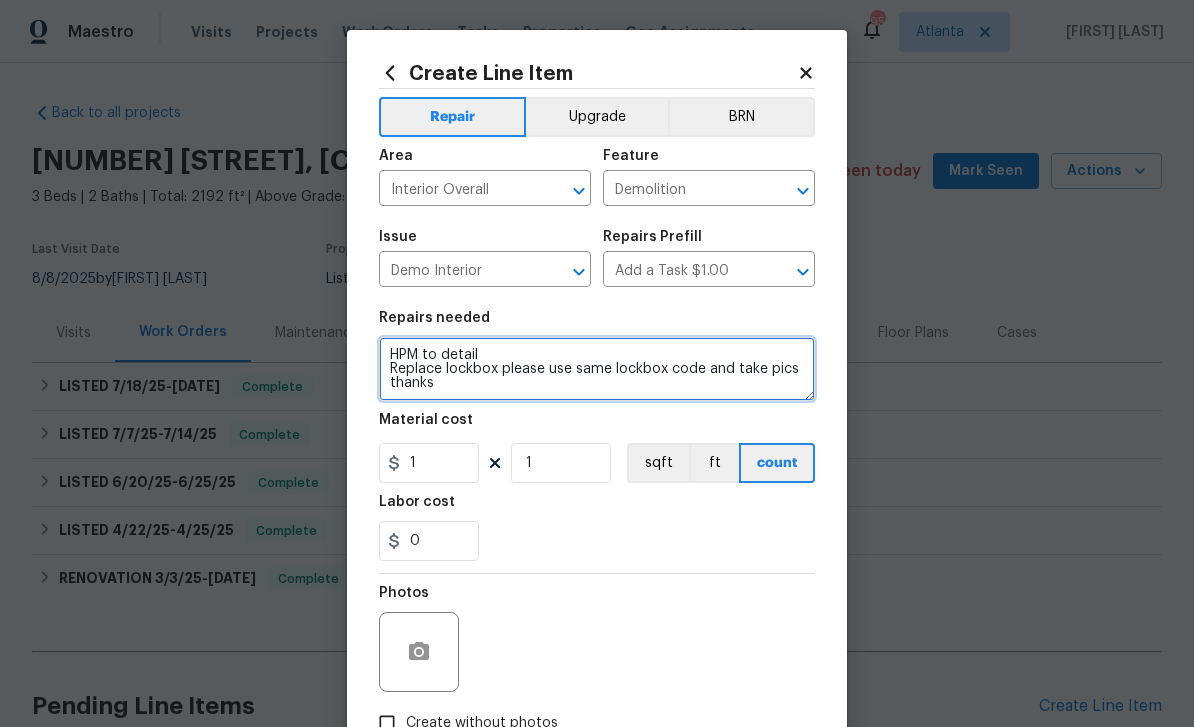 type on "HPM to detail
Replace lockbox please use same lockbox code and take pics thanks" 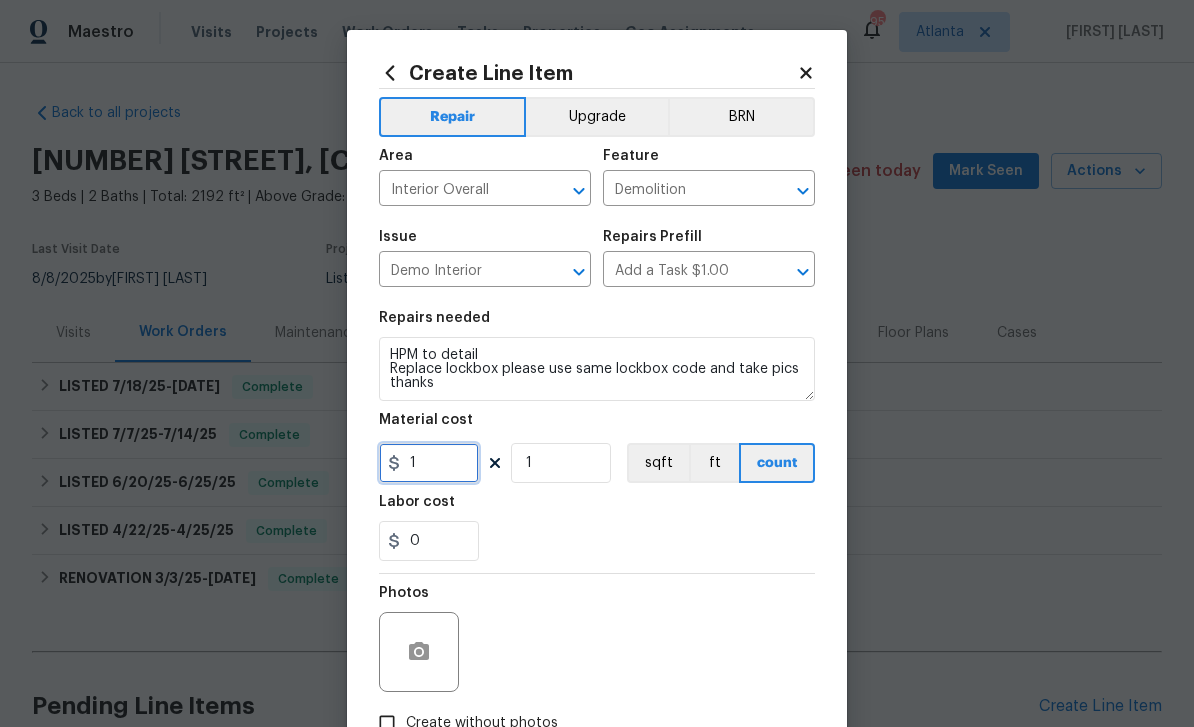click on "1" at bounding box center (429, 463) 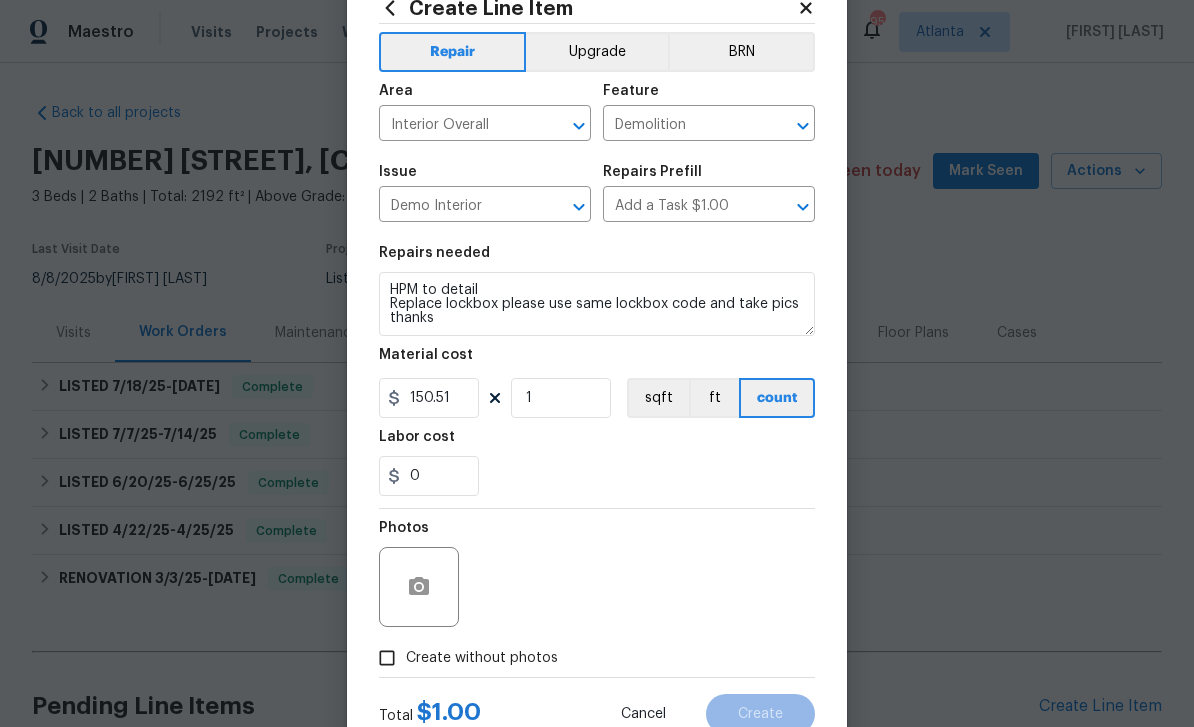 scroll, scrollTop: 94, scrollLeft: 0, axis: vertical 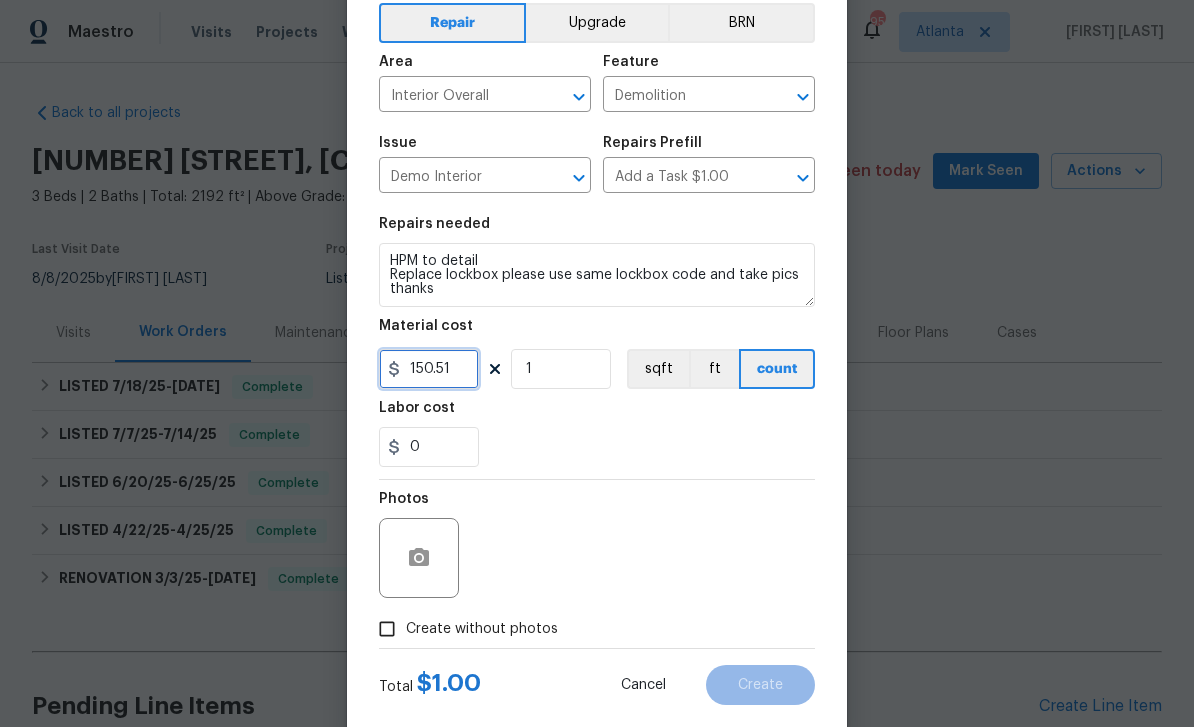 type on "150.51" 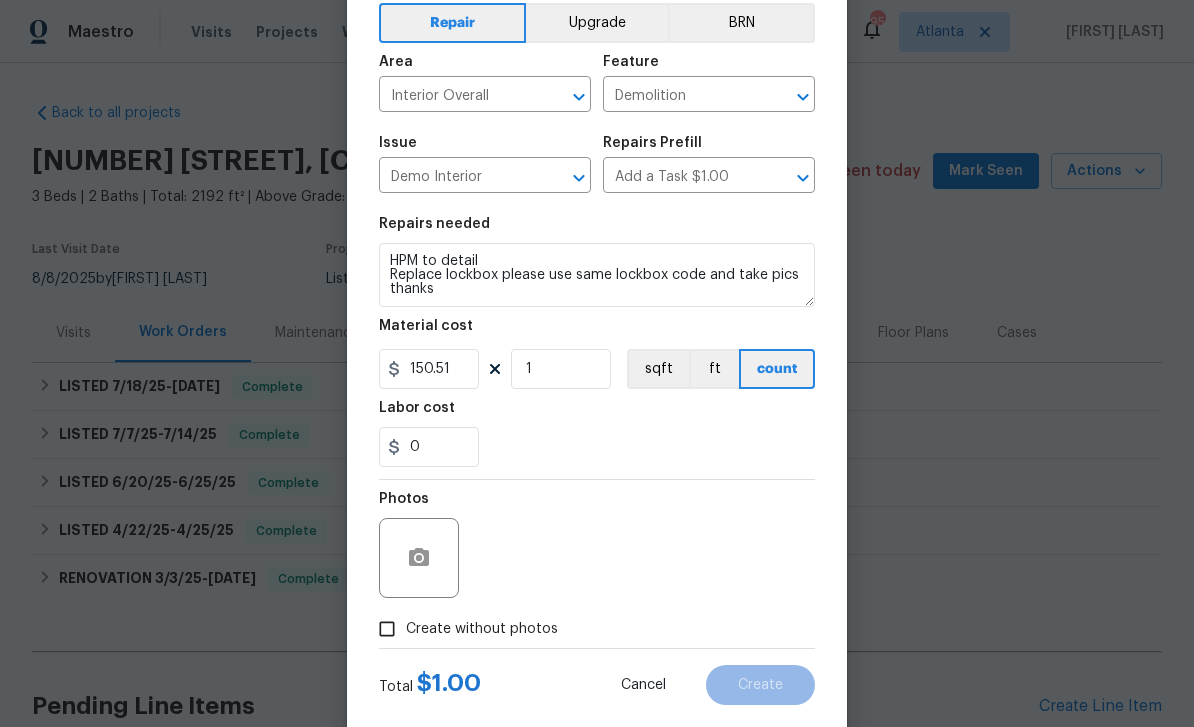 click on "Create without photos" at bounding box center (387, 629) 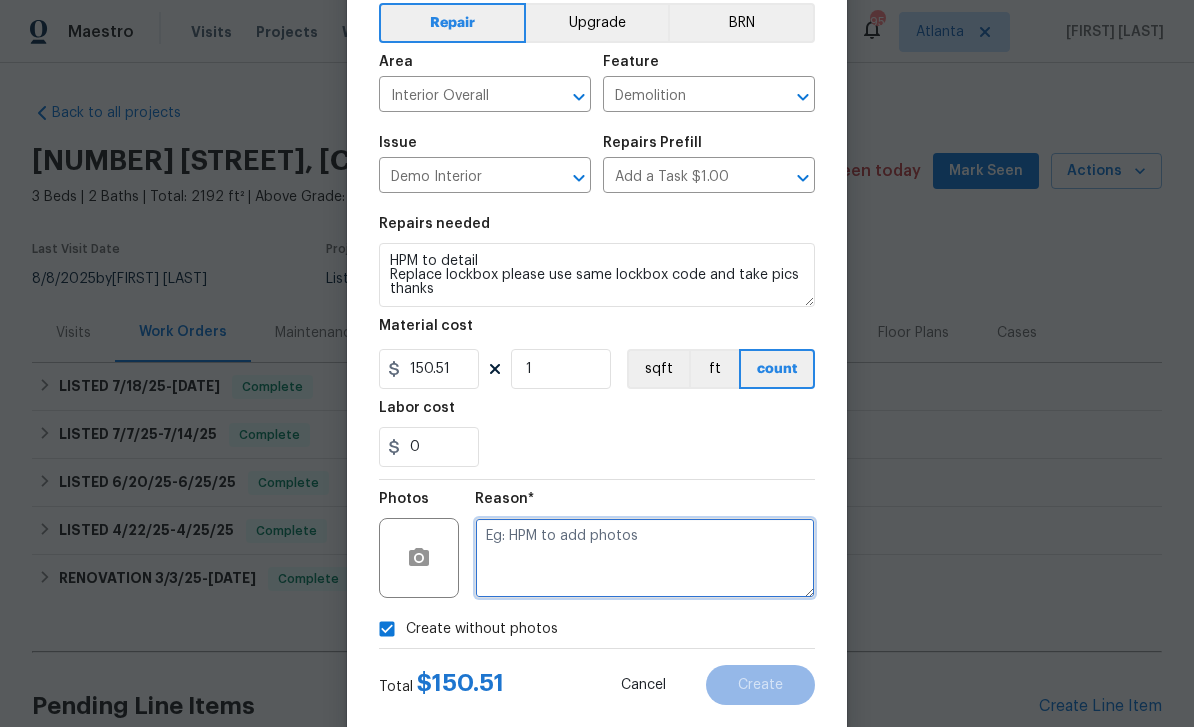 click at bounding box center [645, 558] 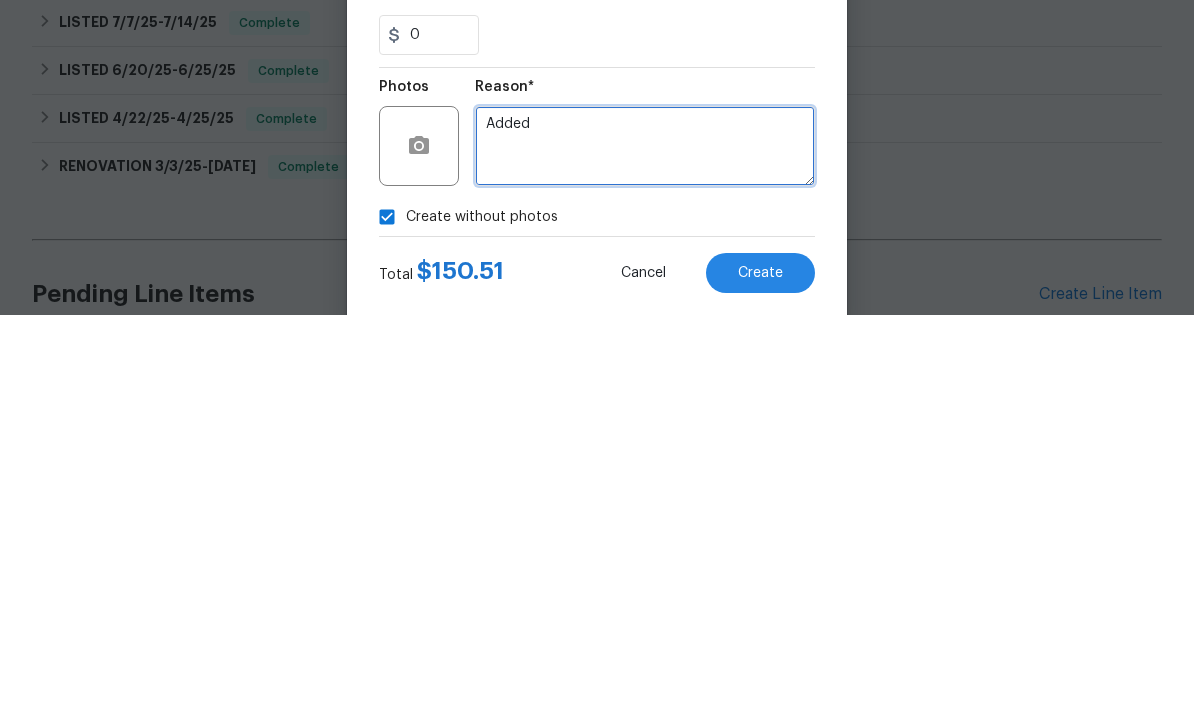 type on "Added" 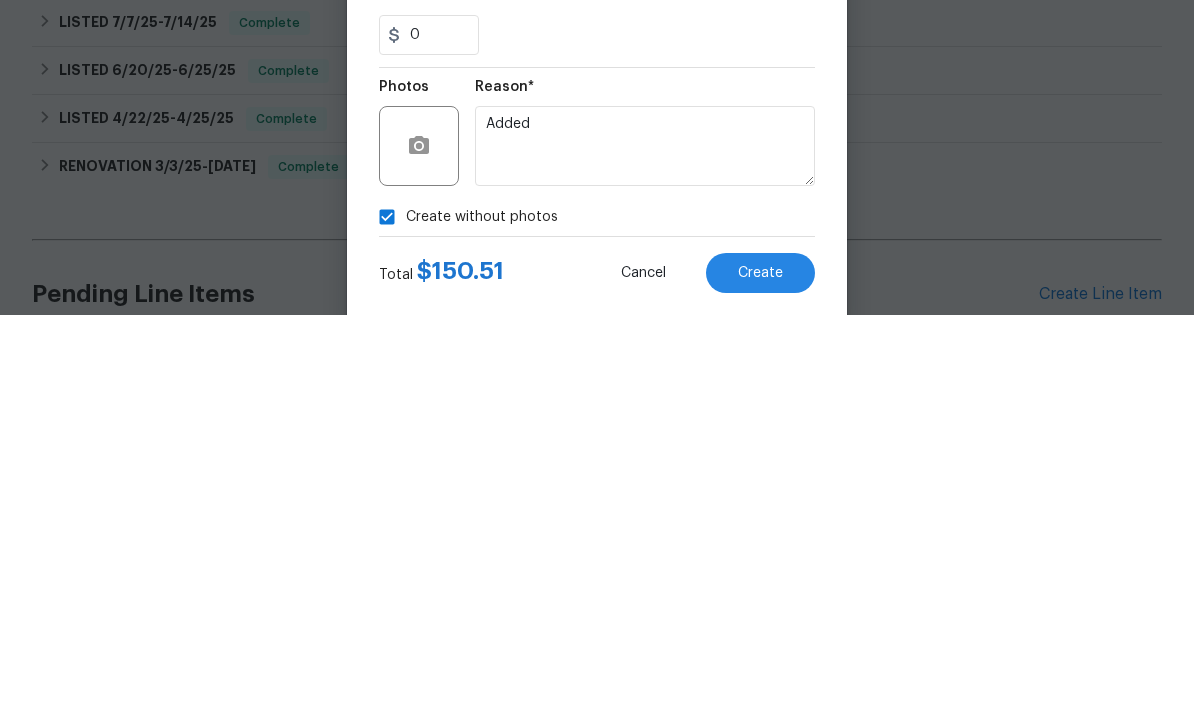 click on "Create" at bounding box center (760, 685) 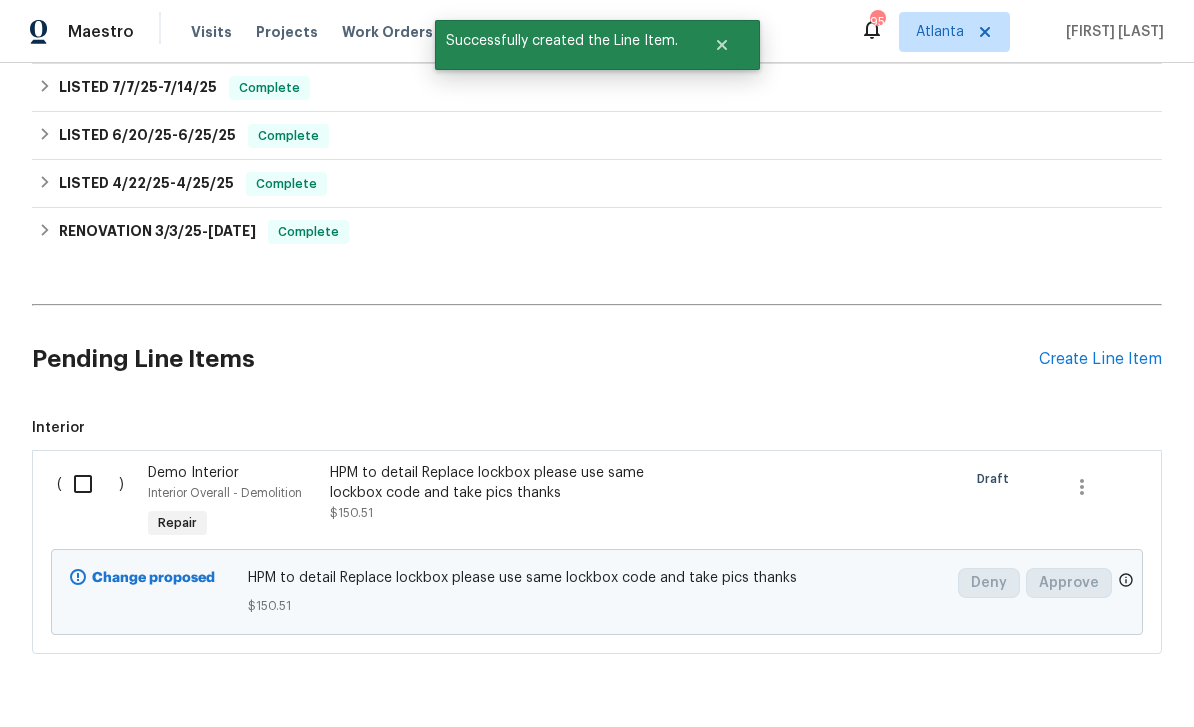 scroll, scrollTop: 346, scrollLeft: 0, axis: vertical 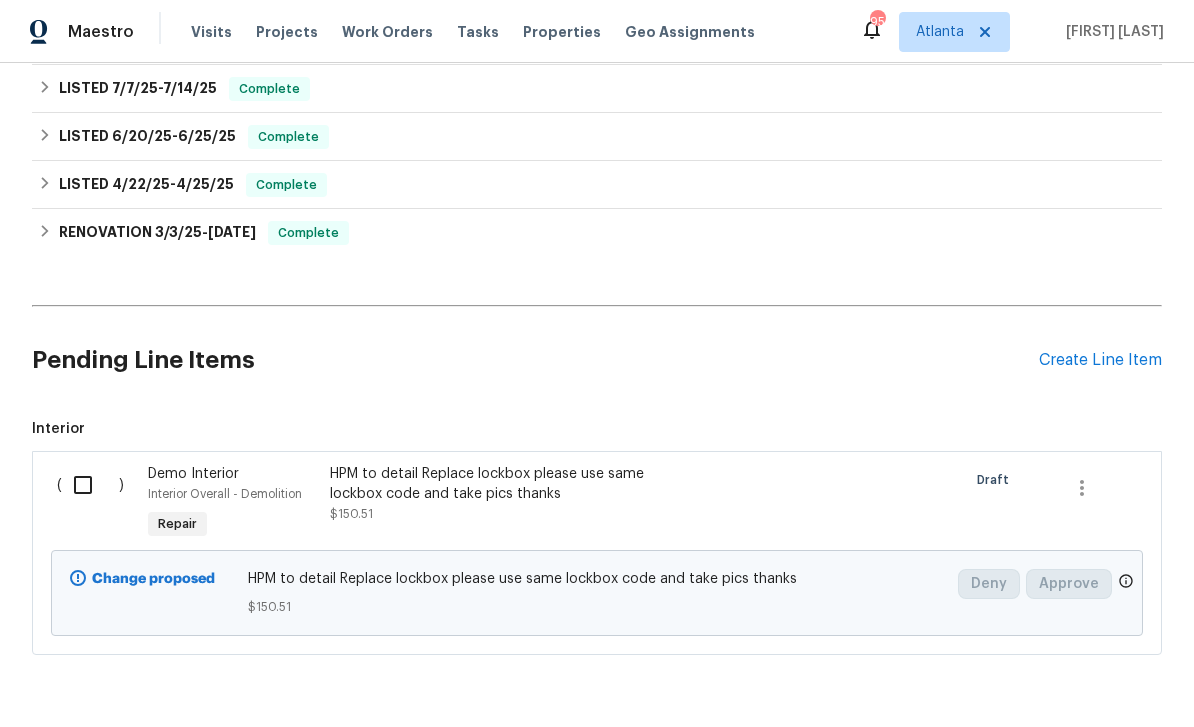 click at bounding box center (90, 485) 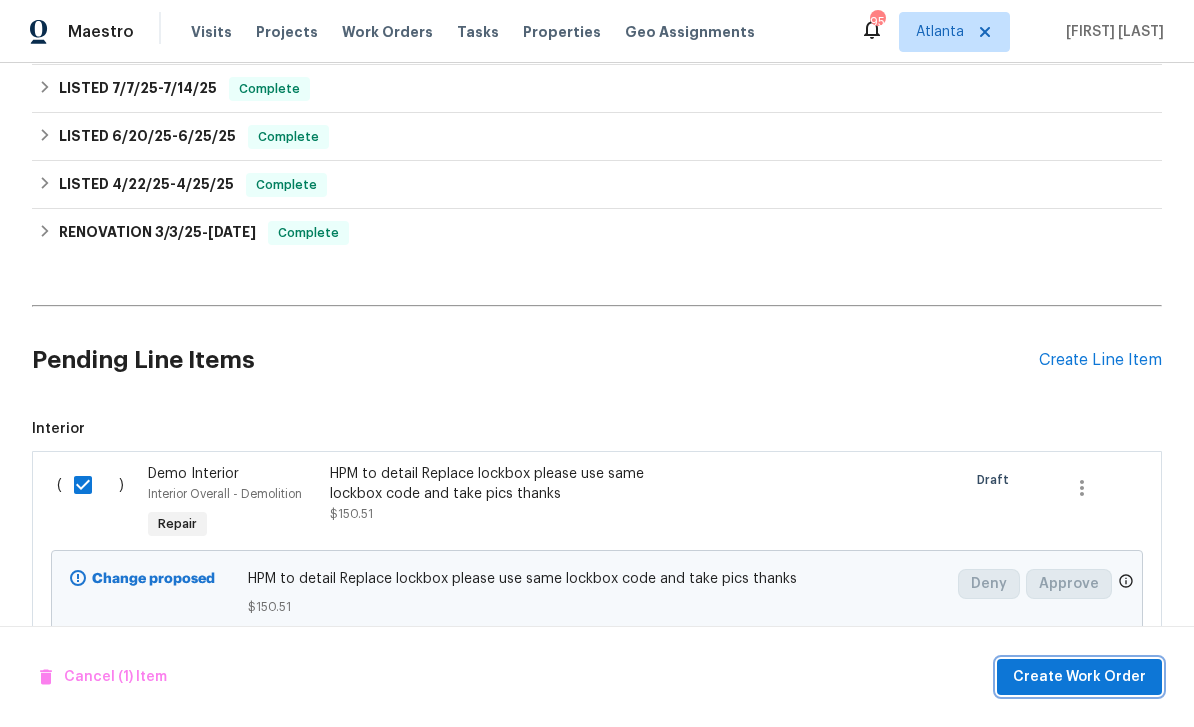 click on "Create Work Order" at bounding box center (1079, 677) 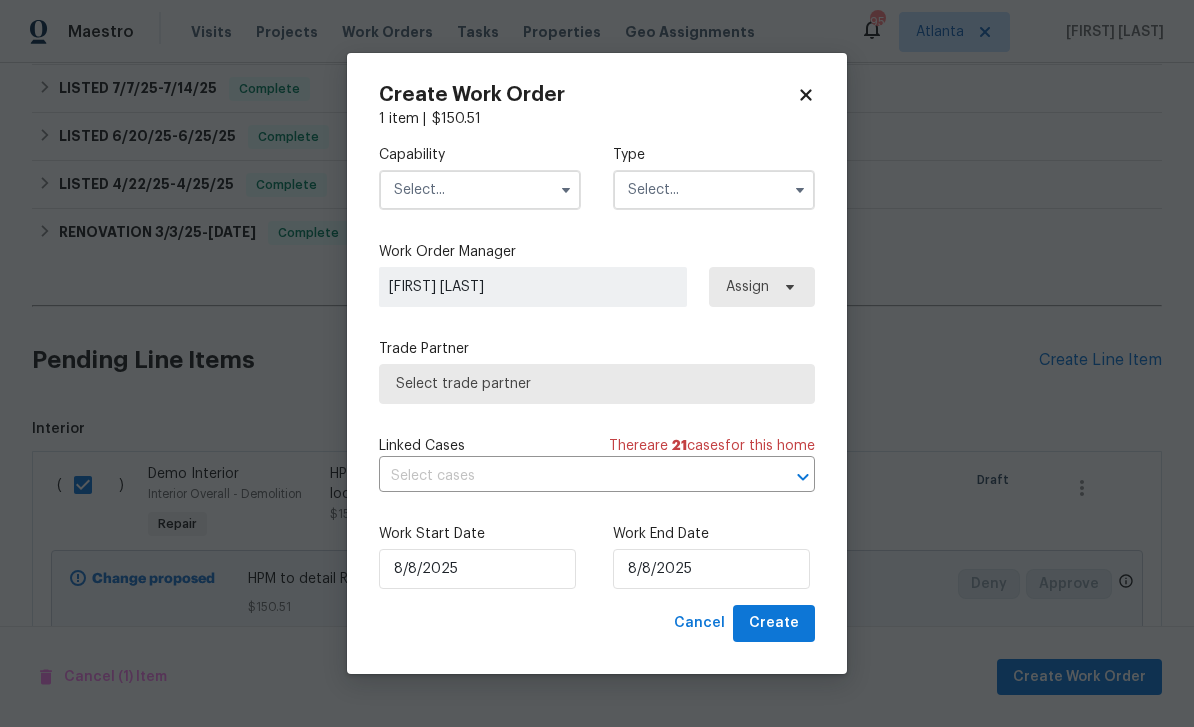 click at bounding box center [480, 190] 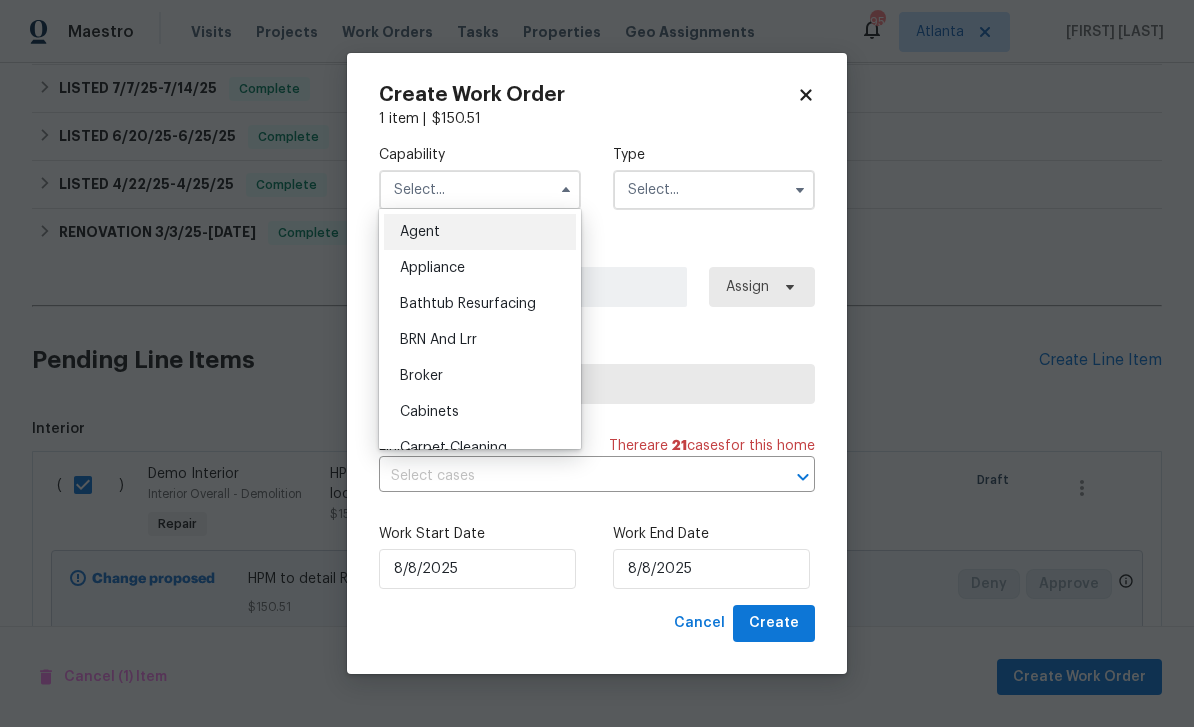 click at bounding box center (480, 190) 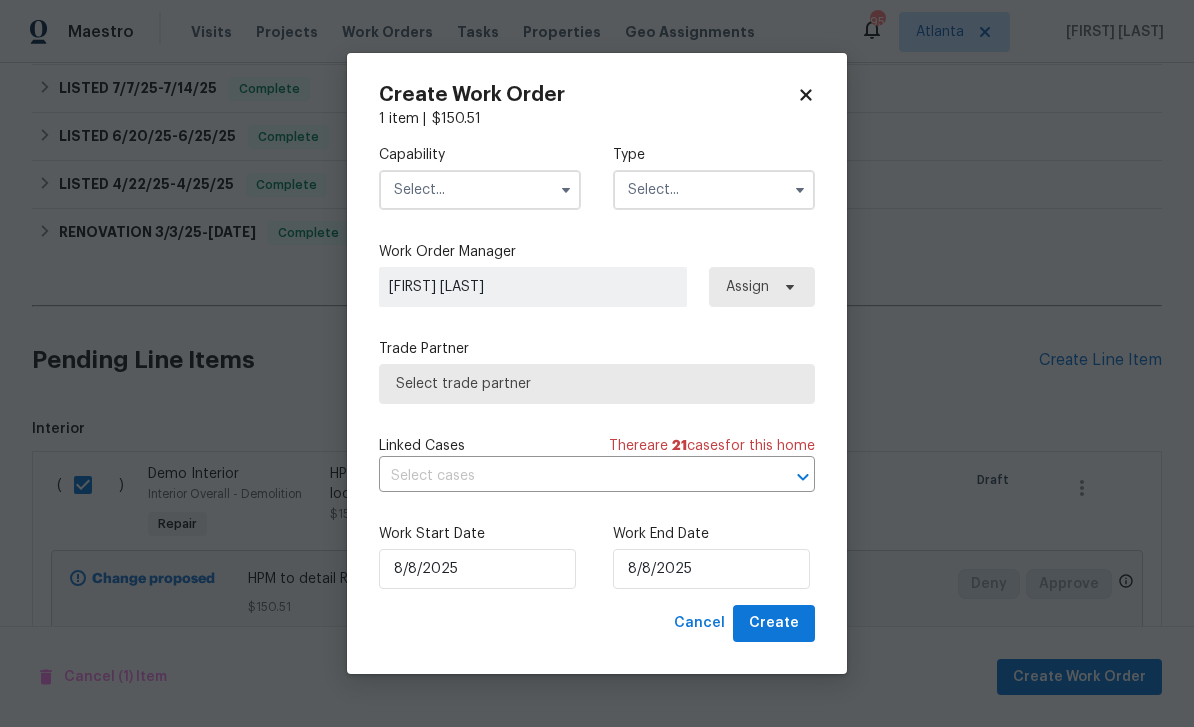 click at bounding box center (480, 190) 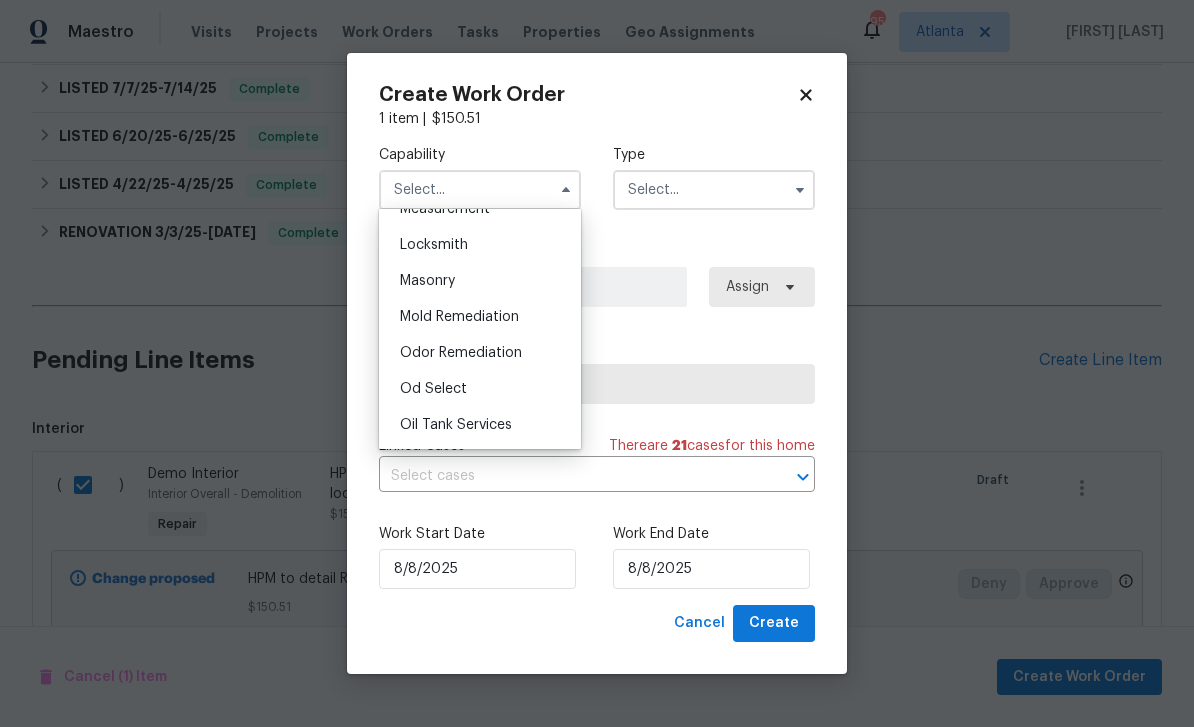 scroll, scrollTop: 1426, scrollLeft: 0, axis: vertical 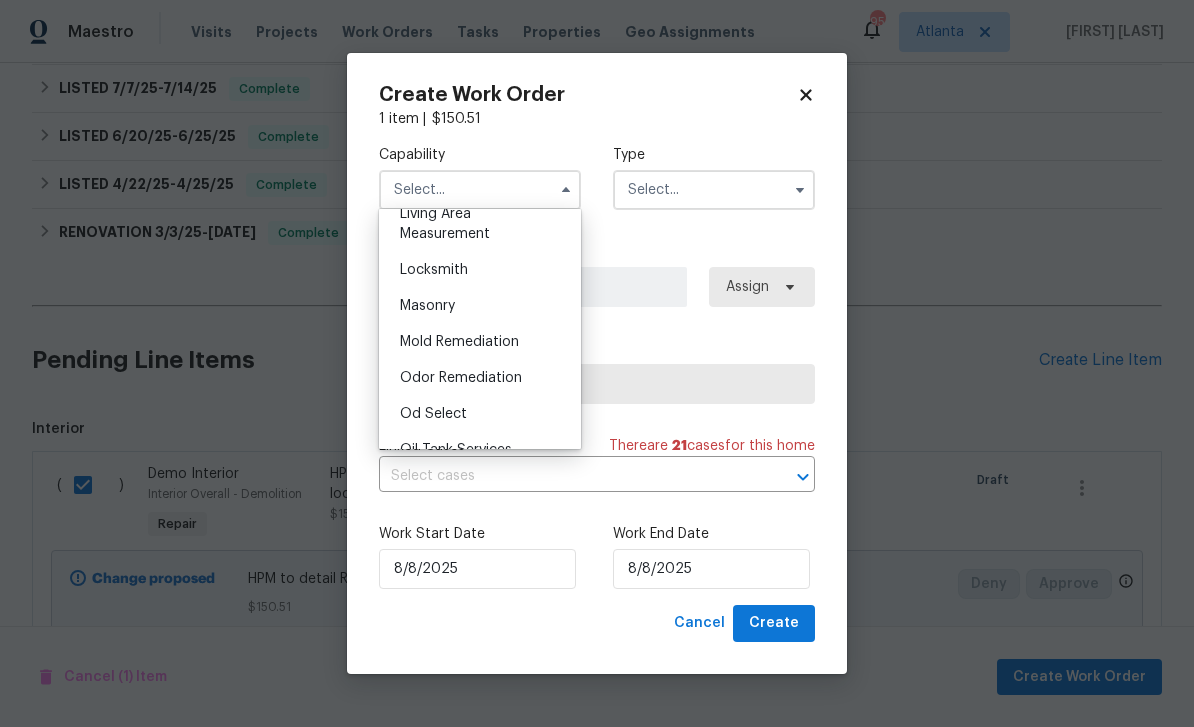 click on "Locksmith" at bounding box center [480, 270] 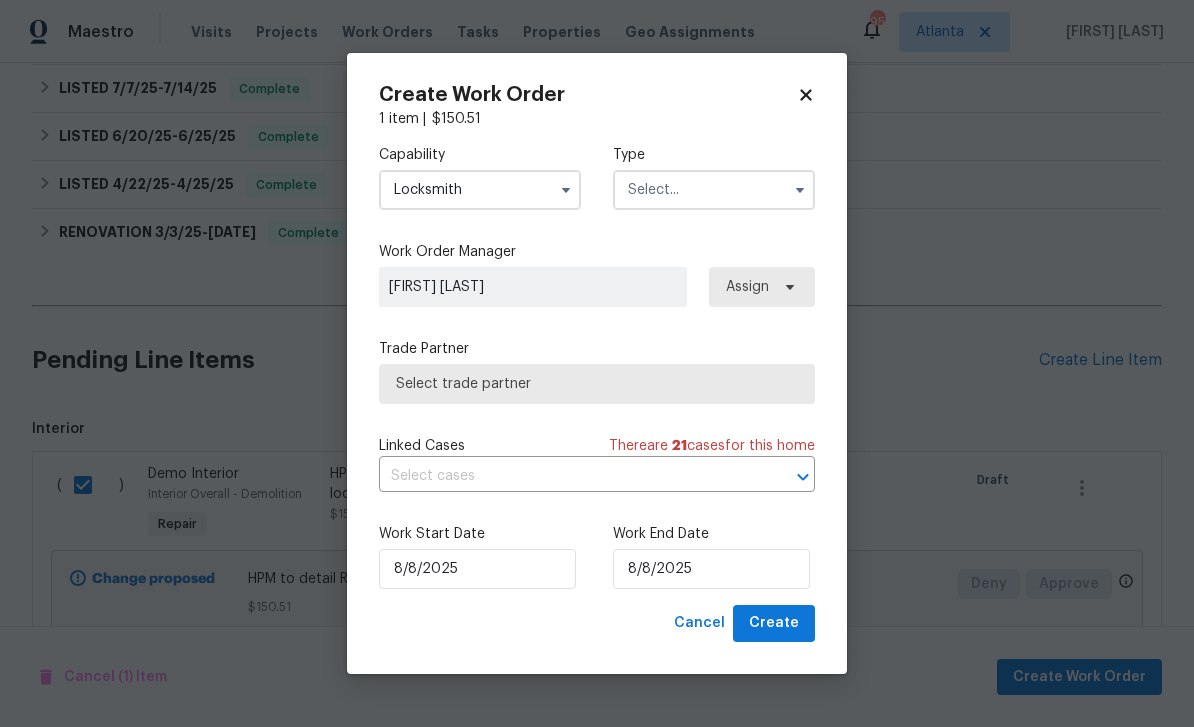 click at bounding box center (714, 190) 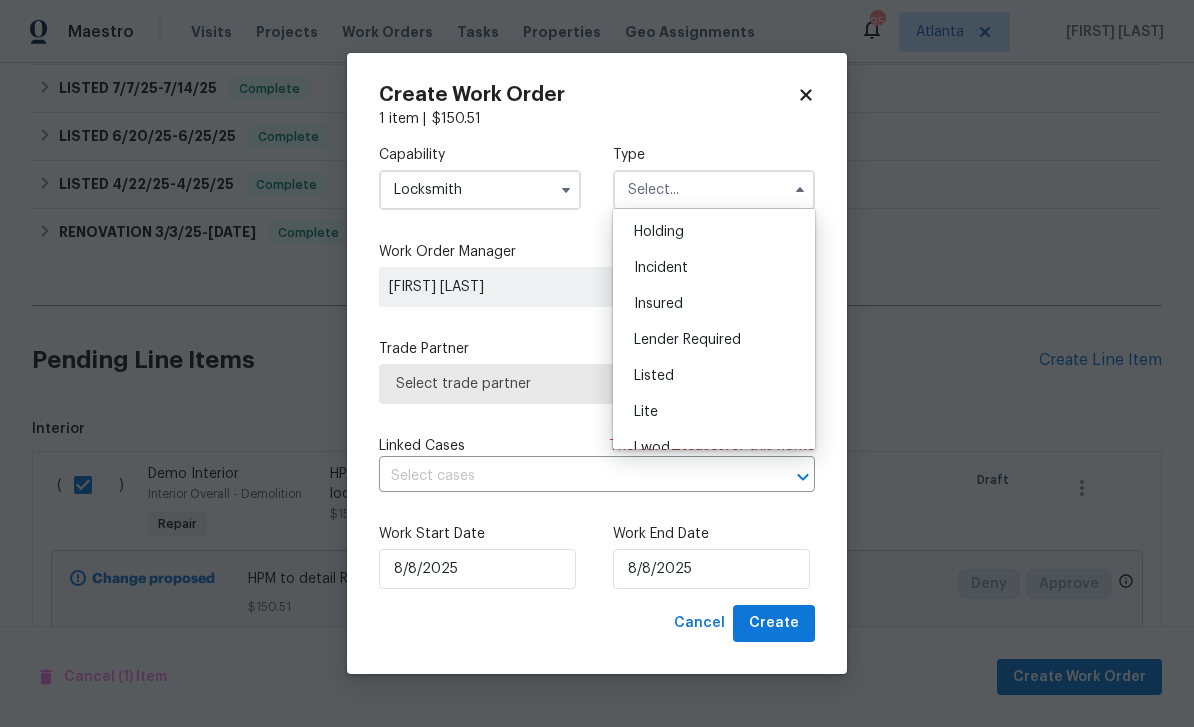 scroll, scrollTop: 95, scrollLeft: 0, axis: vertical 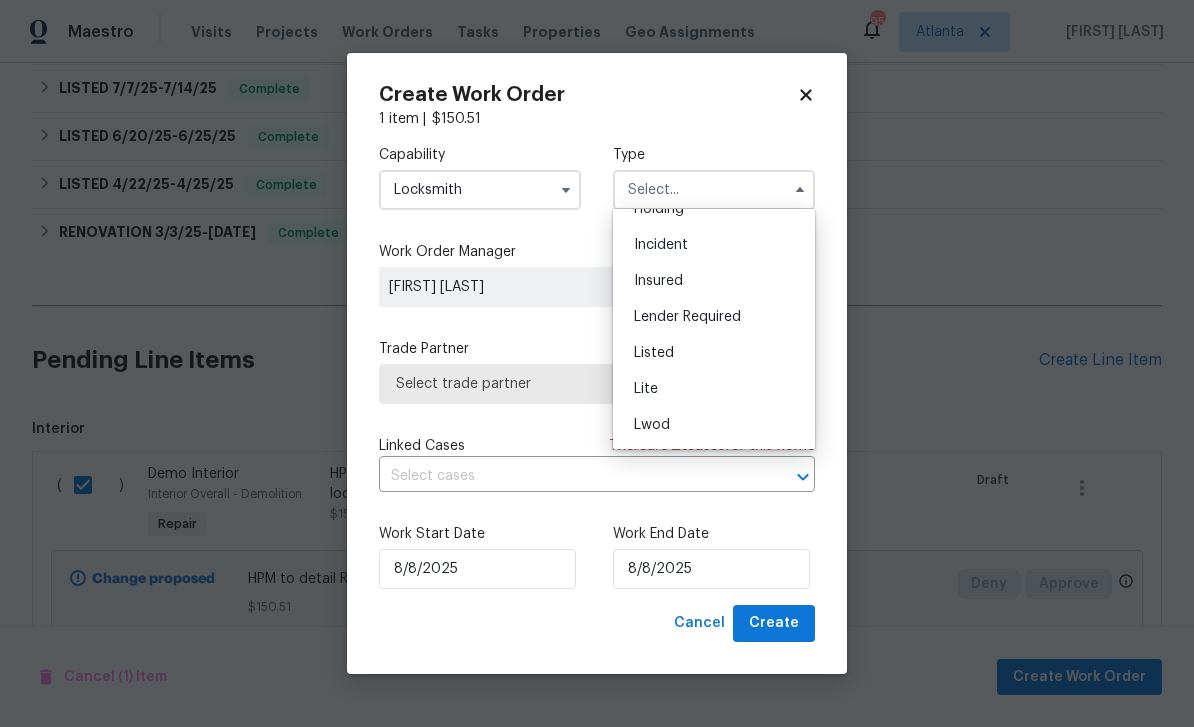 click on "Listed" at bounding box center (714, 353) 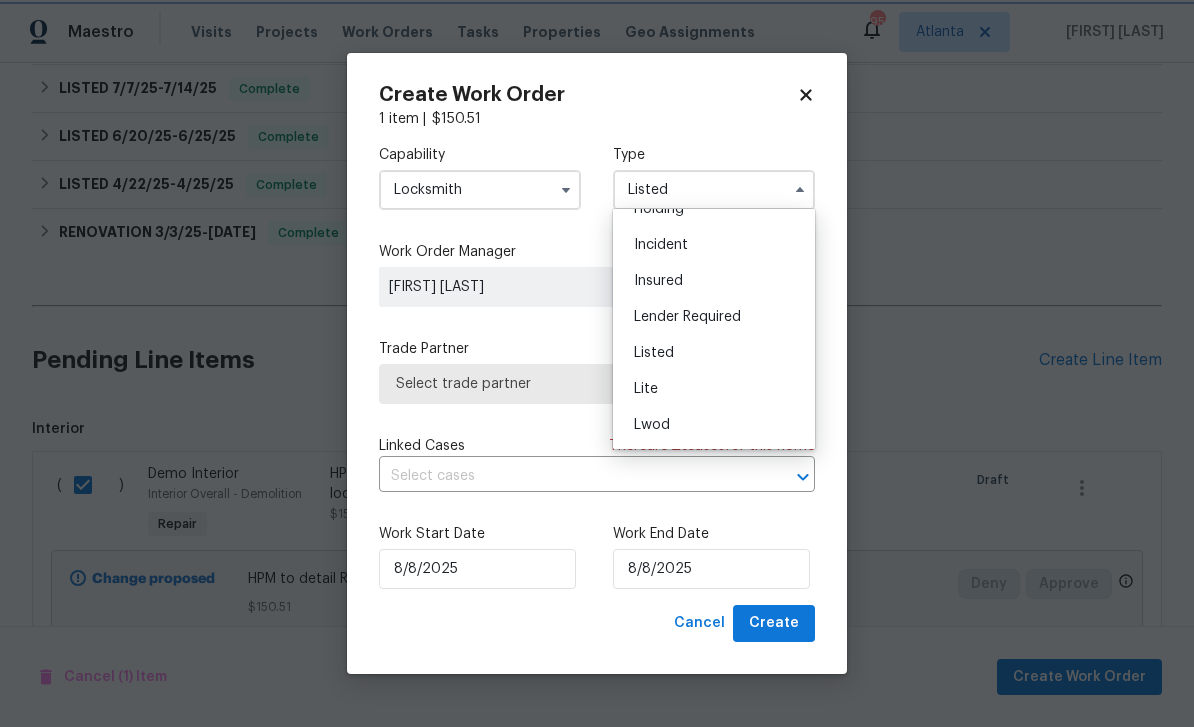 scroll, scrollTop: 0, scrollLeft: 0, axis: both 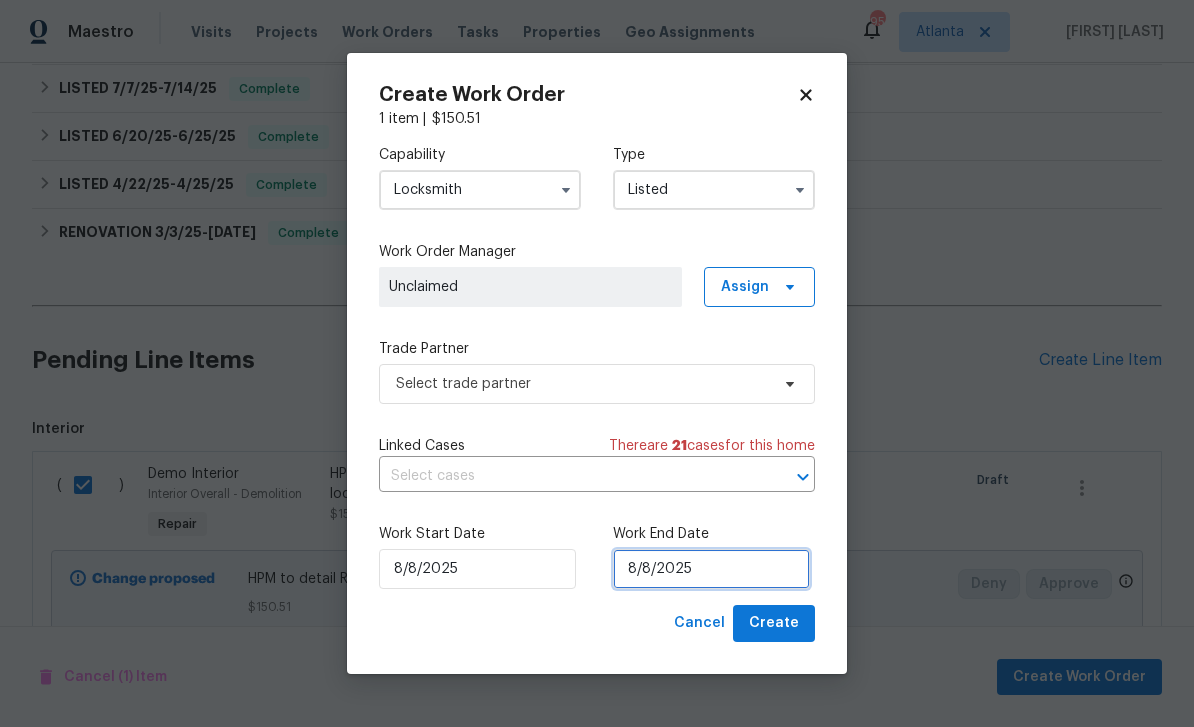 click on "8/8/2025" at bounding box center [711, 569] 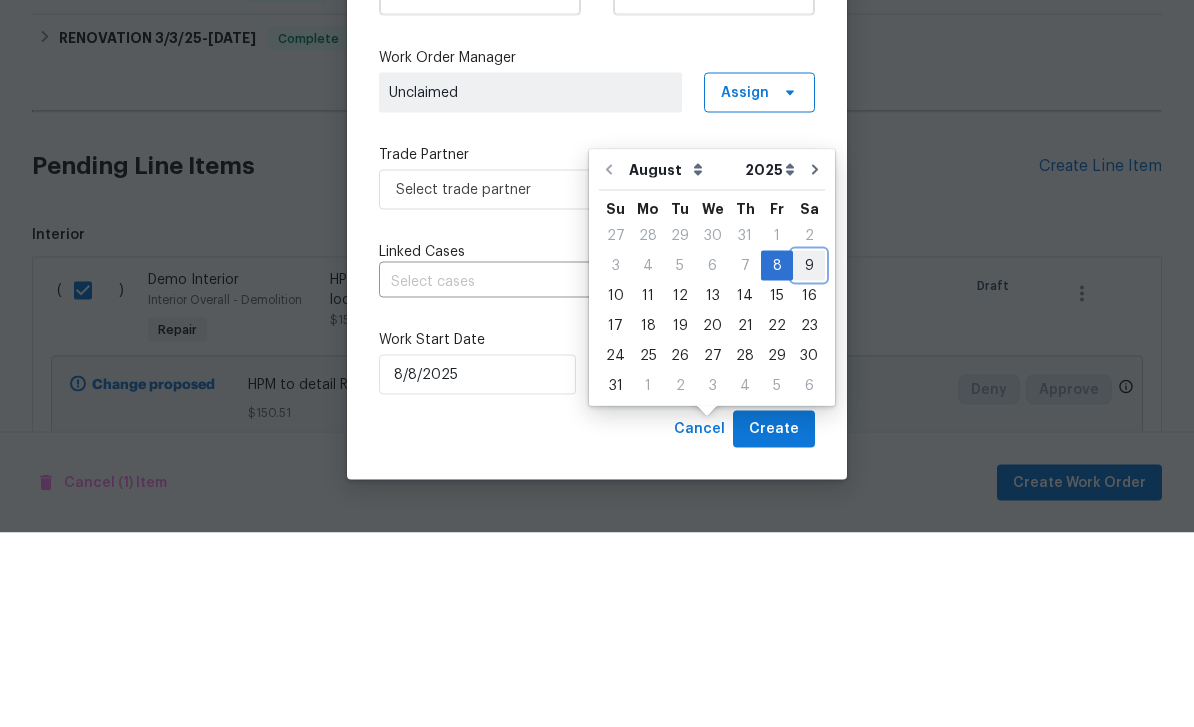 click on "9" at bounding box center [809, 460] 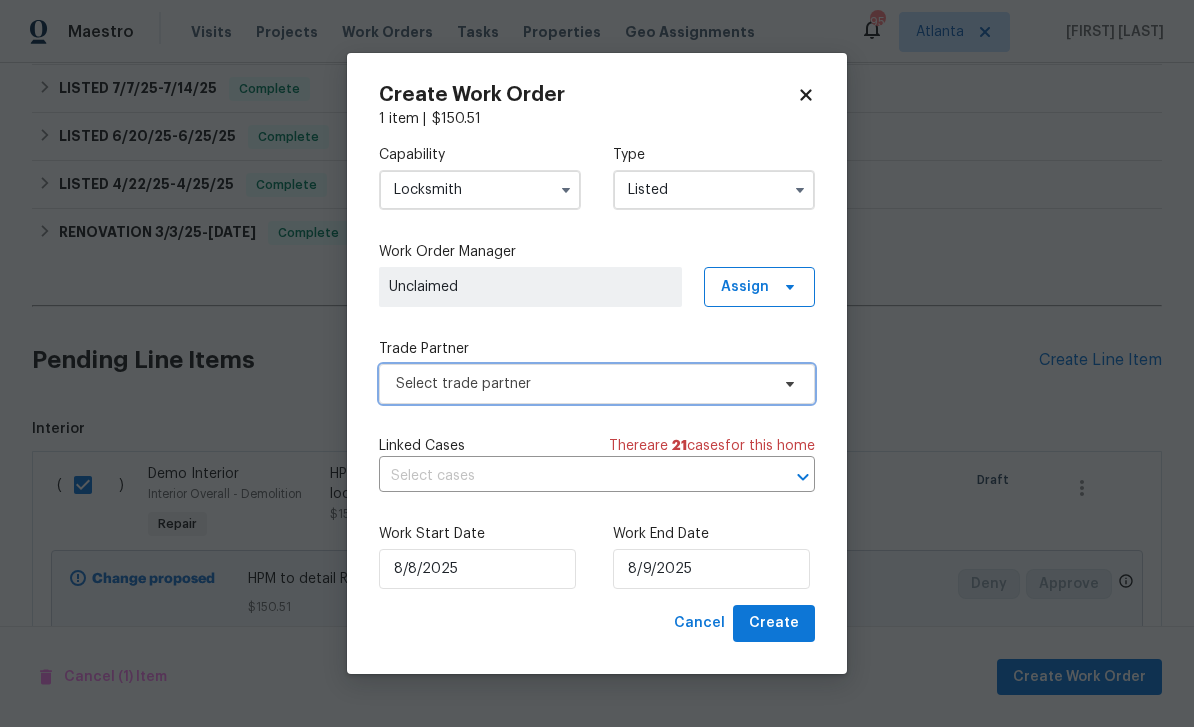 click on "Select trade partner" at bounding box center (582, 384) 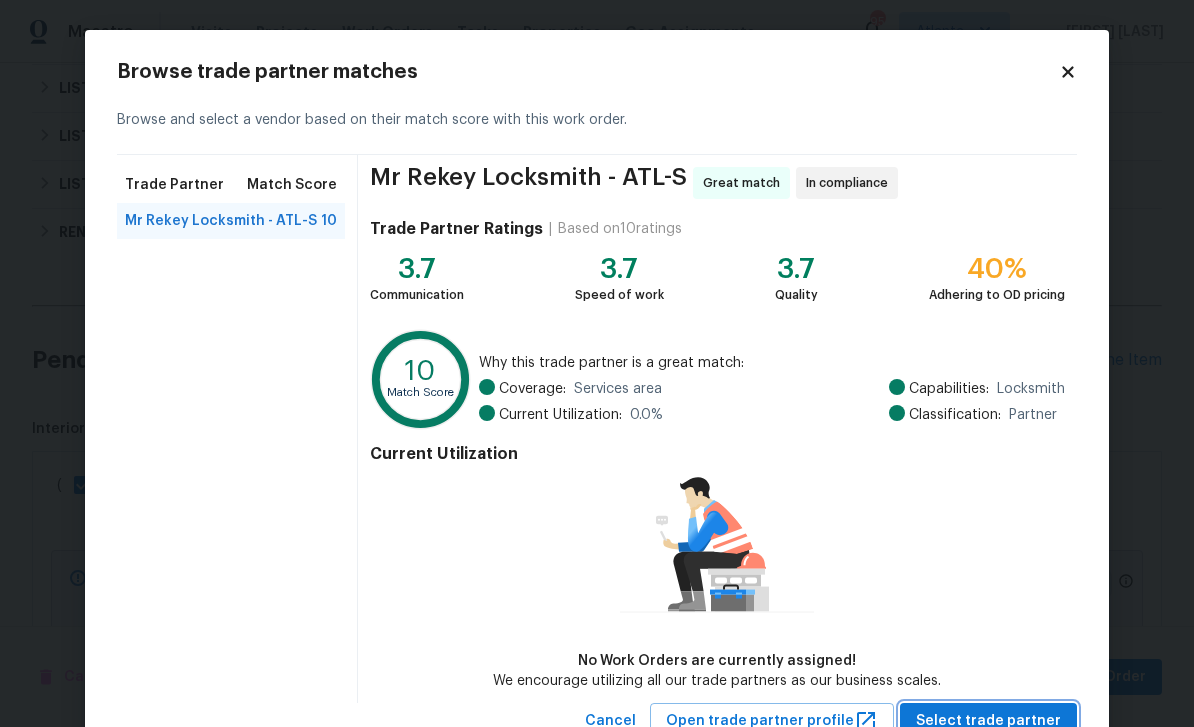 click on "Select trade partner" at bounding box center [988, 721] 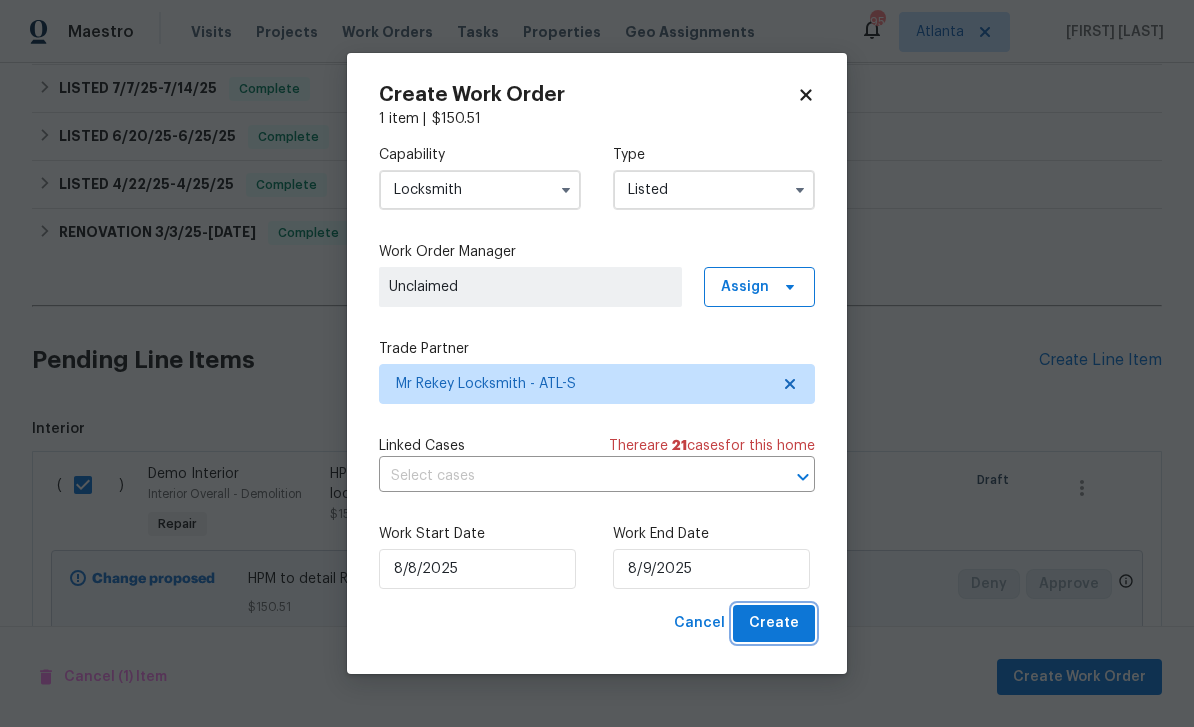 click on "Create" at bounding box center (774, 623) 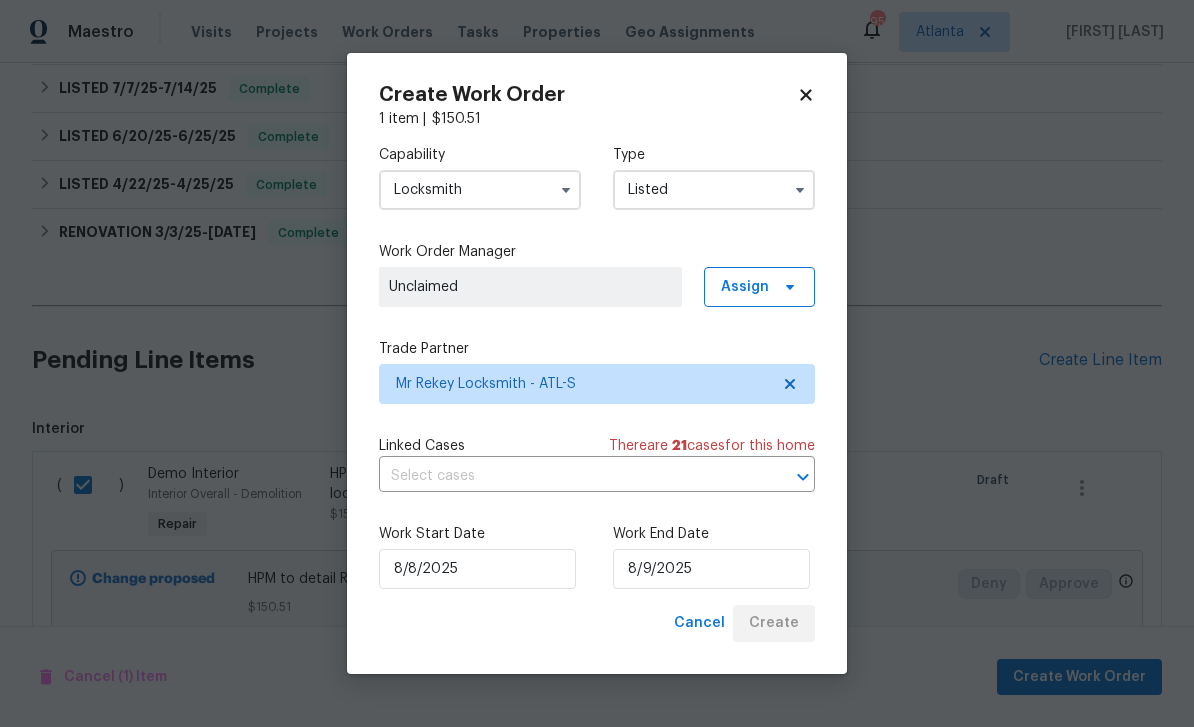 checkbox on "false" 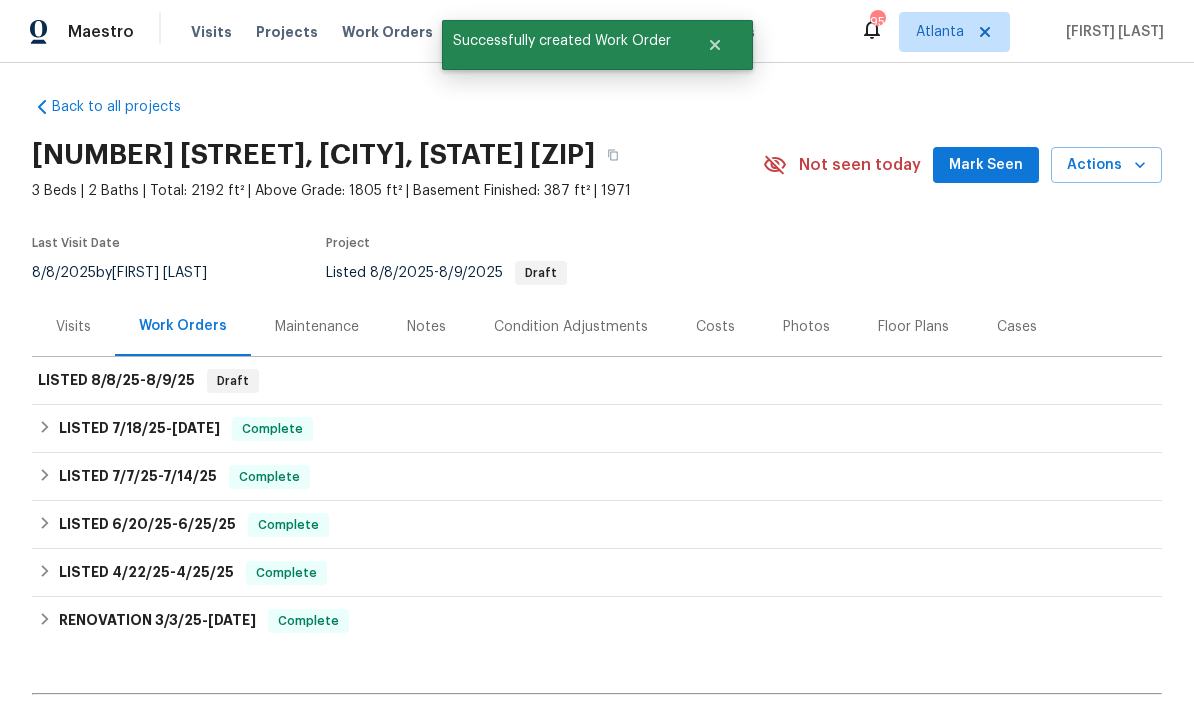 scroll, scrollTop: 2, scrollLeft: 0, axis: vertical 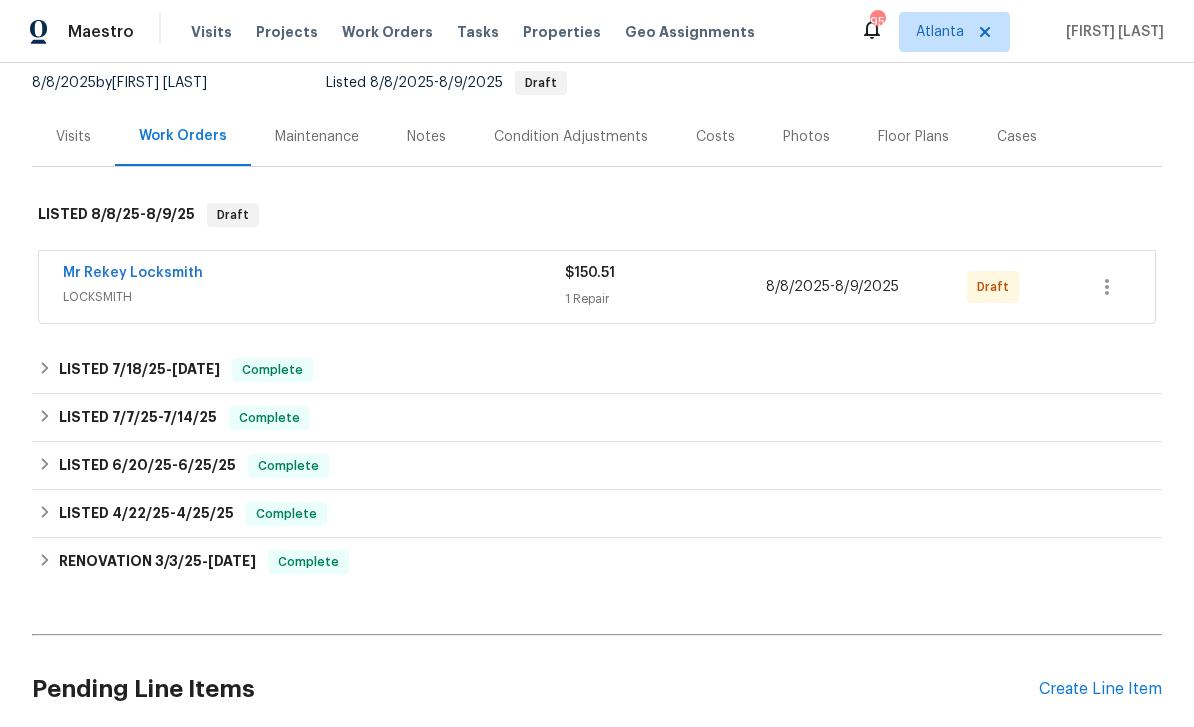 click on "Mr Rekey Locksmith" at bounding box center [133, 273] 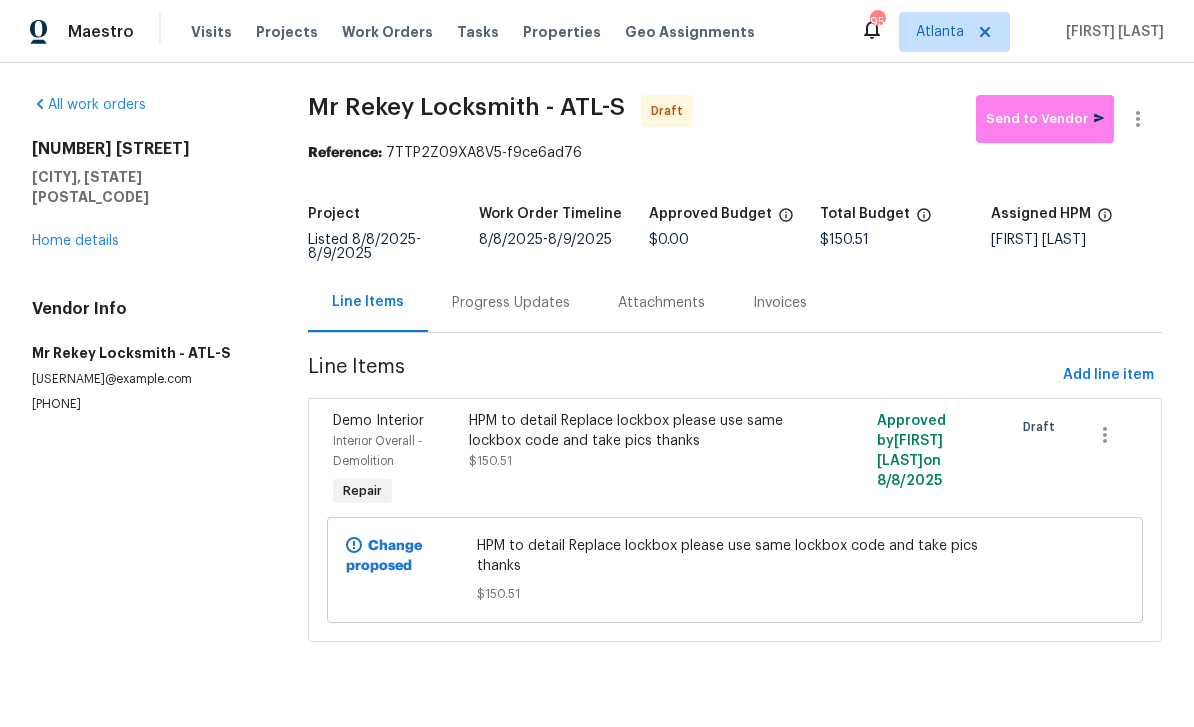 click on "HPM to detail
Replace lockbox please use same lockbox code and take pics thanks $150.51" at bounding box center [633, 441] 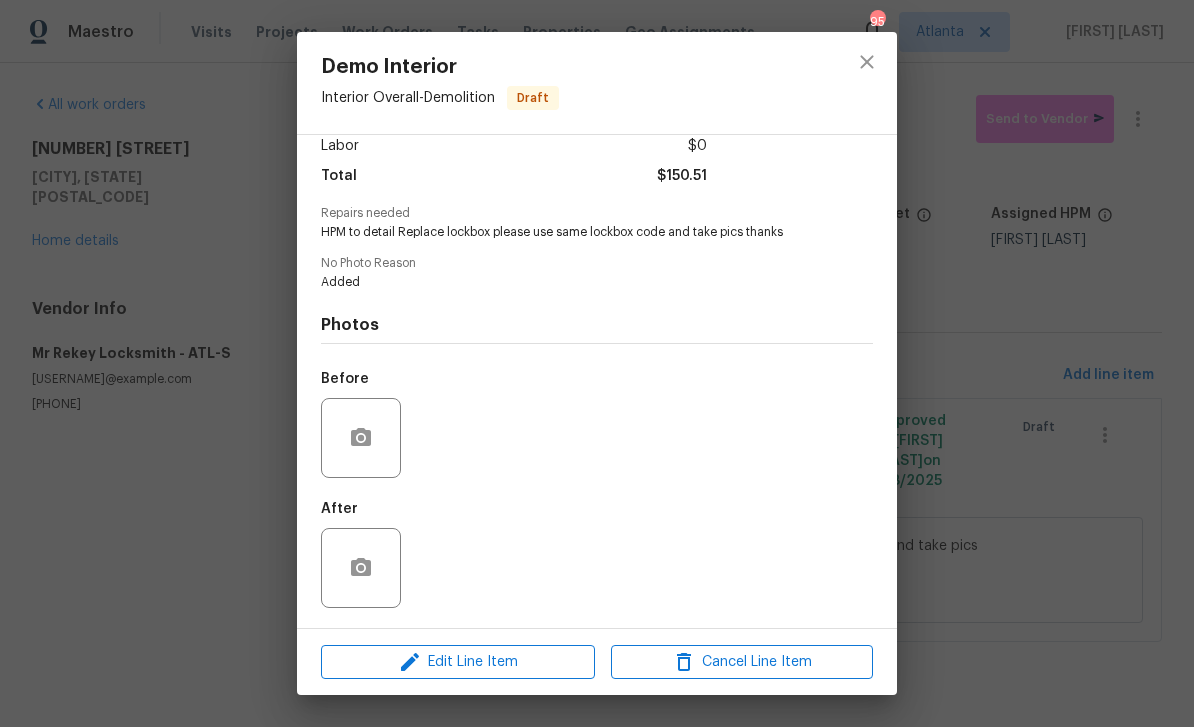 scroll, scrollTop: 150, scrollLeft: 0, axis: vertical 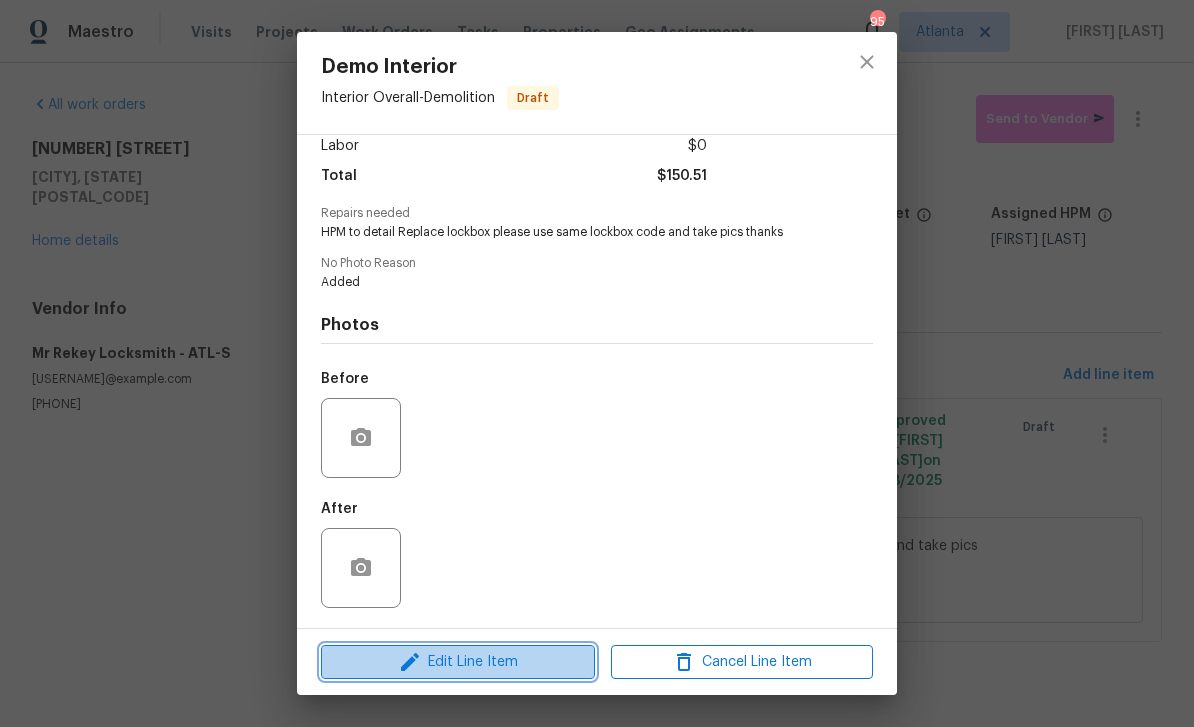 click on "Edit Line Item" at bounding box center (458, 662) 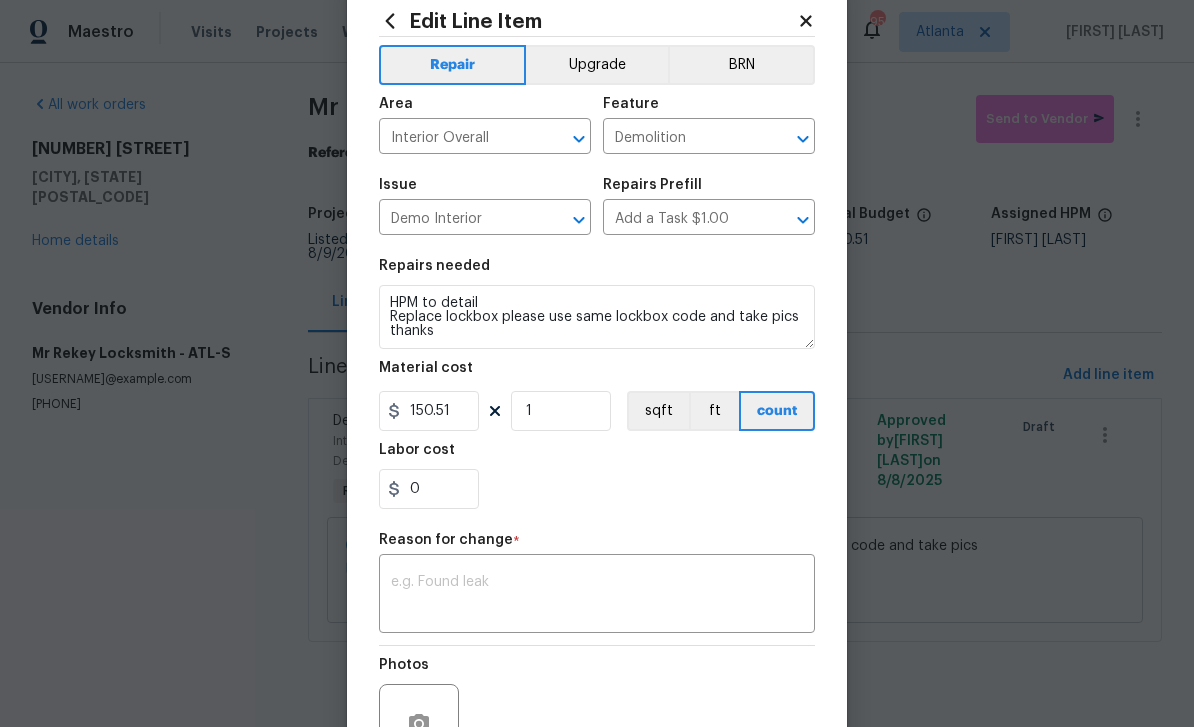 scroll, scrollTop: 57, scrollLeft: 0, axis: vertical 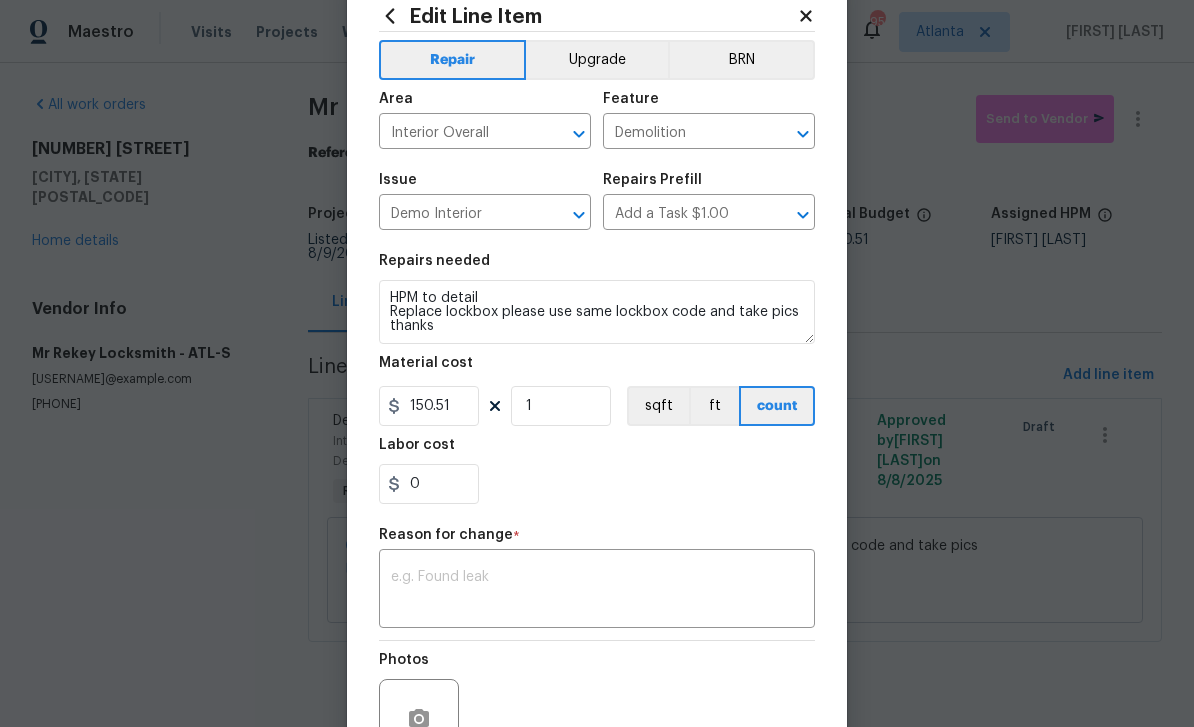 click at bounding box center [597, 591] 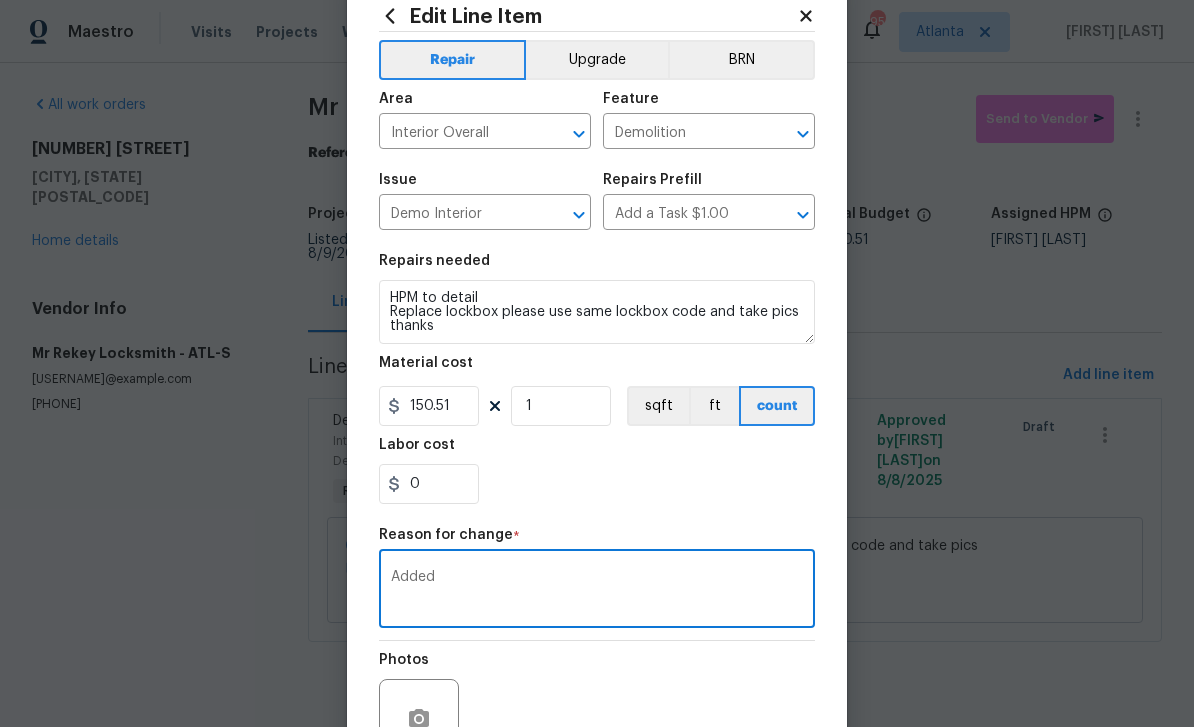 type on "Added" 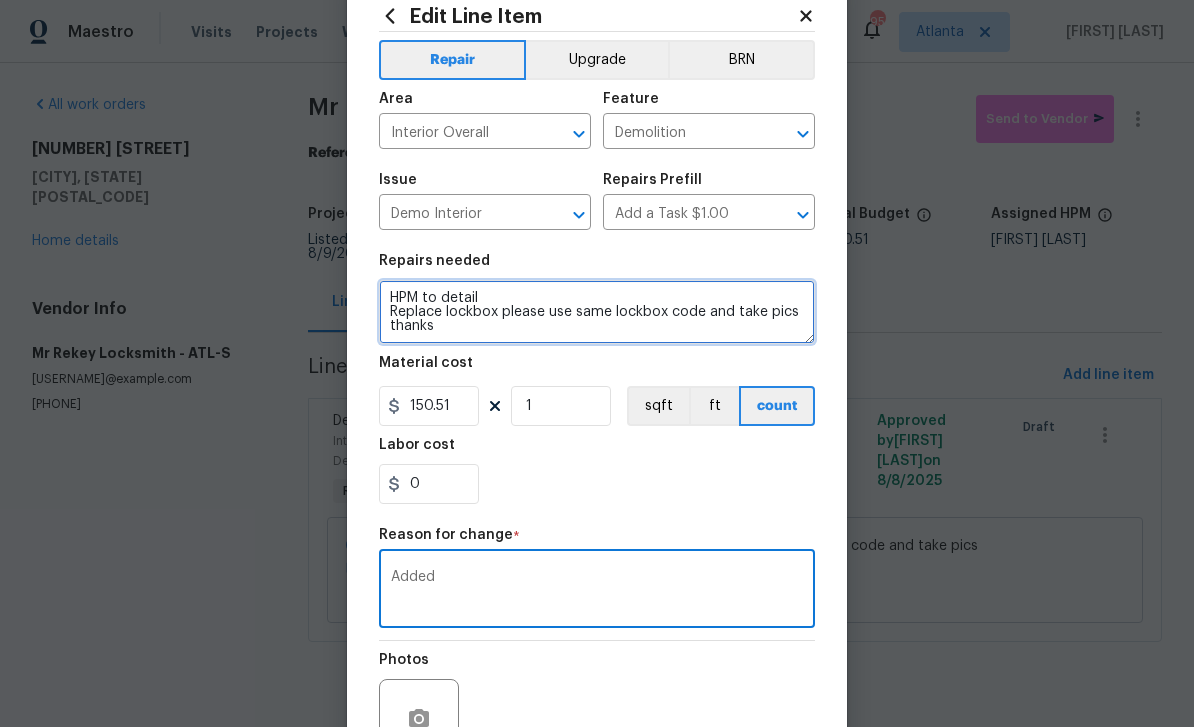 click on "HPM to detail
Replace lockbox please use same lockbox code and take pics thanks" at bounding box center (597, 312) 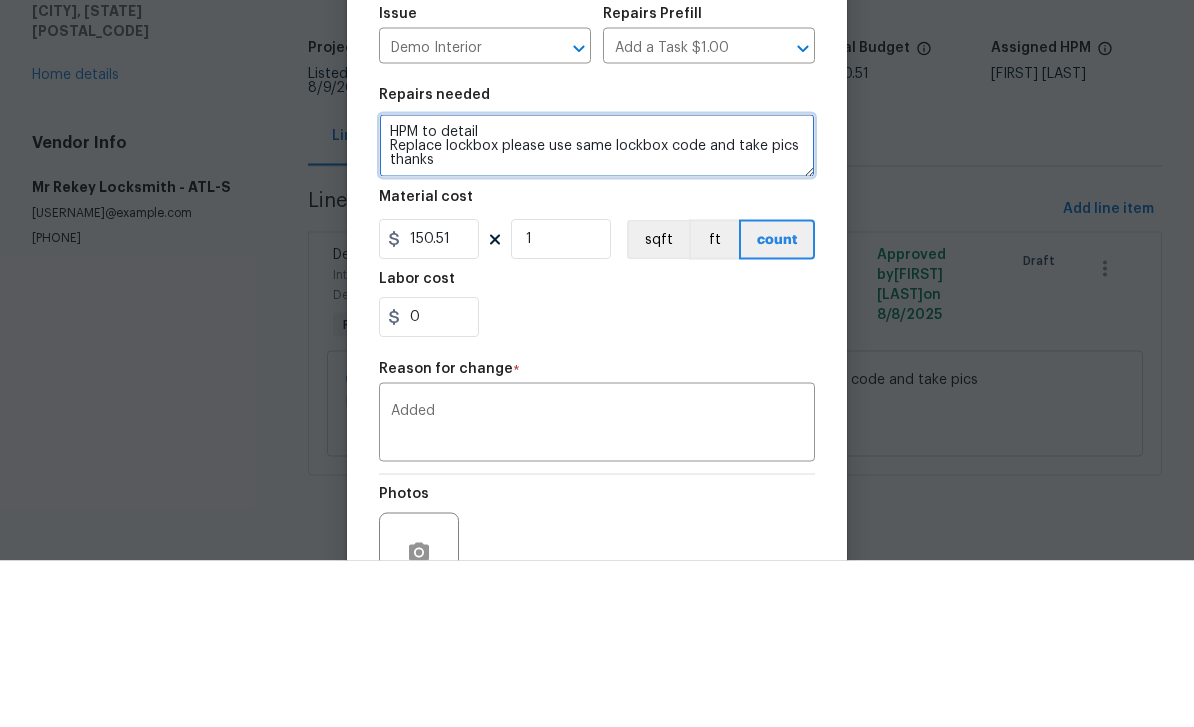click on "HPM to detail
Replace lockbox please use same lockbox code and take pics thanks" at bounding box center (597, 312) 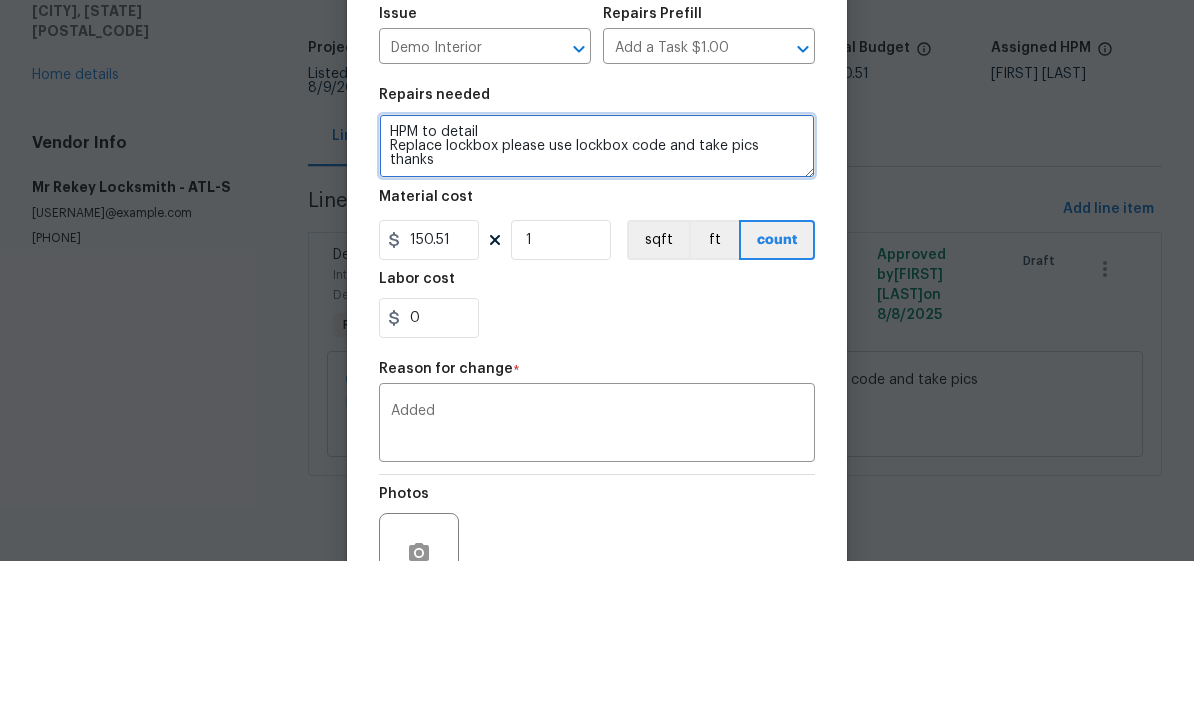 click on "HPM to detail
Replace lockbox please use lockbox code and take pics thanks" at bounding box center (597, 312) 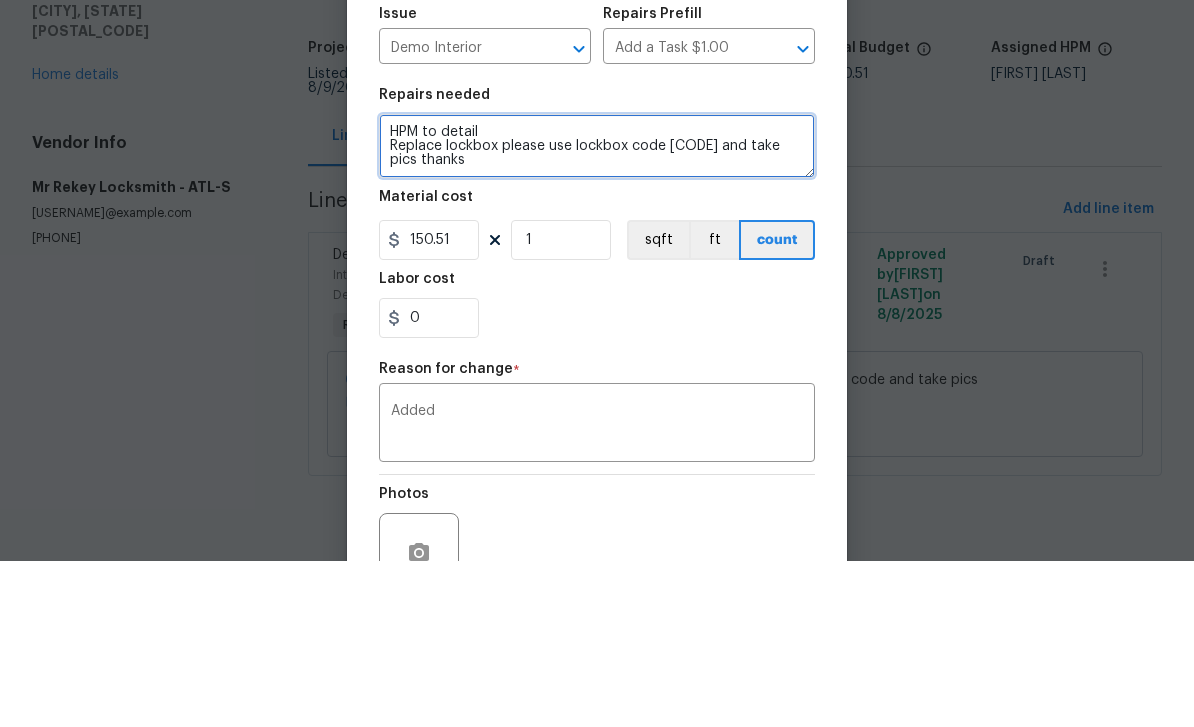 click on "HPM to detail
Replace lockbox please use lockbox code 2223 and take pics thanks" at bounding box center (597, 312) 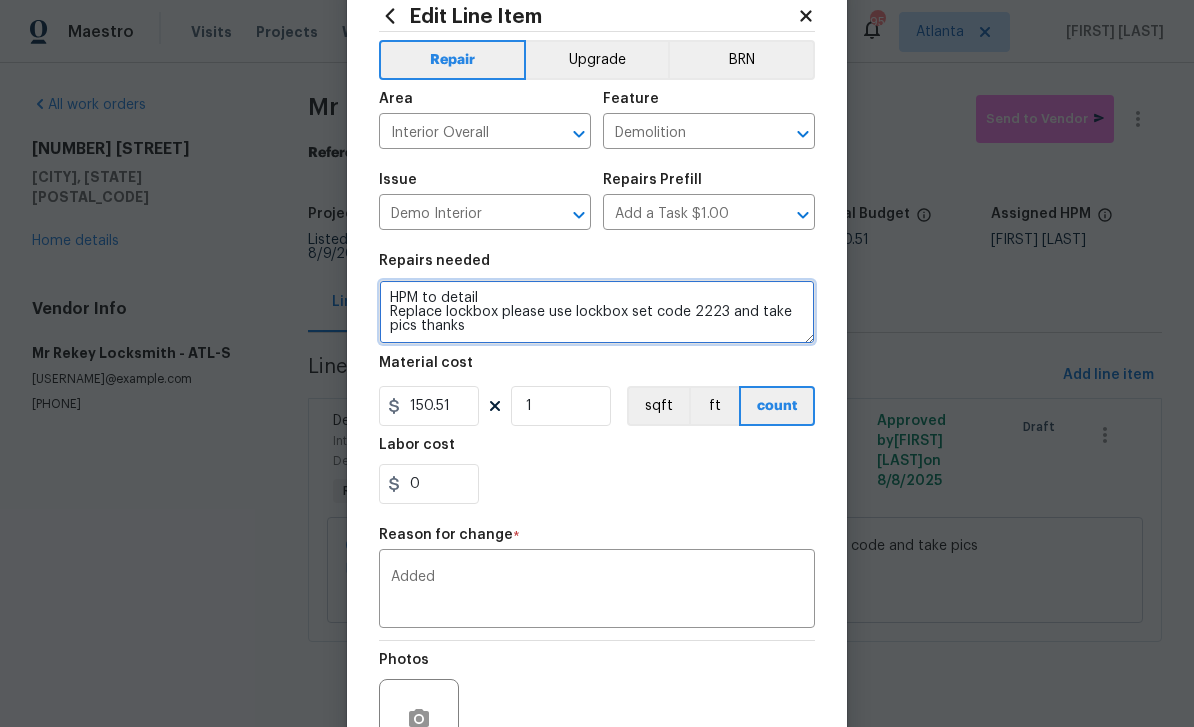 type on "HPM to detail
Replace lockbox please use lockbox set code 2223 and take pics thanks" 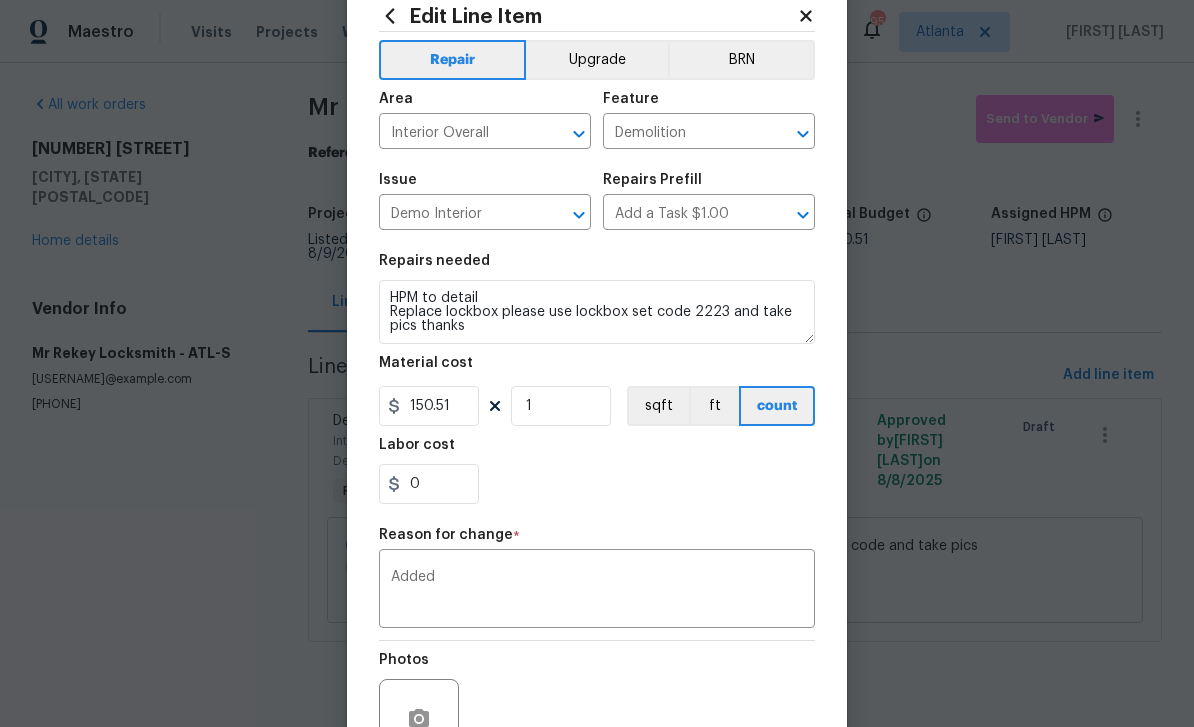 click on "Added" at bounding box center [597, 591] 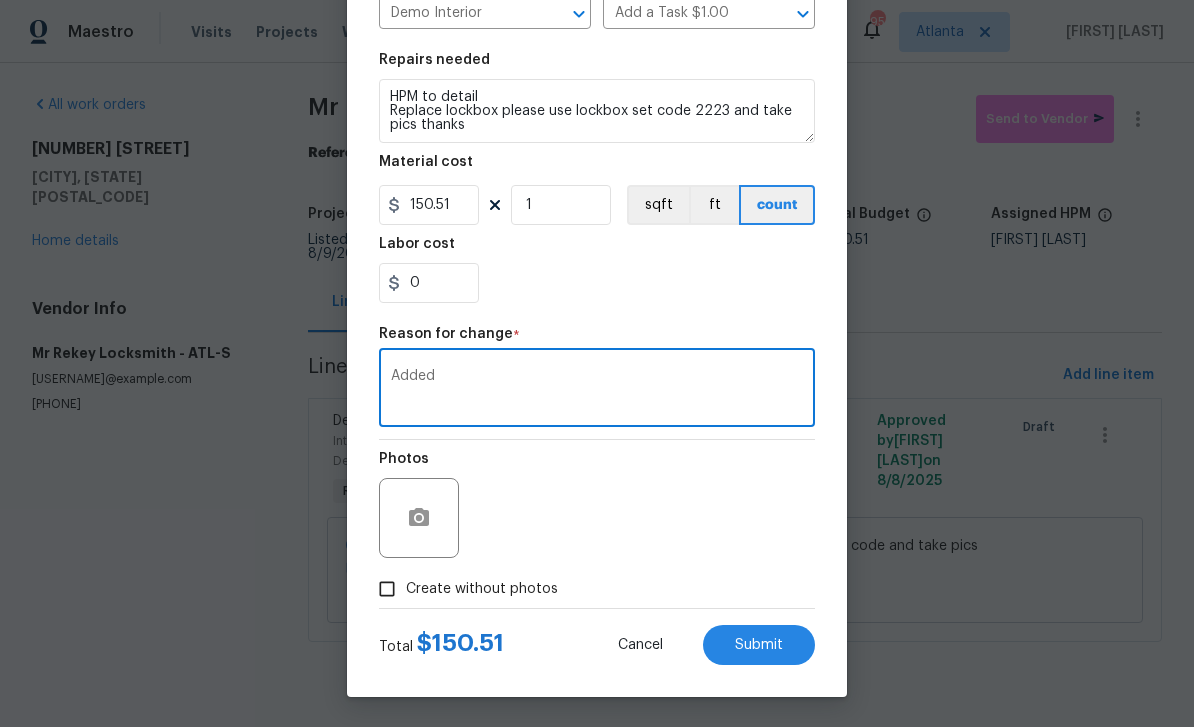 scroll, scrollTop: 262, scrollLeft: 0, axis: vertical 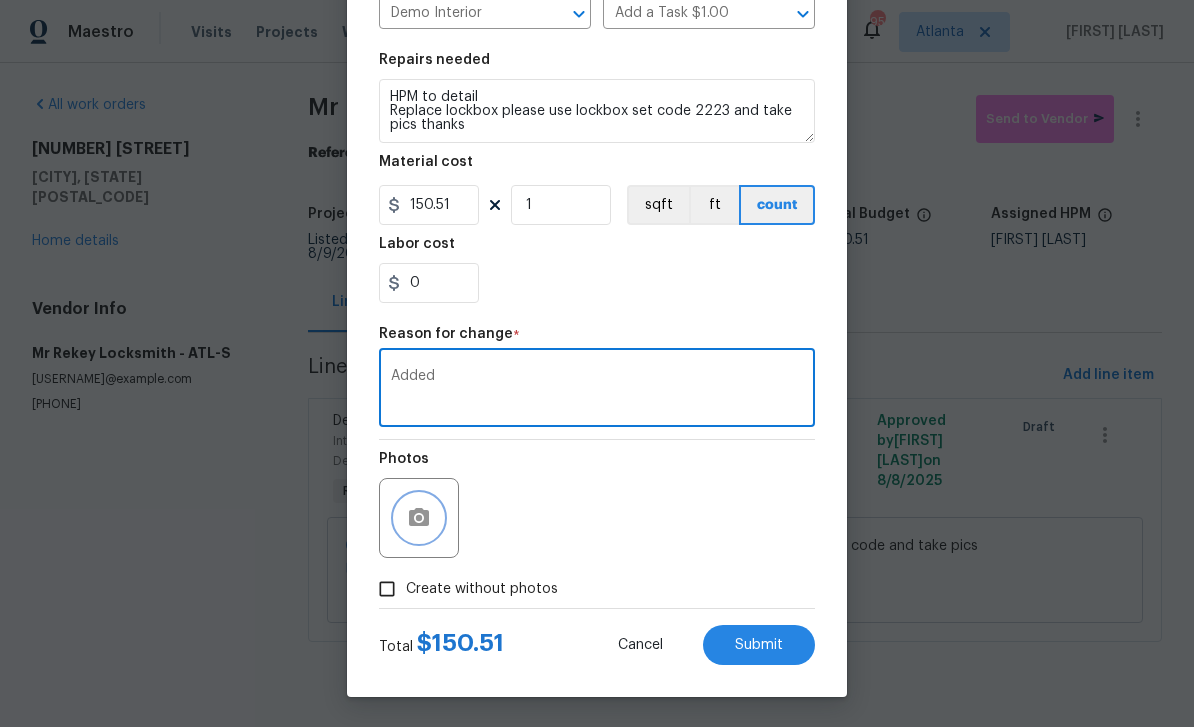 click at bounding box center (419, 518) 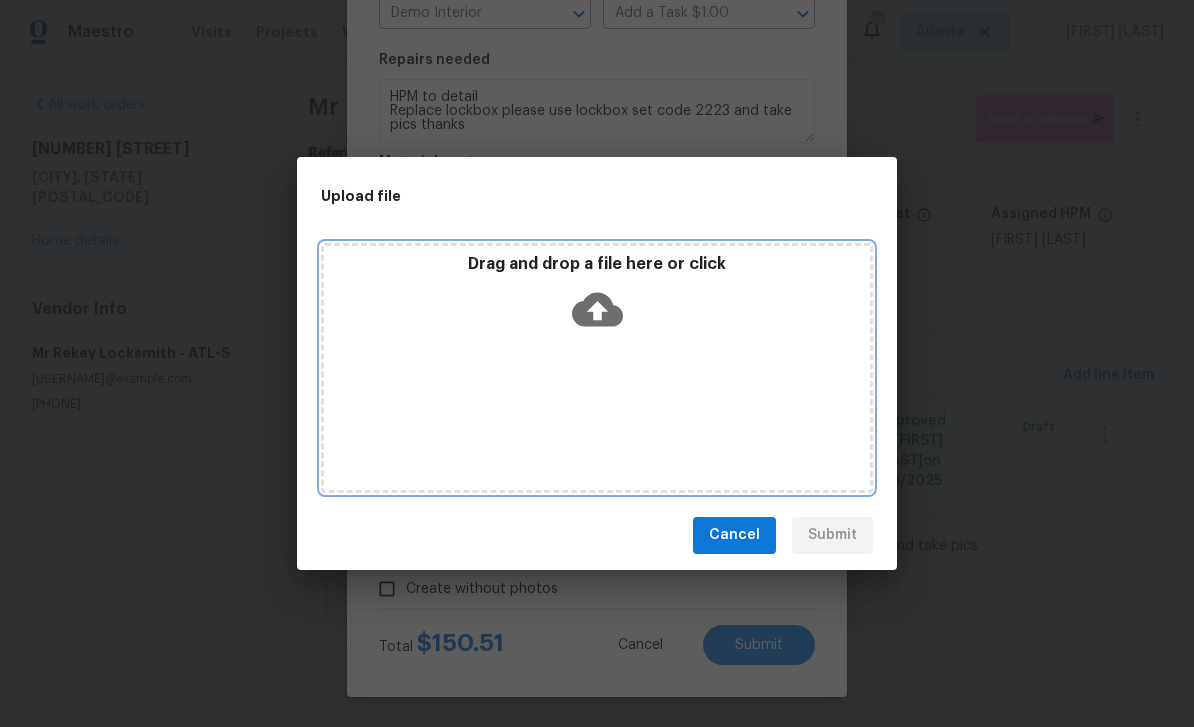 click 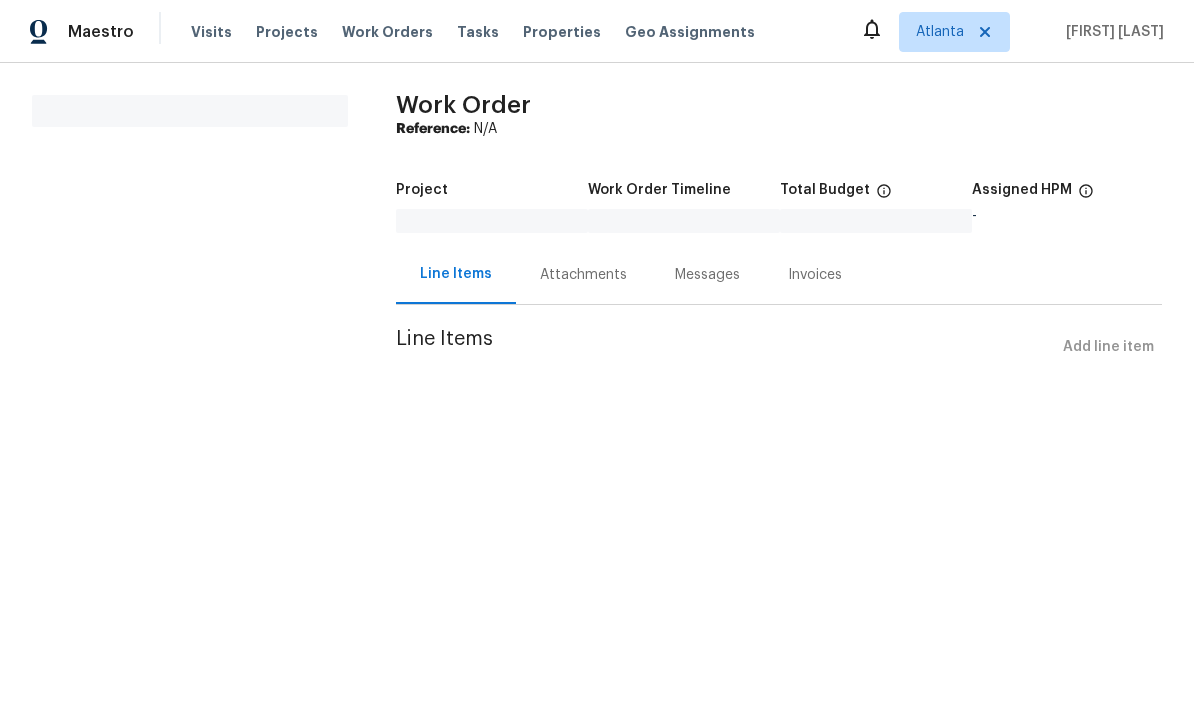 scroll, scrollTop: 0, scrollLeft: 0, axis: both 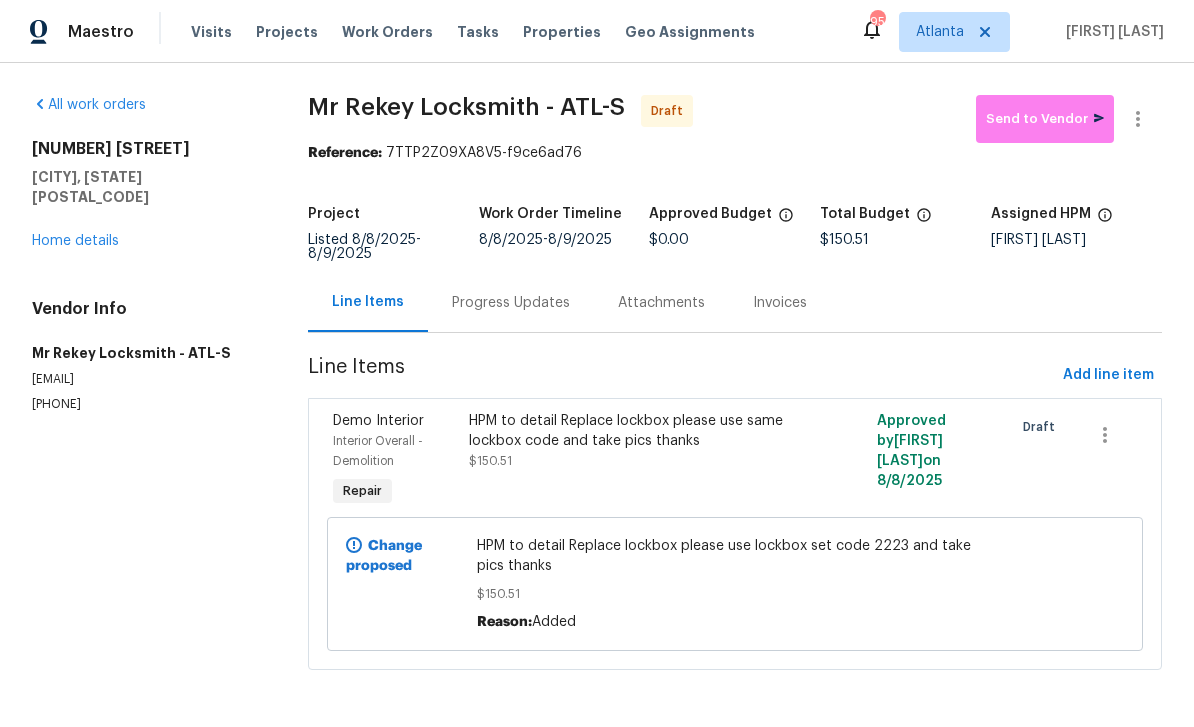 click on "Home details" at bounding box center [75, 241] 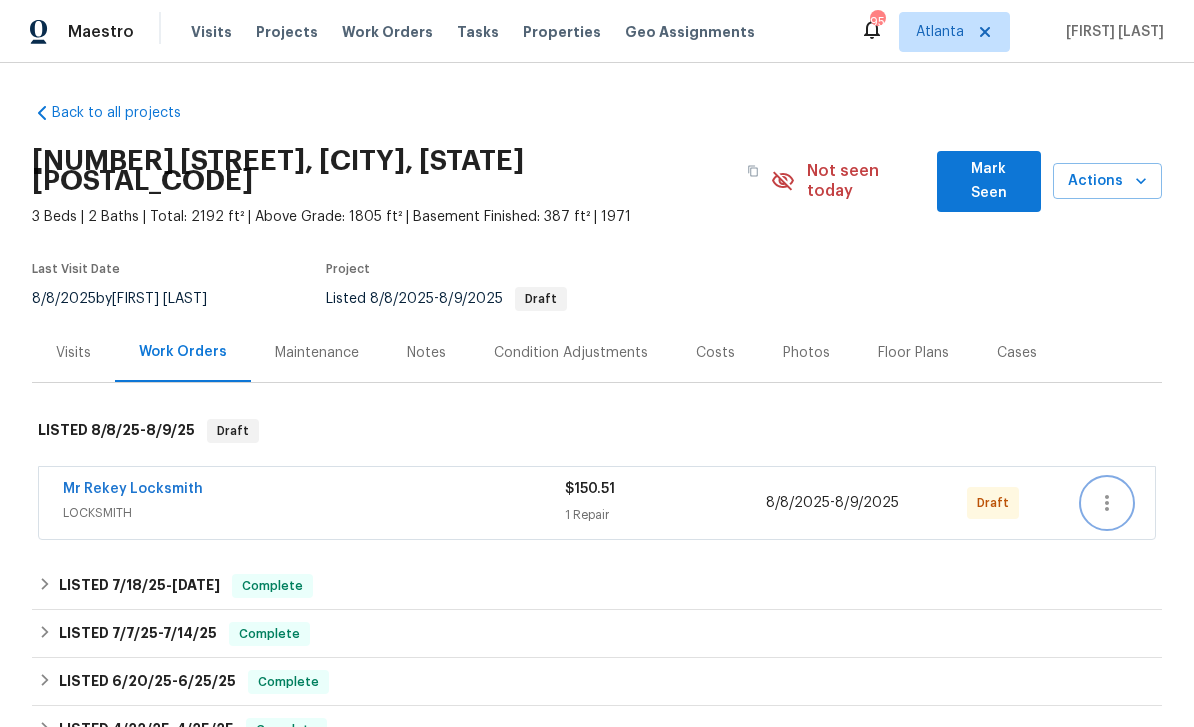 click 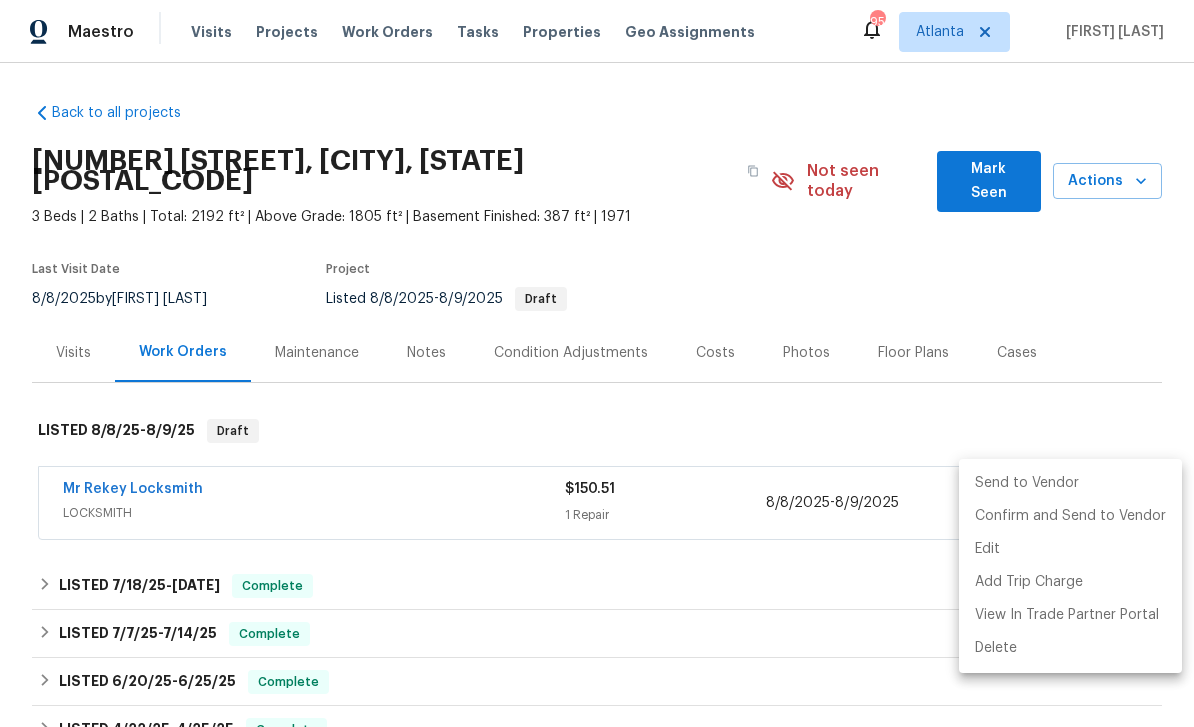 click on "Send to Vendor" at bounding box center (1070, 483) 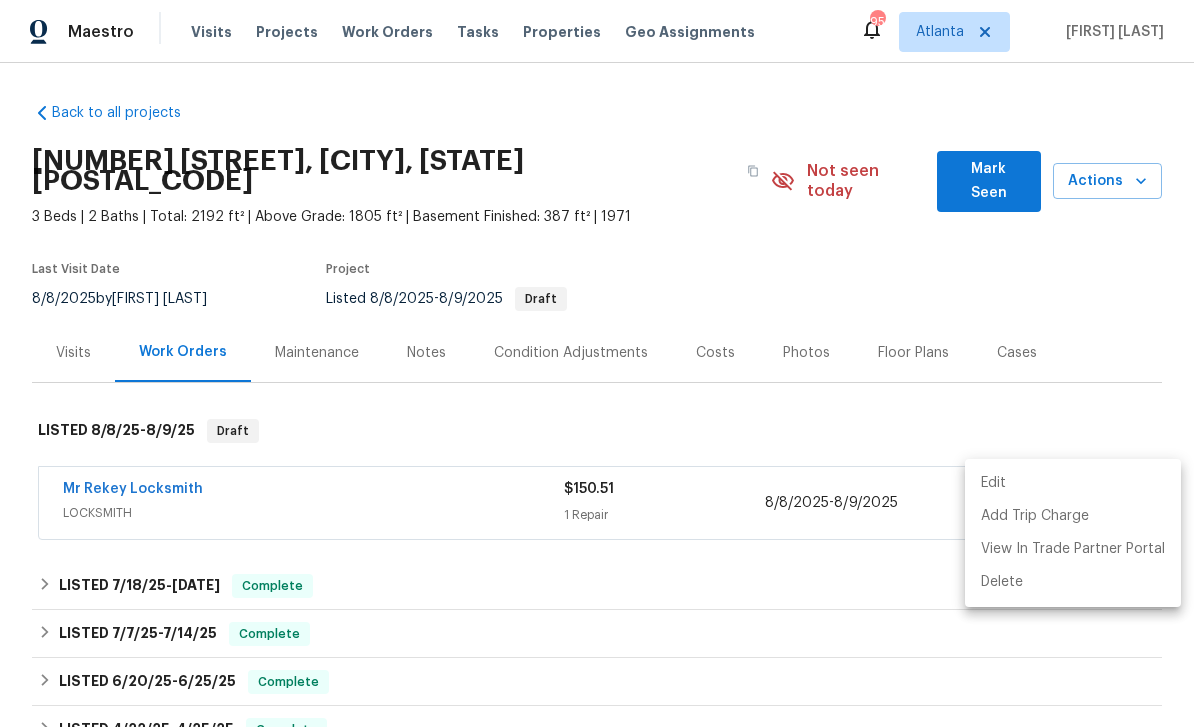 click at bounding box center [597, 363] 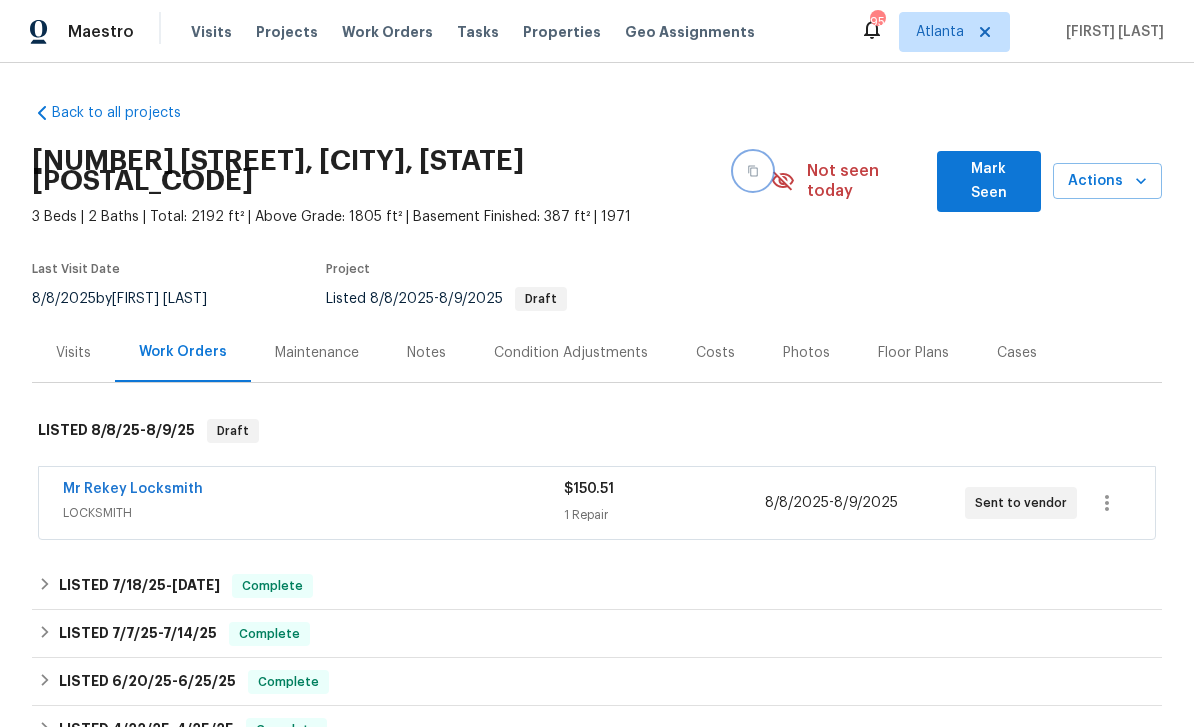 click at bounding box center [753, 171] 